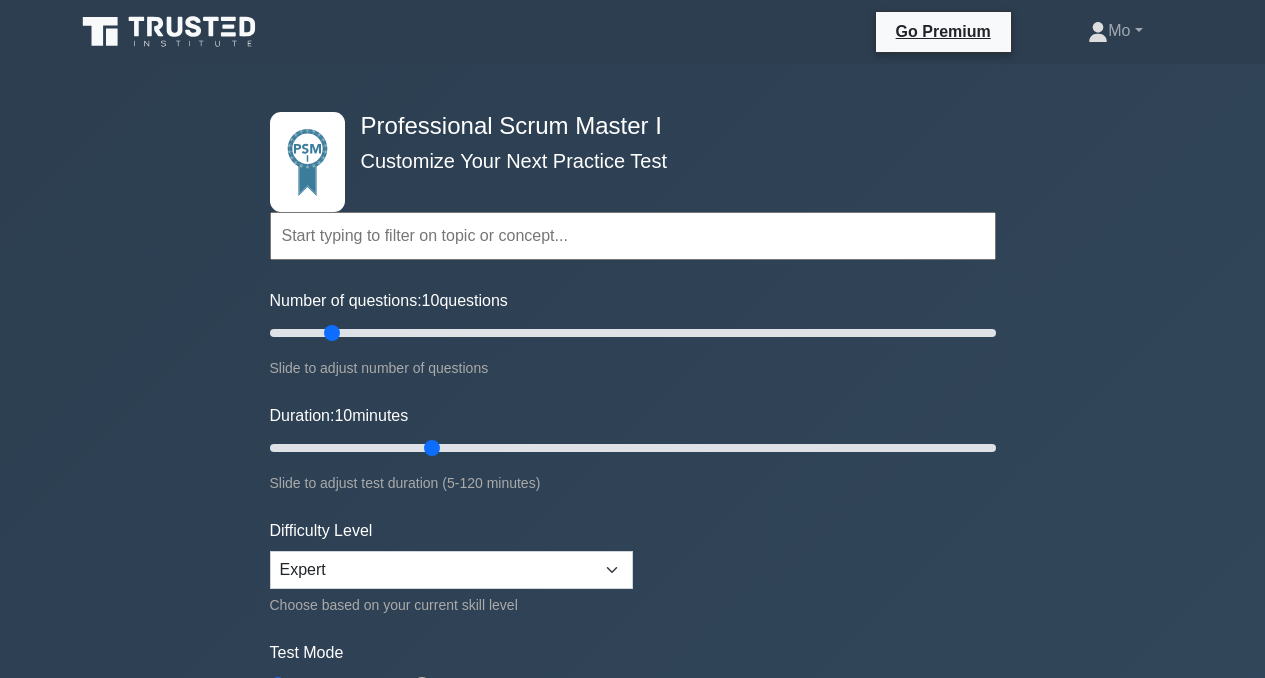 scroll, scrollTop: 48, scrollLeft: 0, axis: vertical 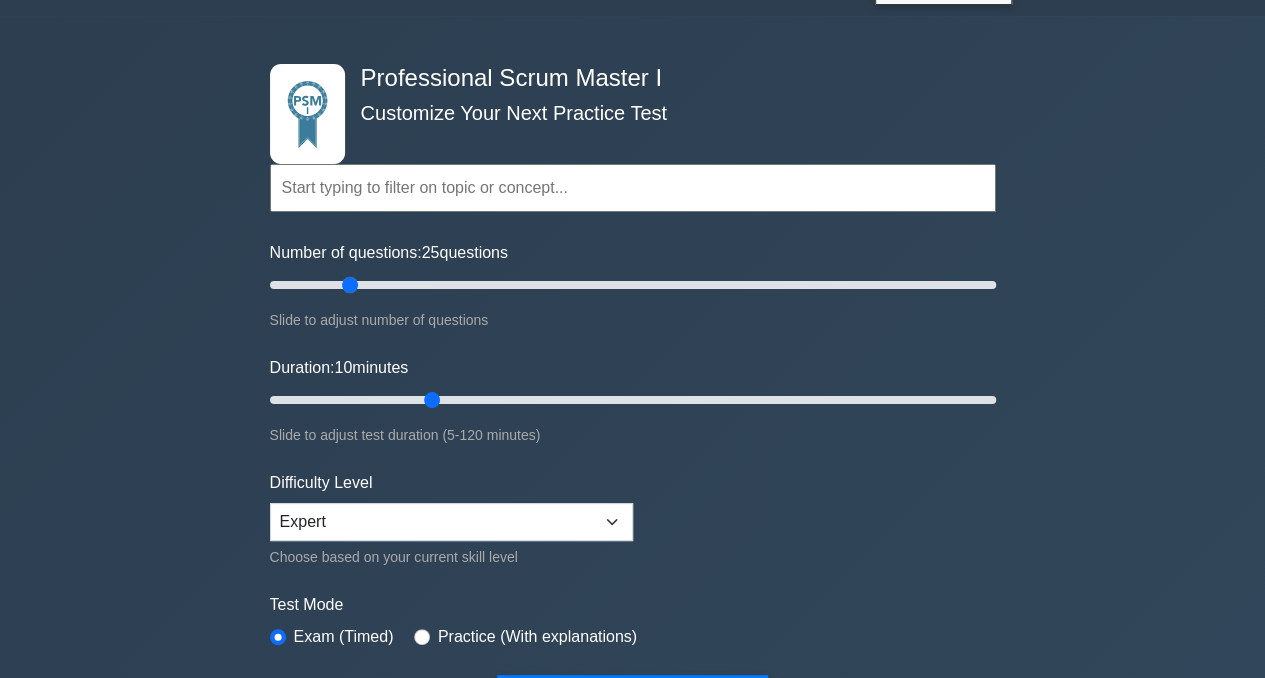 type on "20" 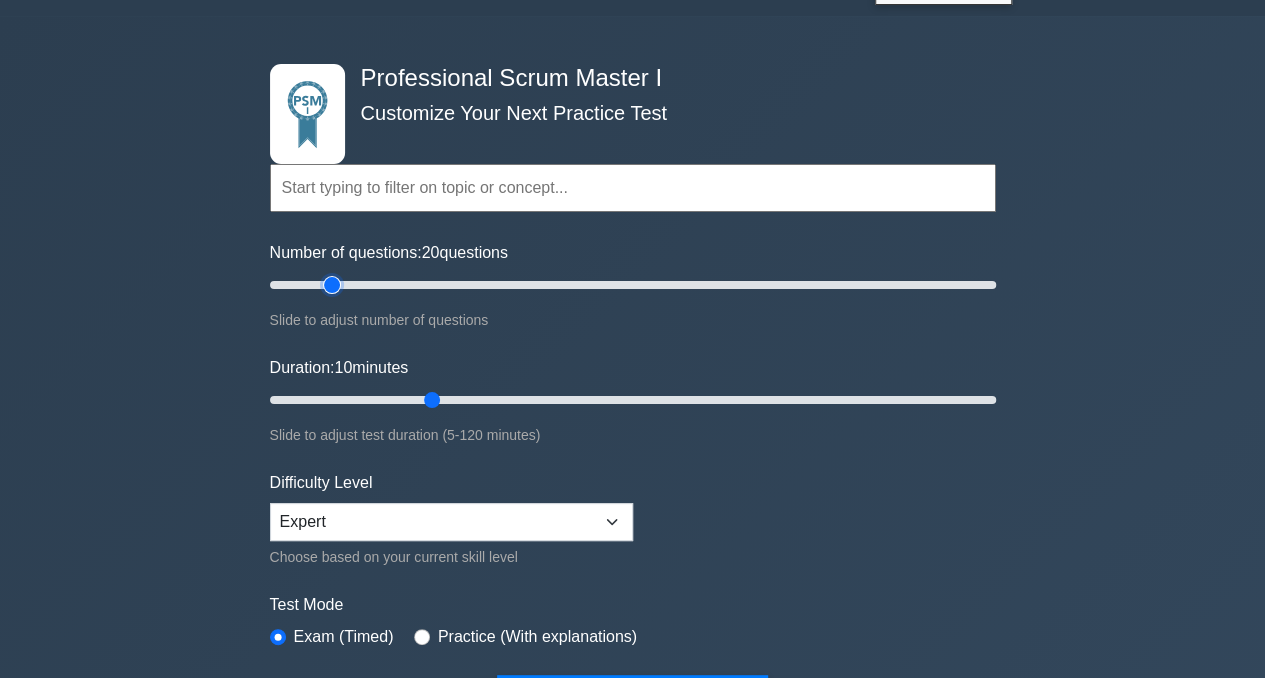 drag, startPoint x: 328, startPoint y: 283, endPoint x: 338, endPoint y: 282, distance: 10.049875 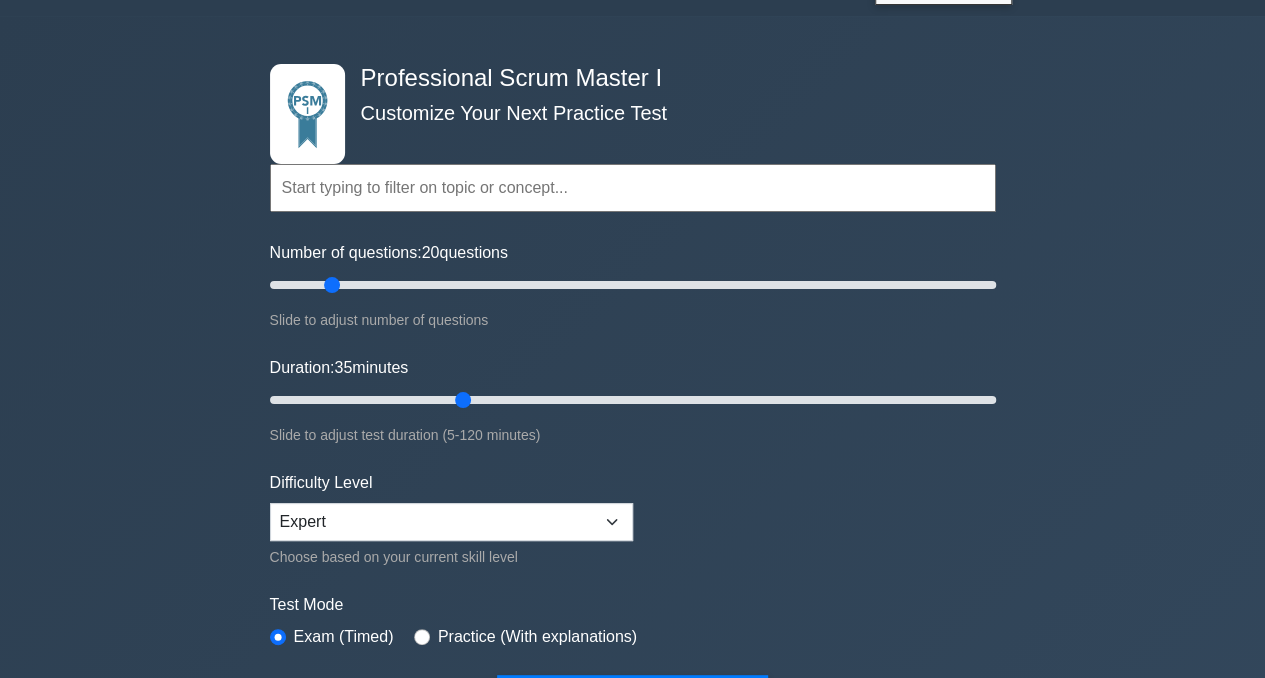 type on "30" 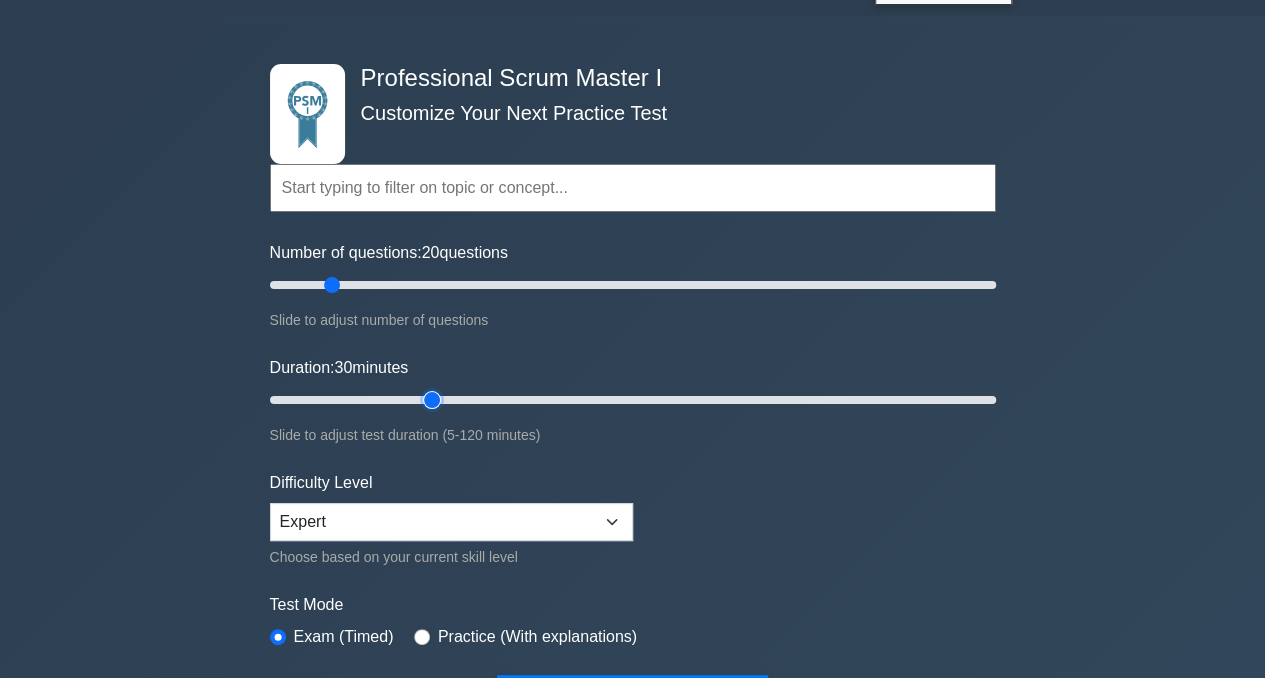drag, startPoint x: 429, startPoint y: 396, endPoint x: 444, endPoint y: 395, distance: 15.033297 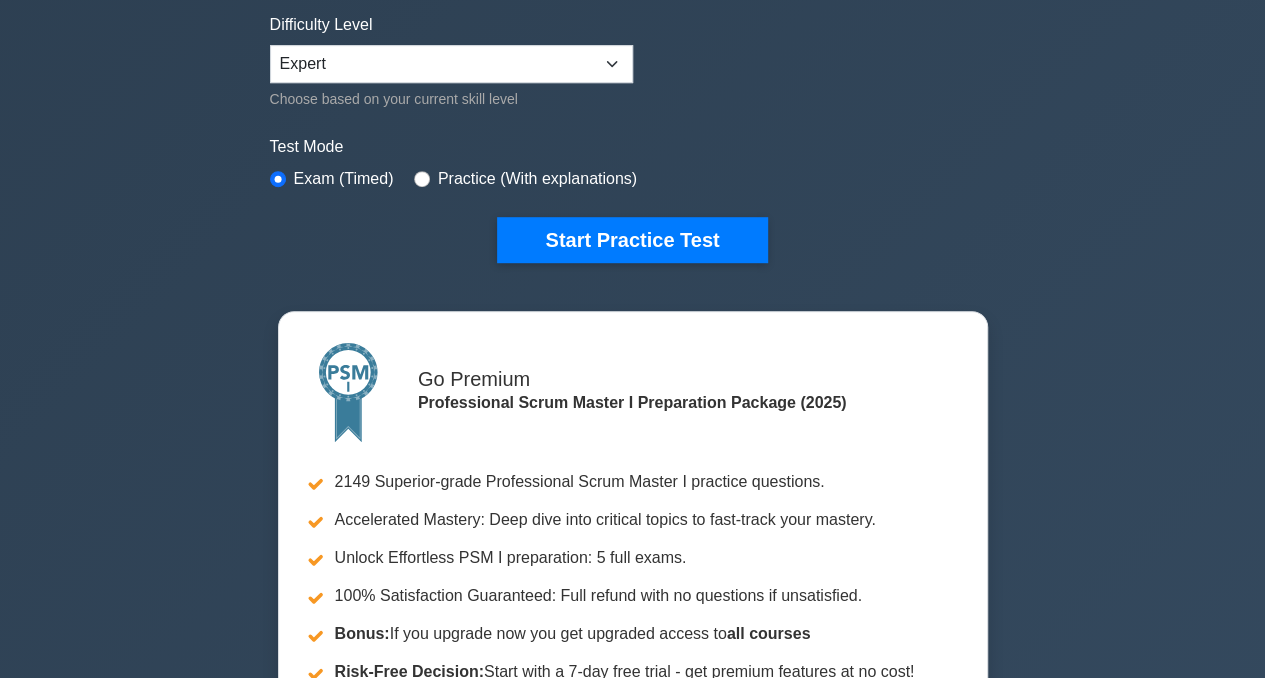 scroll, scrollTop: 642, scrollLeft: 0, axis: vertical 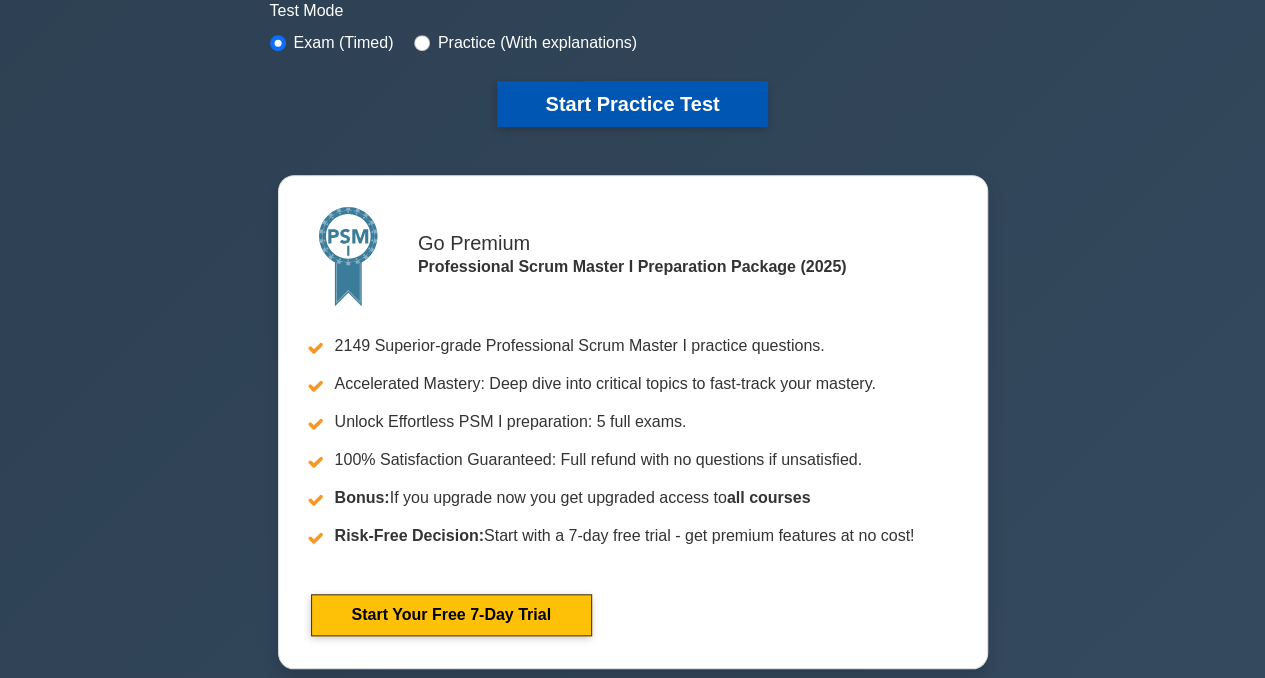 click on "Start Practice Test" at bounding box center [632, 104] 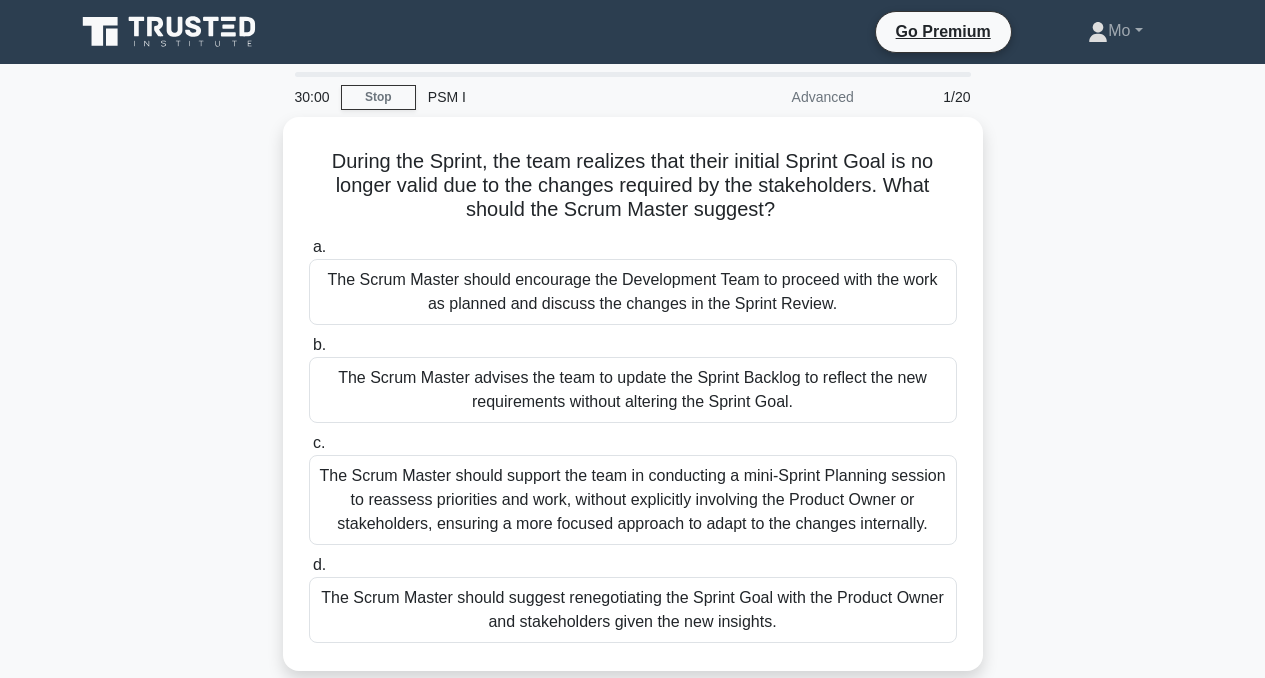 scroll, scrollTop: 0, scrollLeft: 0, axis: both 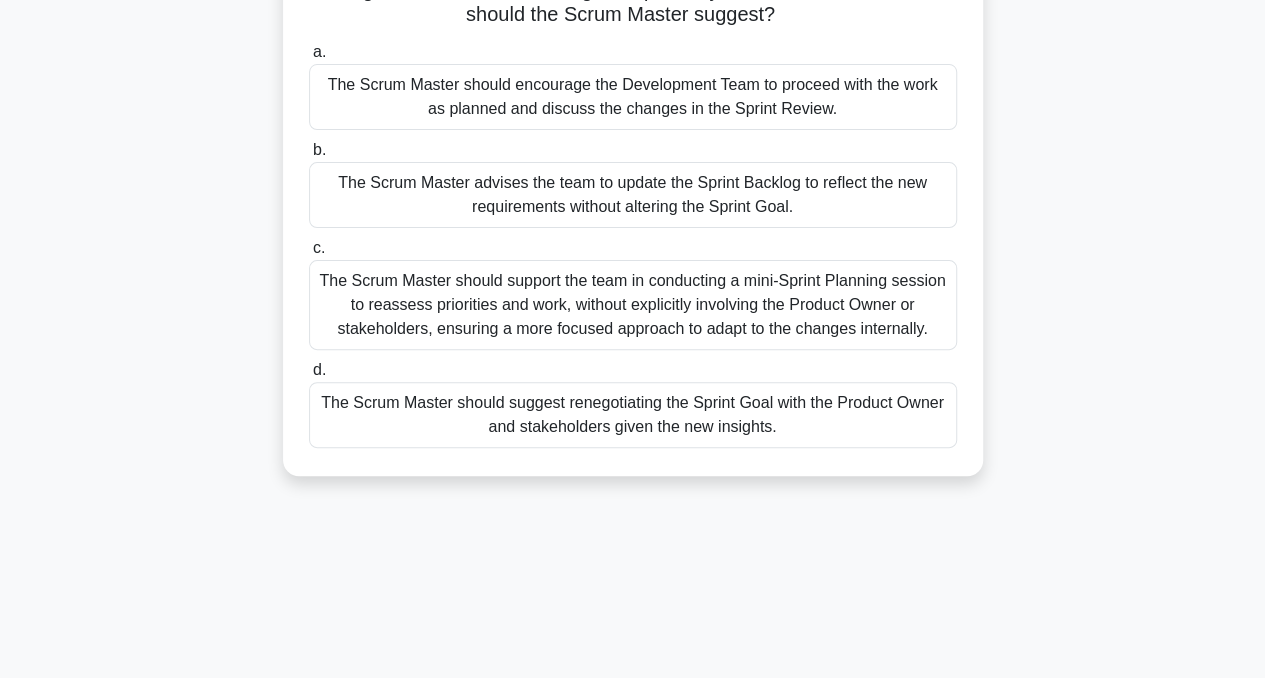 click on "The Scrum Master should suggest renegotiating the Sprint Goal with the Product Owner and stakeholders given the new insights." at bounding box center (633, 415) 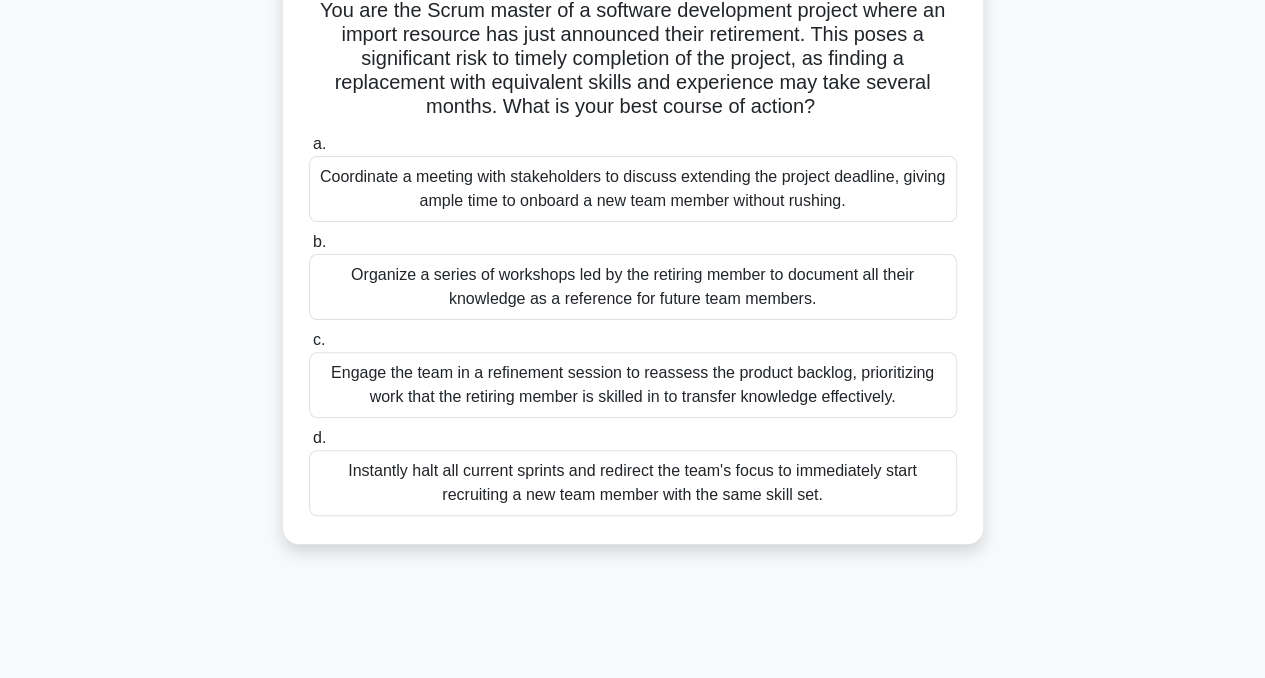 scroll, scrollTop: 145, scrollLeft: 0, axis: vertical 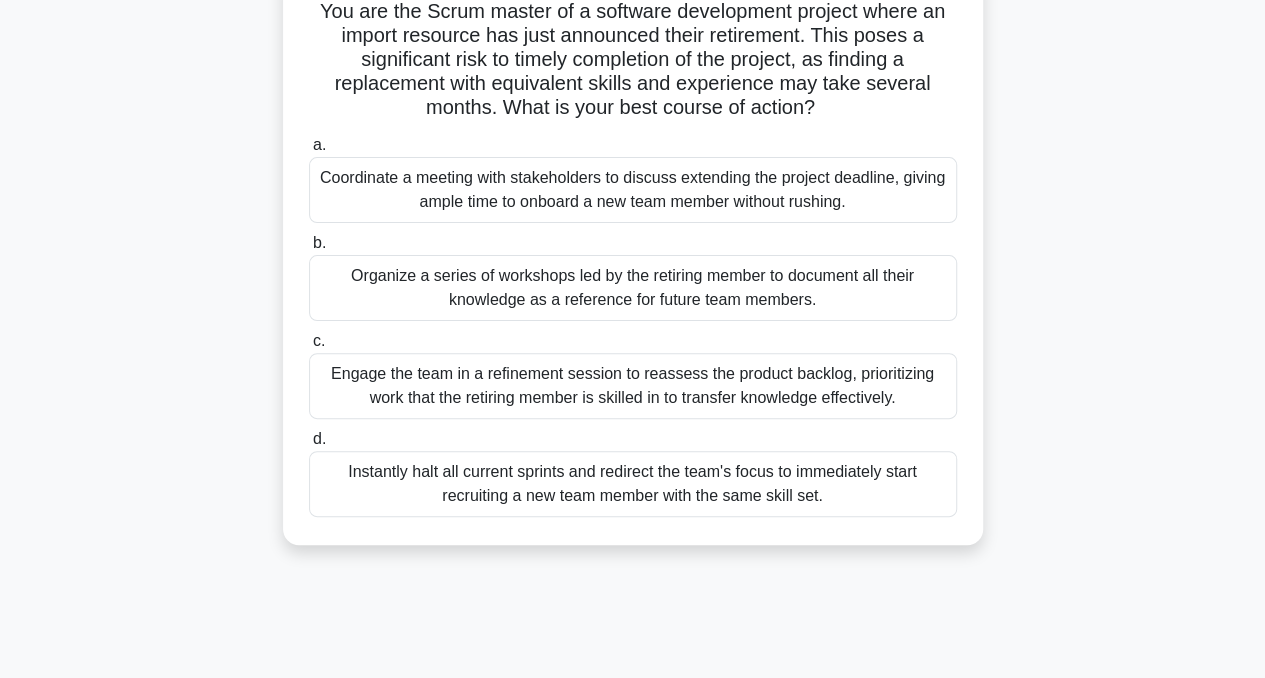click on "Engage the team in a refinement session to reassess the product backlog, prioritizing work that the retiring member is skilled in to transfer knowledge effectively." at bounding box center (633, 386) 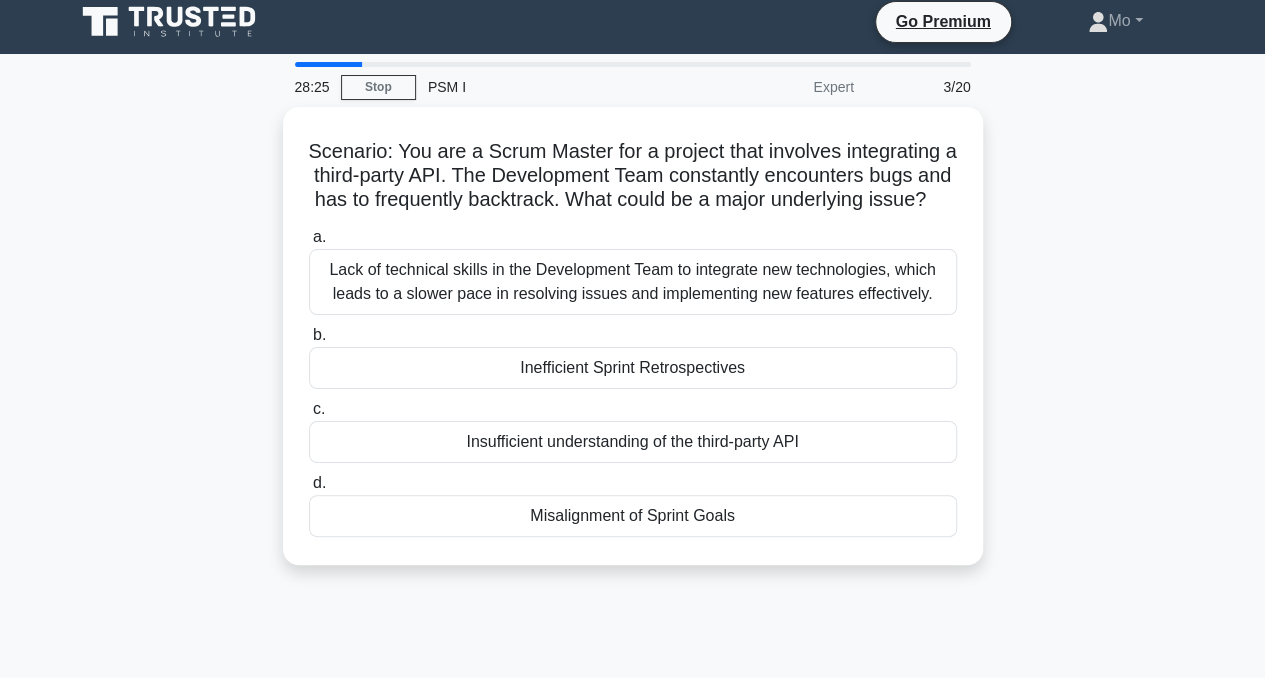 scroll, scrollTop: 0, scrollLeft: 0, axis: both 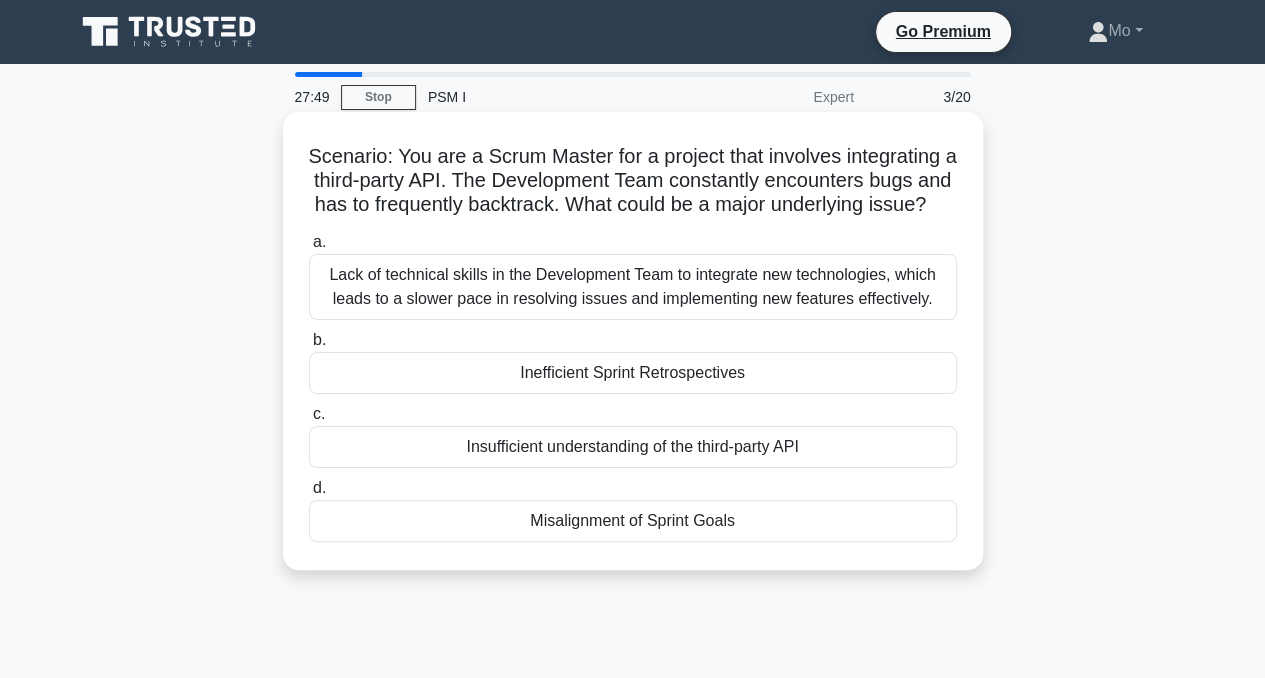 click on "Lack of technical skills in the Development Team to integrate new technologies, which leads to a slower pace in resolving issues and implementing new features effectively." at bounding box center [633, 287] 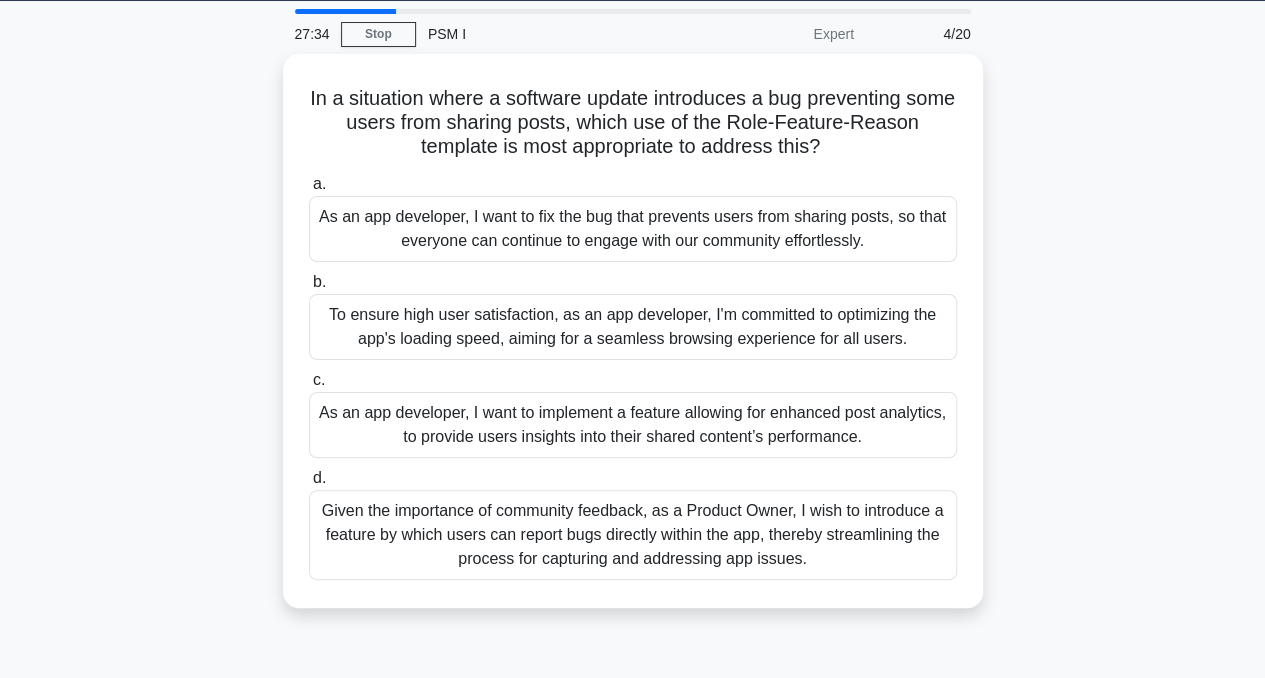 scroll, scrollTop: 64, scrollLeft: 0, axis: vertical 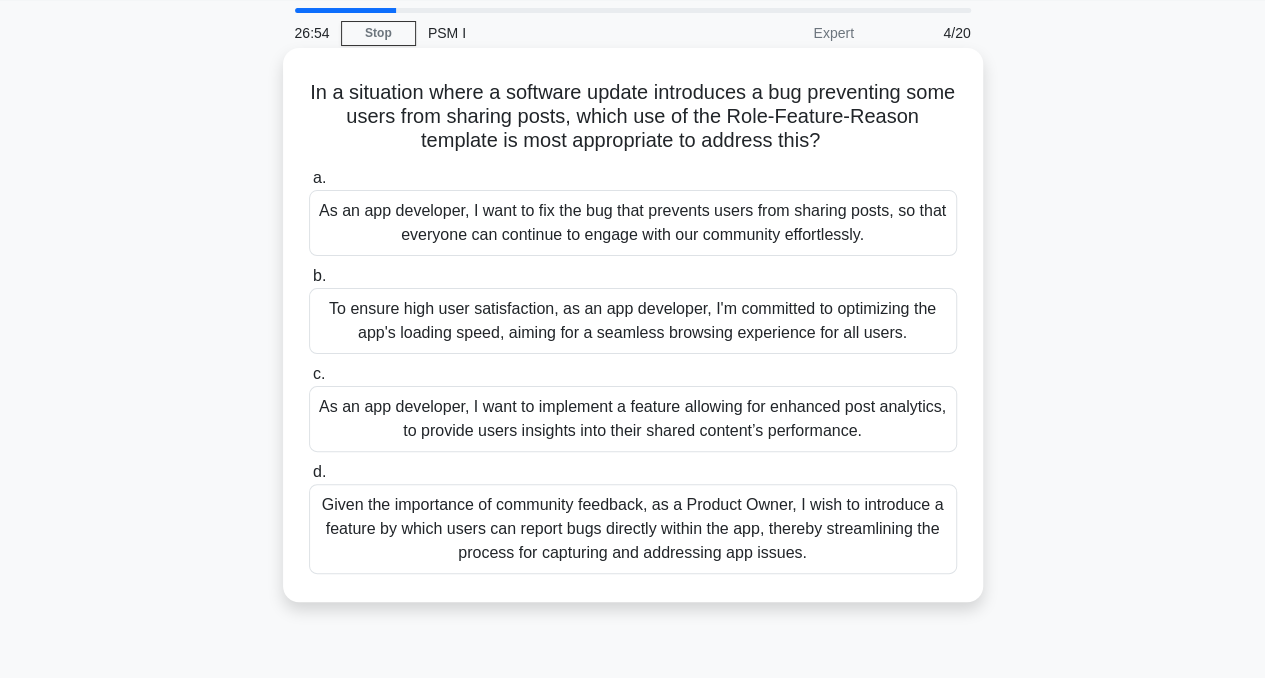 click on "As an app developer, I want to fix the bug that prevents users from sharing posts, so that everyone can continue to engage with our community effortlessly." at bounding box center (633, 223) 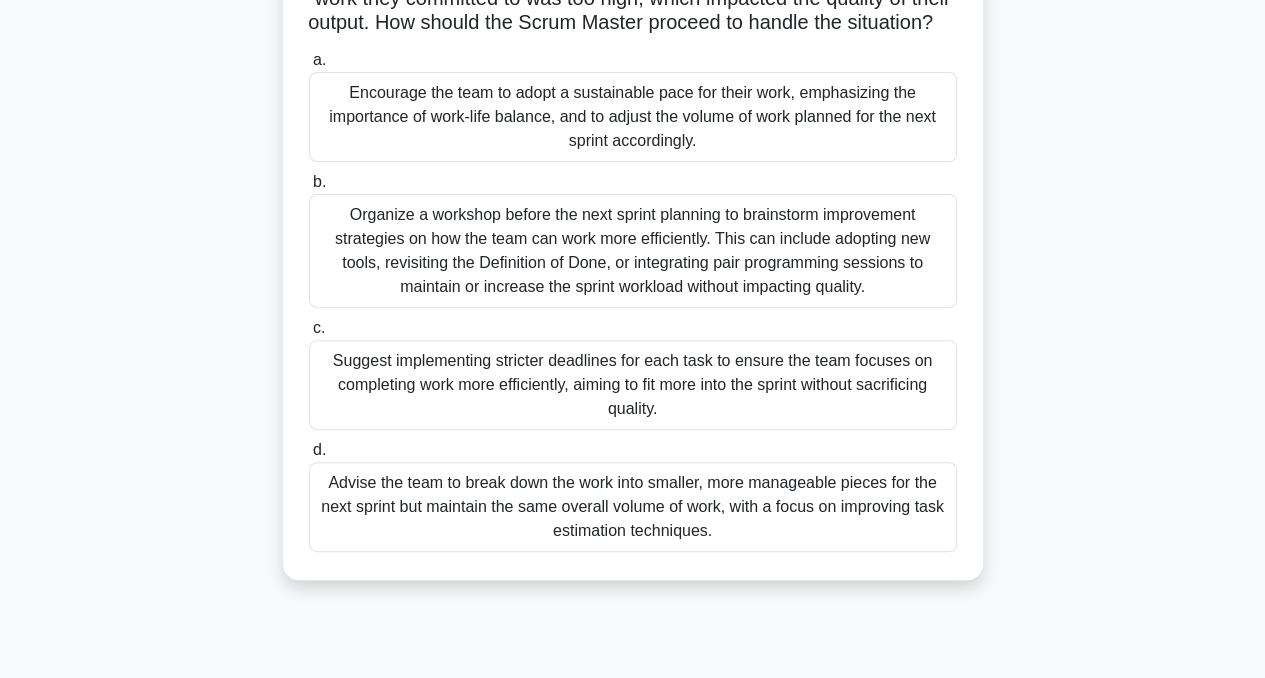 scroll, scrollTop: 183, scrollLeft: 0, axis: vertical 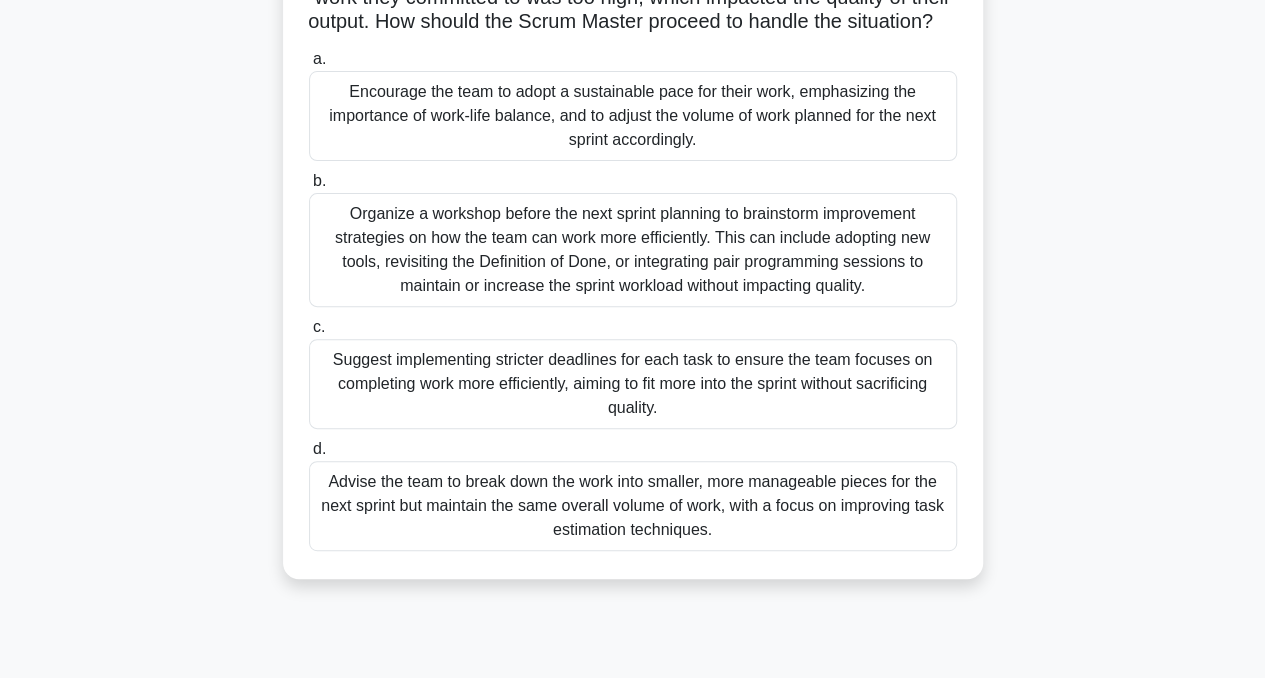 click on "Encourage the team to adopt a sustainable pace for their work, emphasizing the importance of work-life balance, and to adjust the volume of work planned for the next sprint accordingly." at bounding box center (633, 116) 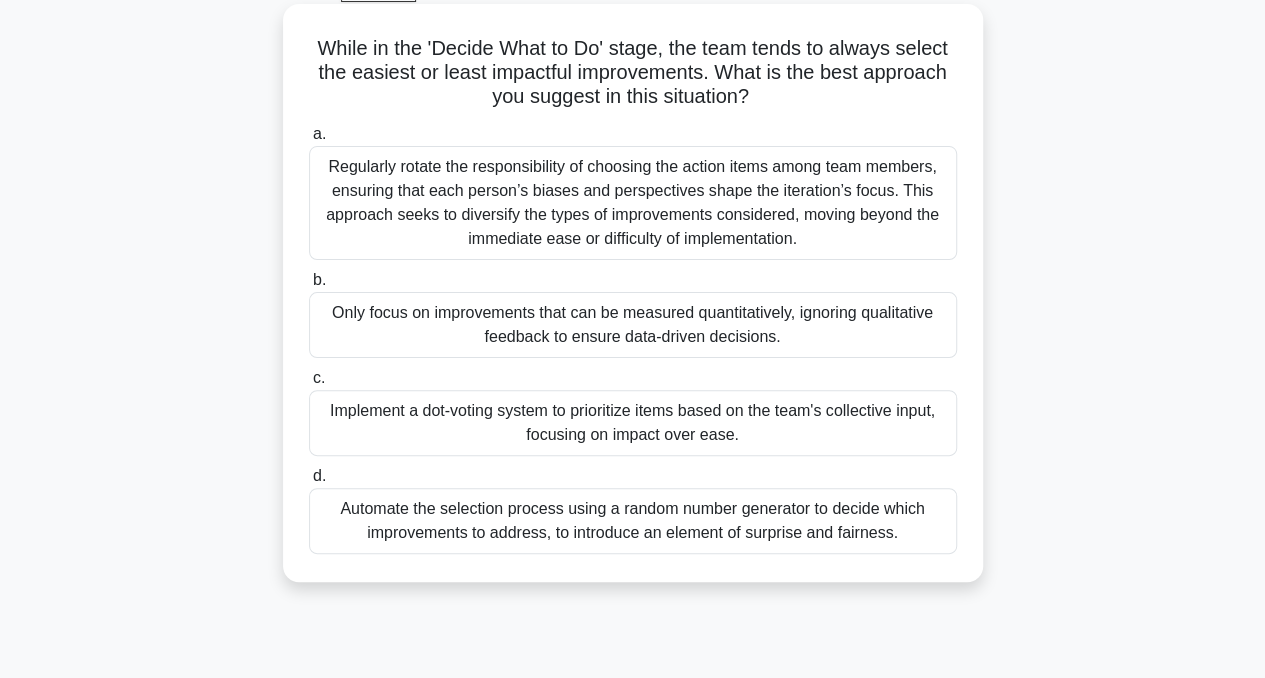 scroll, scrollTop: 109, scrollLeft: 0, axis: vertical 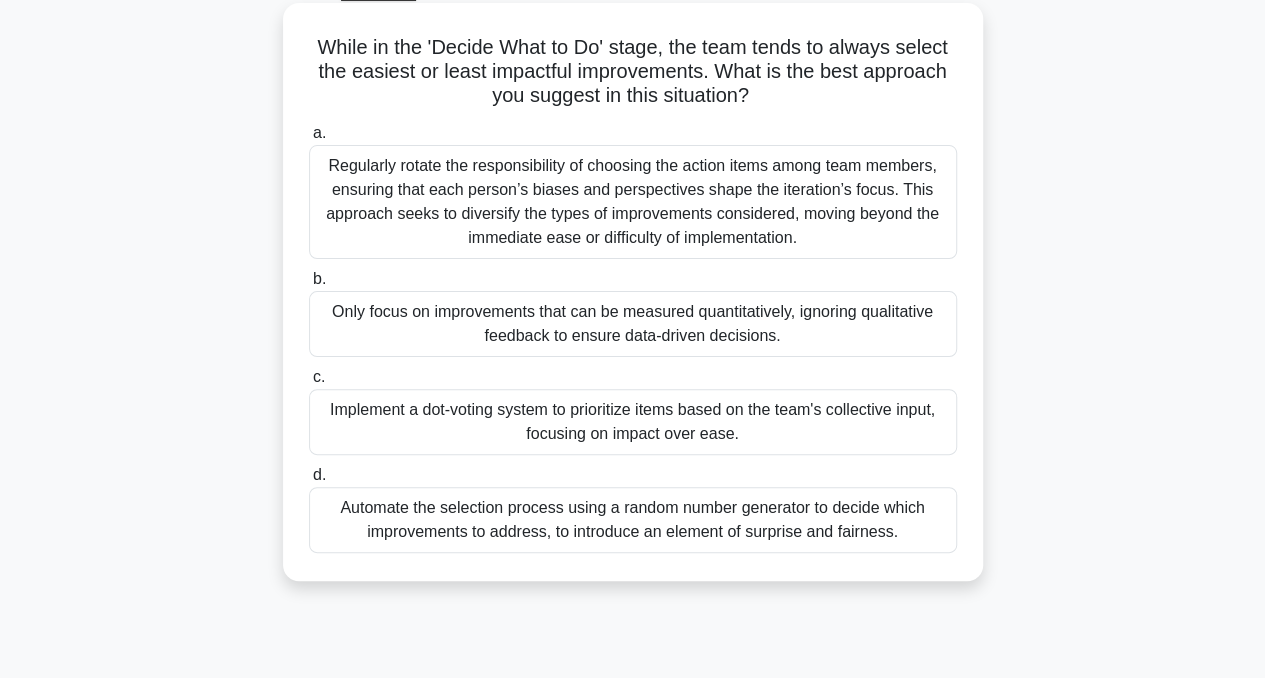 click on "Implement a dot-voting system to prioritize items based on the team's collective input, focusing on impact over ease." at bounding box center (633, 422) 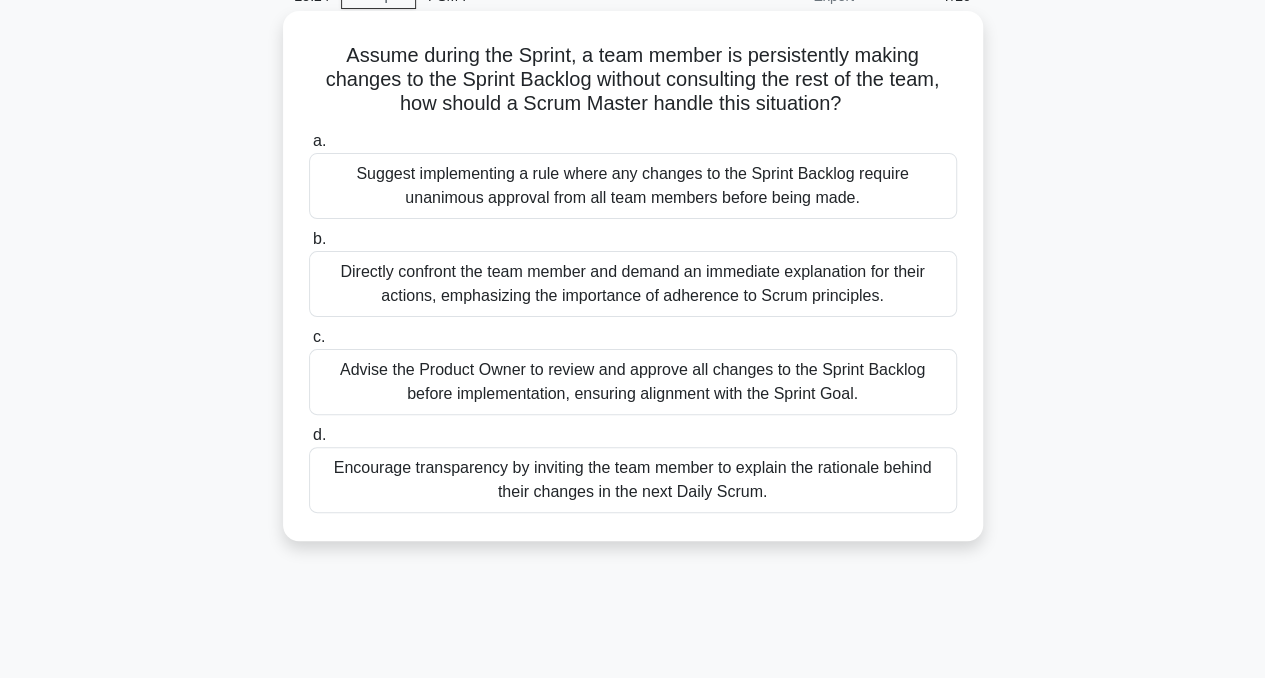 scroll, scrollTop: 107, scrollLeft: 0, axis: vertical 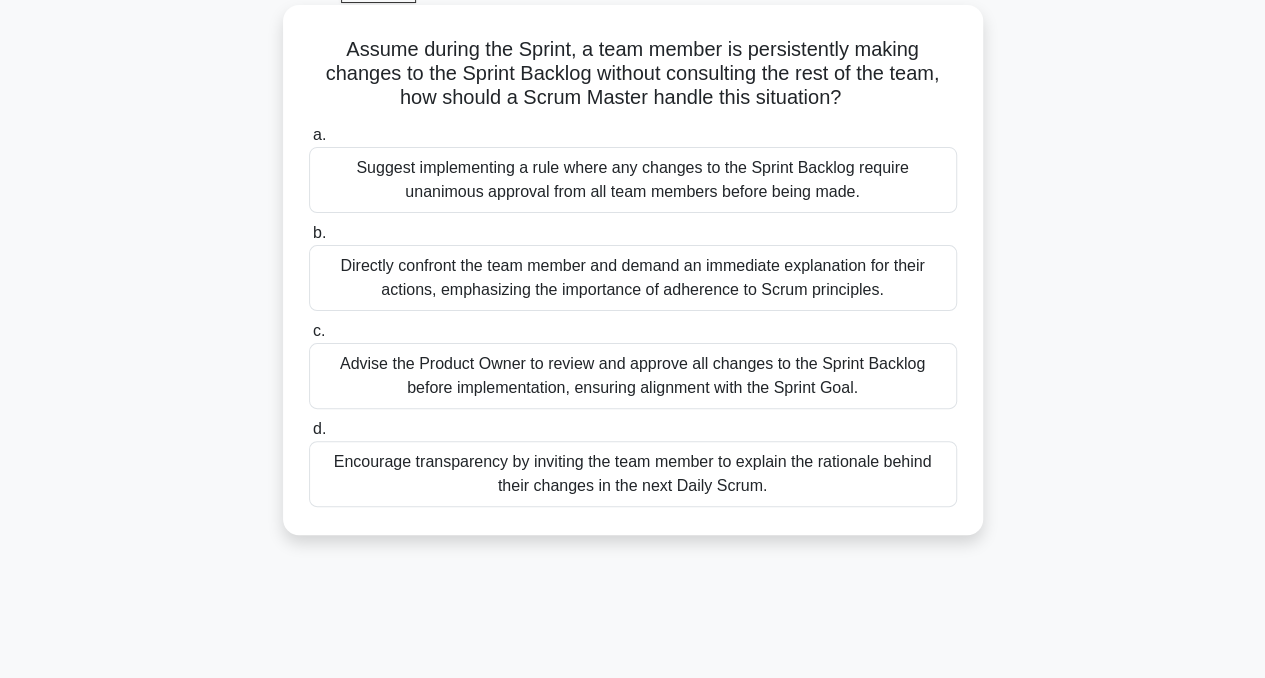 click on "Encourage transparency by inviting the team member to explain the rationale behind their changes in the next Daily Scrum." at bounding box center [633, 474] 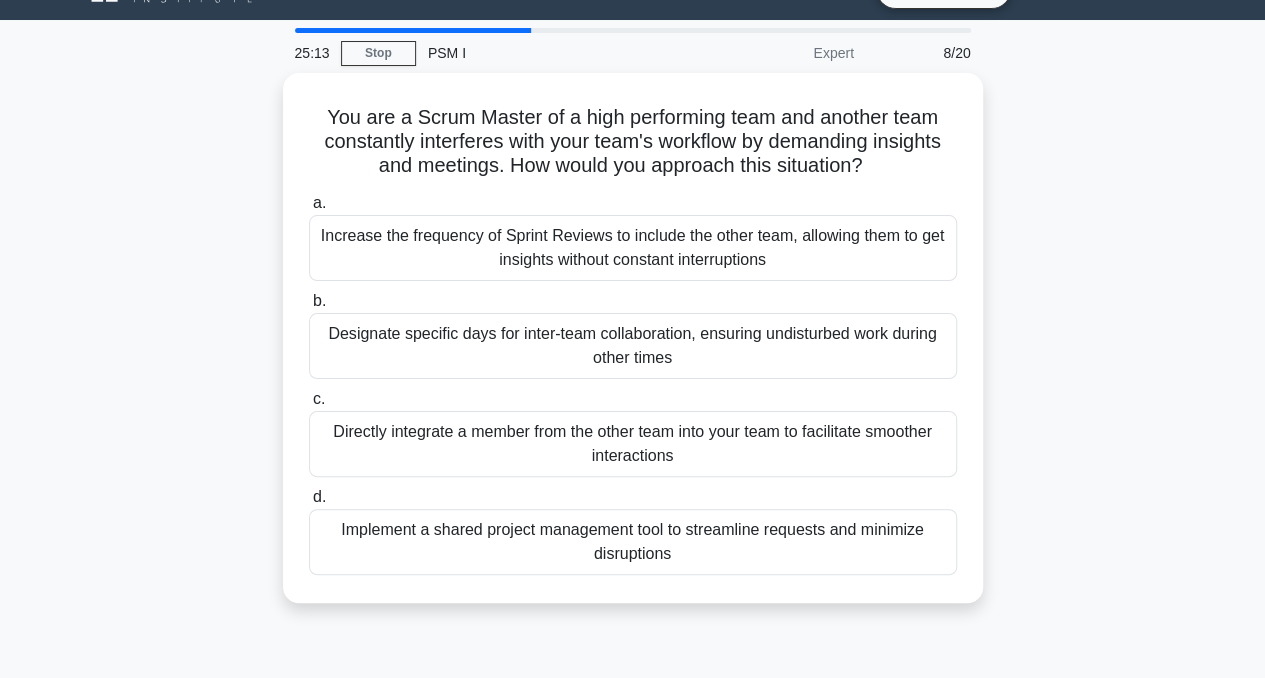 scroll, scrollTop: 0, scrollLeft: 0, axis: both 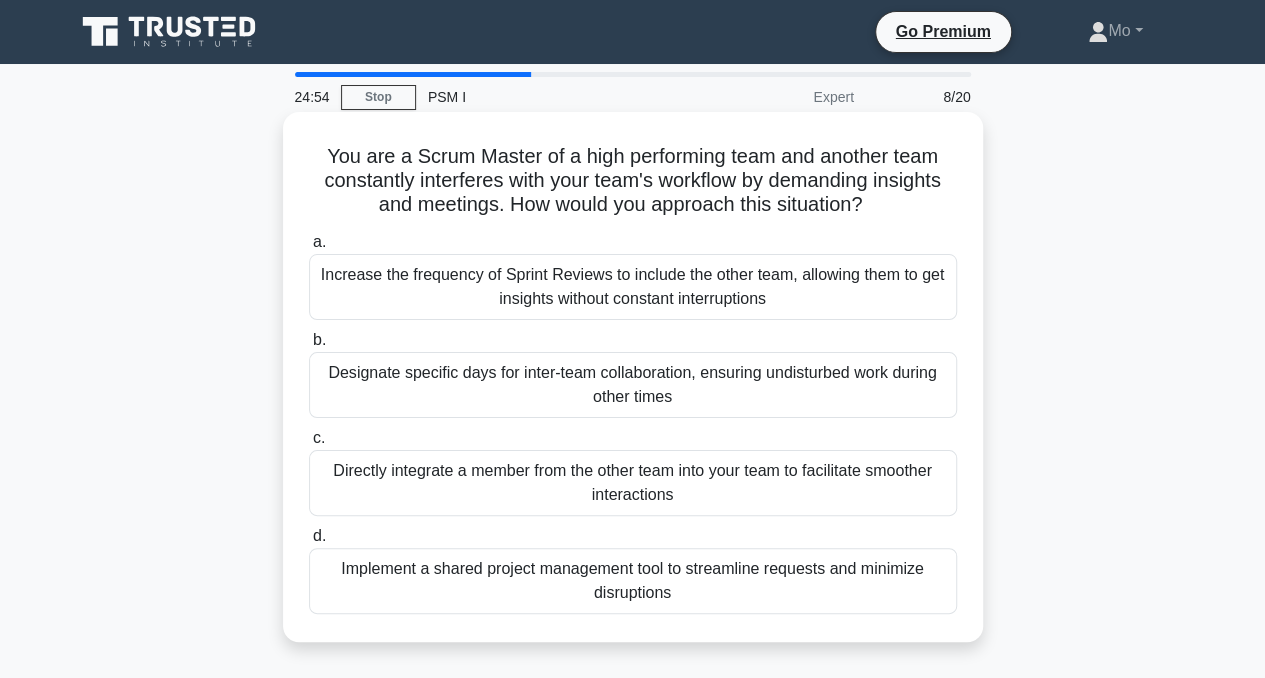 click on "Designate specific days for inter-team collaboration, ensuring undisturbed work during other times" at bounding box center [633, 385] 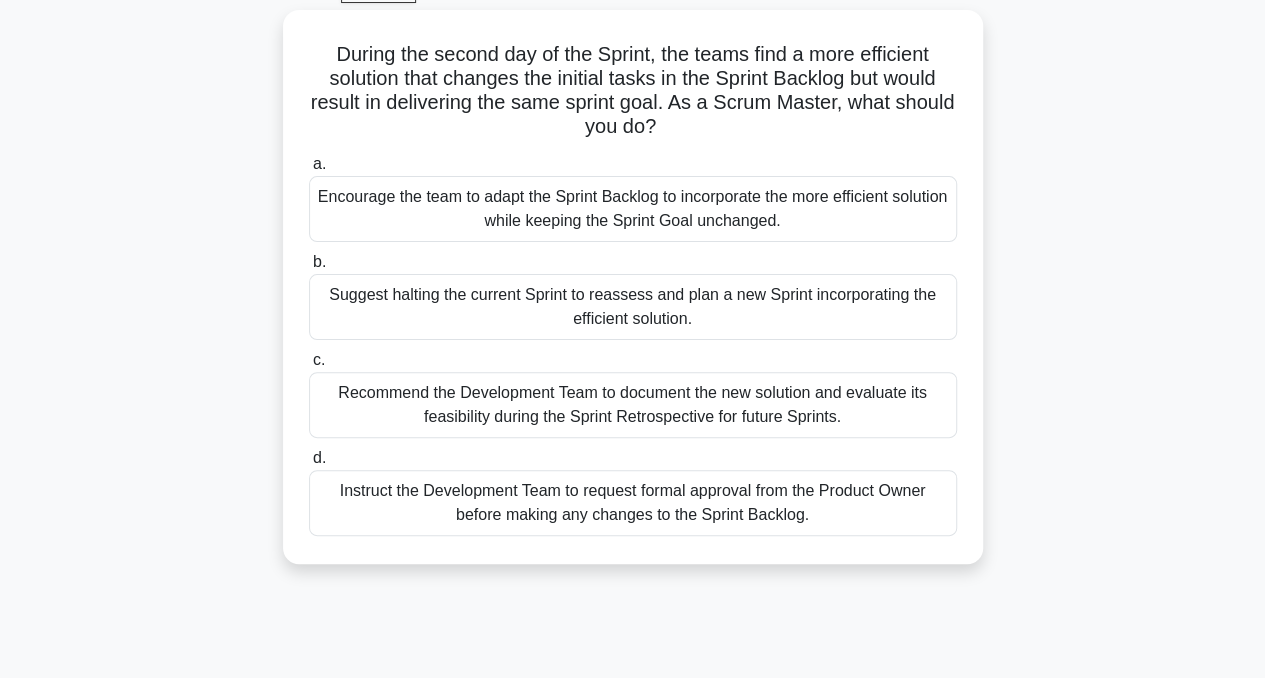 scroll, scrollTop: 114, scrollLeft: 0, axis: vertical 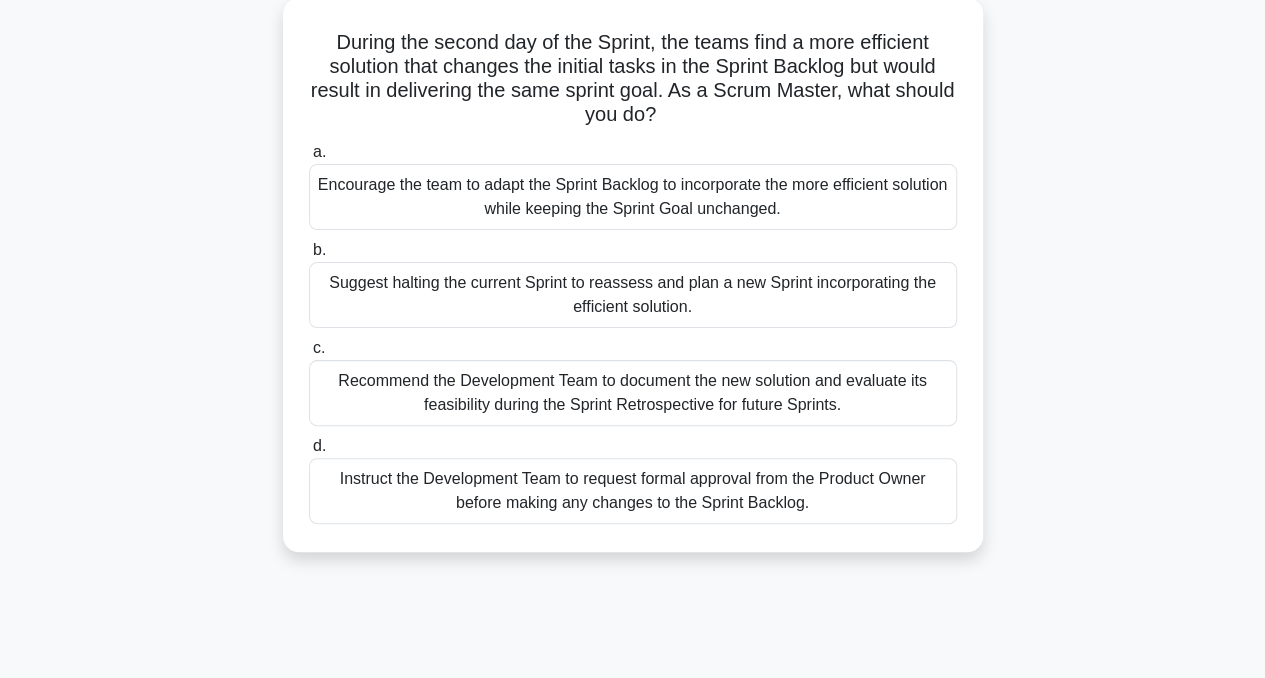 click on "Encourage the team to adapt the Sprint Backlog to incorporate the more efficient solution while keeping the Sprint Goal unchanged." at bounding box center [633, 197] 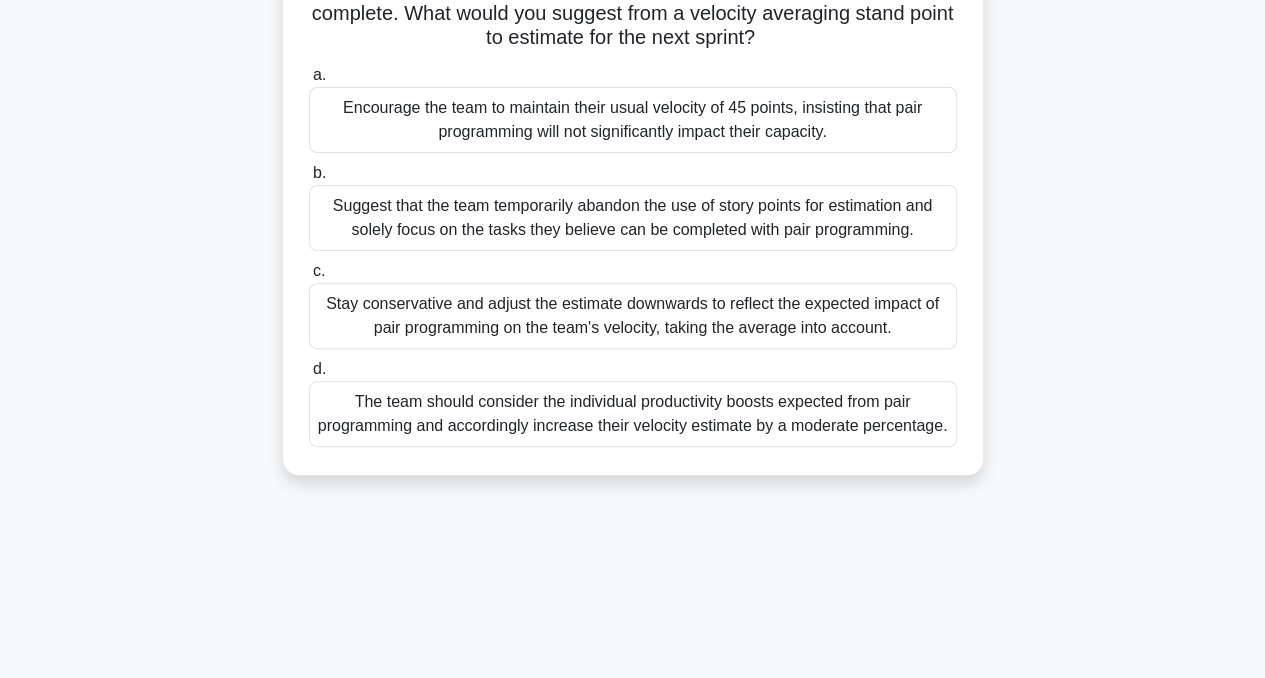 scroll, scrollTop: 219, scrollLeft: 0, axis: vertical 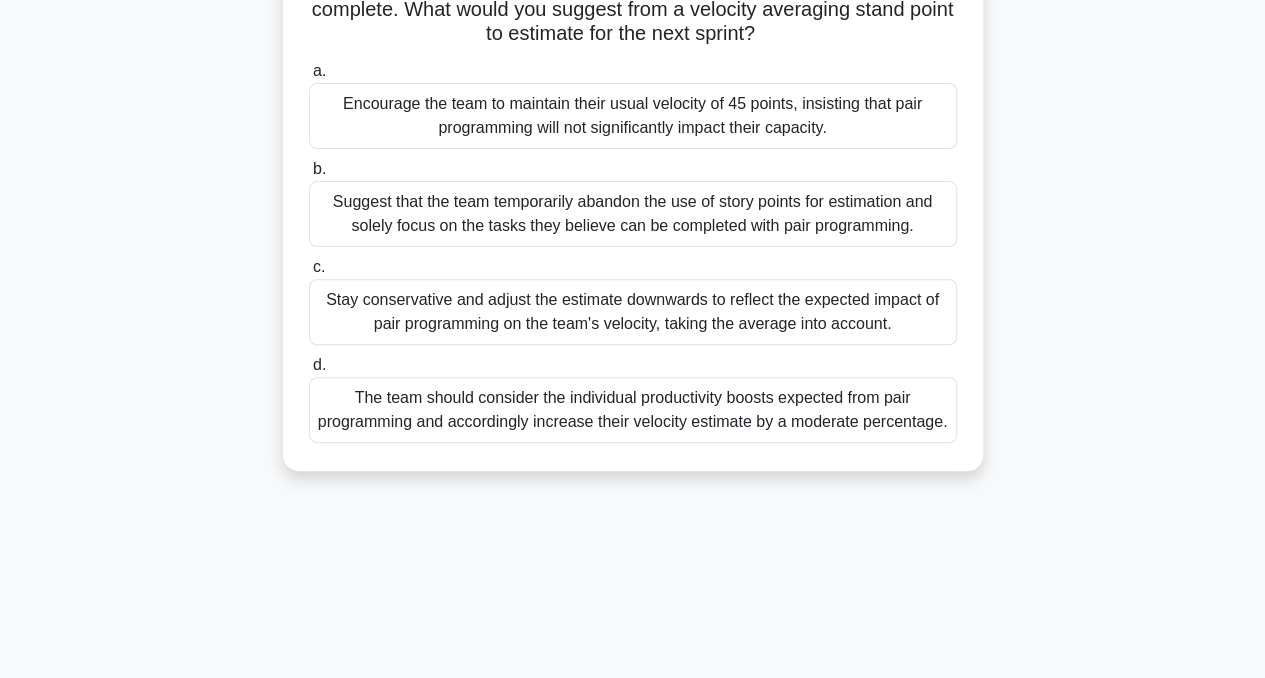 click on "Stay conservative and adjust the estimate downwards to reflect the expected impact of pair programming on the team's velocity, taking the average into account." at bounding box center [633, 312] 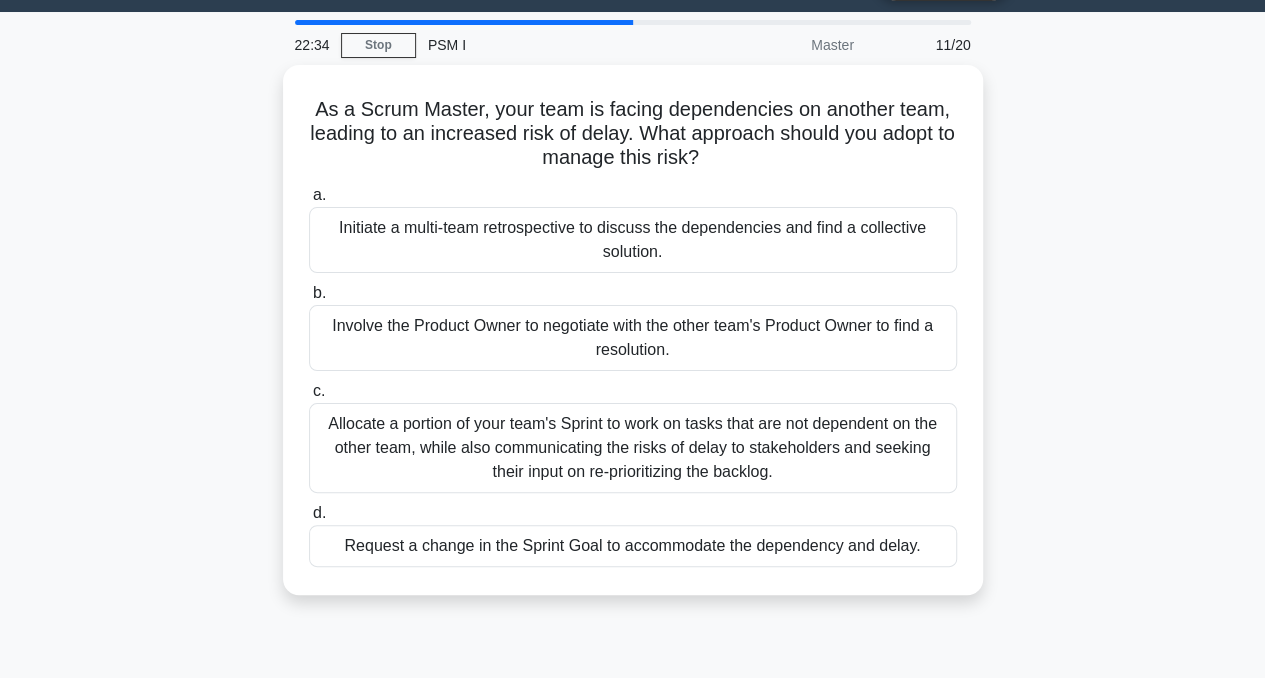 scroll, scrollTop: 0, scrollLeft: 0, axis: both 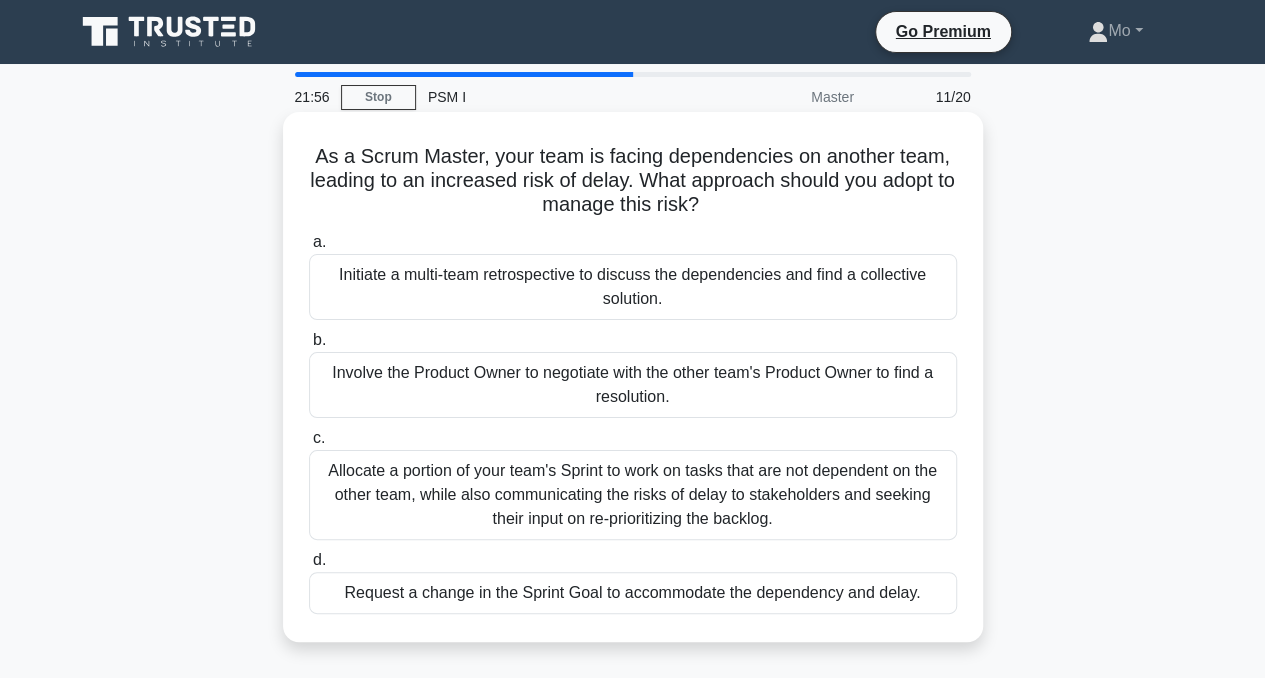 click on "Initiate a multi-team retrospective to discuss the dependencies and find a collective solution." at bounding box center (633, 287) 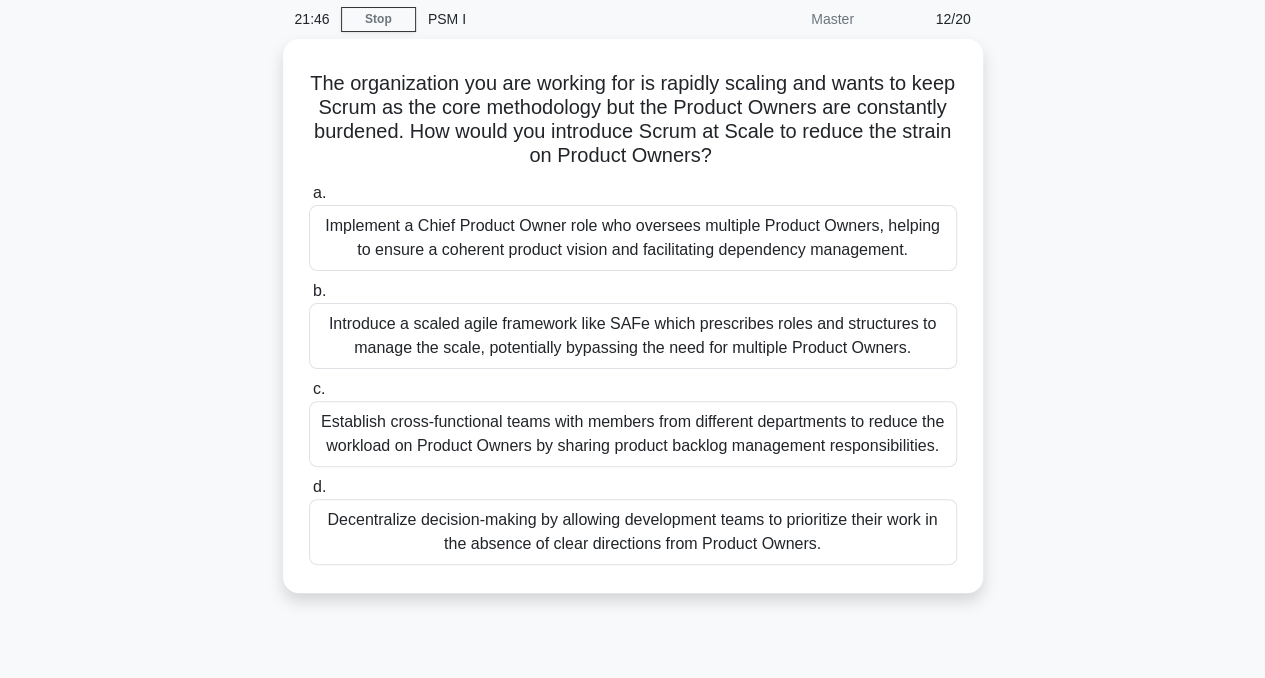 scroll, scrollTop: 79, scrollLeft: 0, axis: vertical 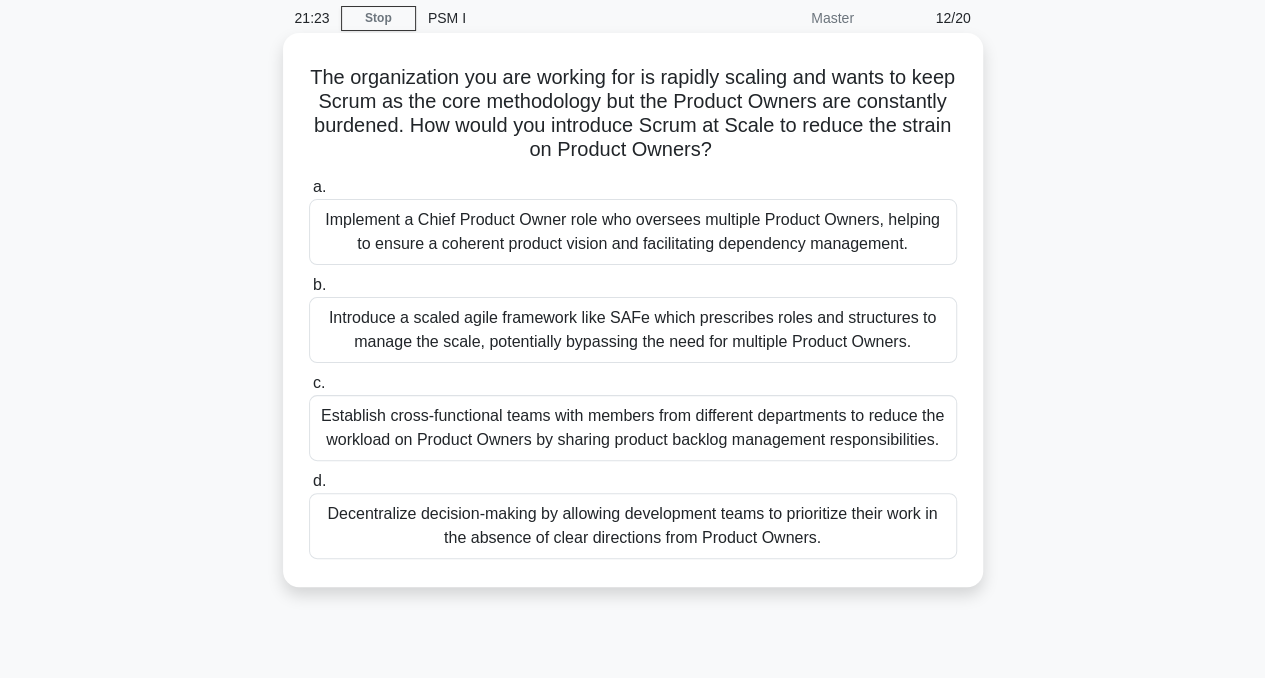 click on "Establish cross-functional teams with members from different departments to reduce the workload on Product Owners by sharing product backlog management responsibilities." at bounding box center [633, 428] 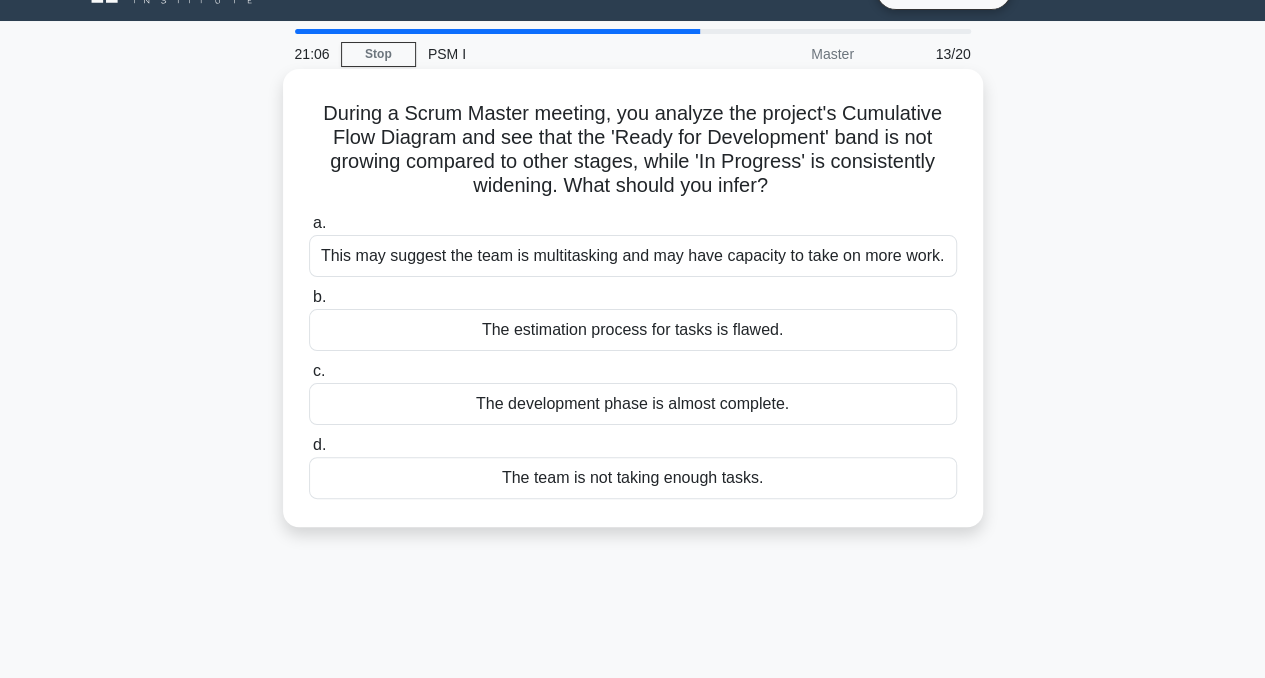 scroll, scrollTop: 46, scrollLeft: 0, axis: vertical 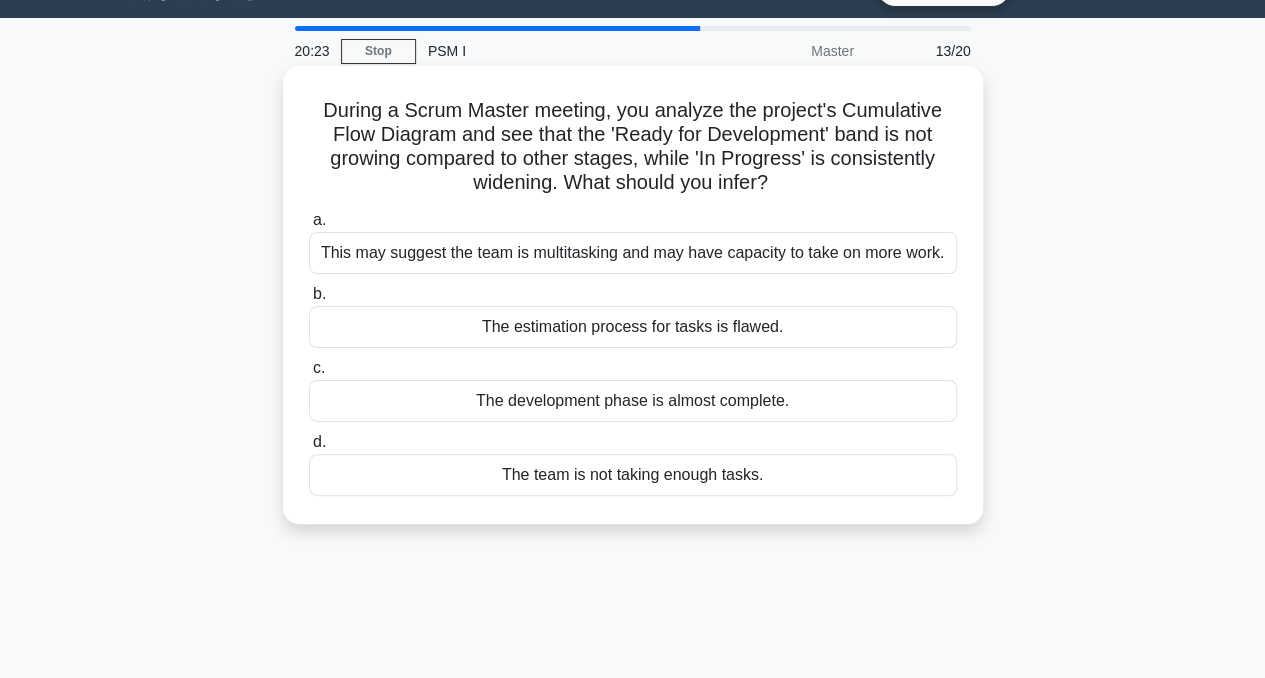 click on "The estimation process for tasks is flawed." at bounding box center (633, 327) 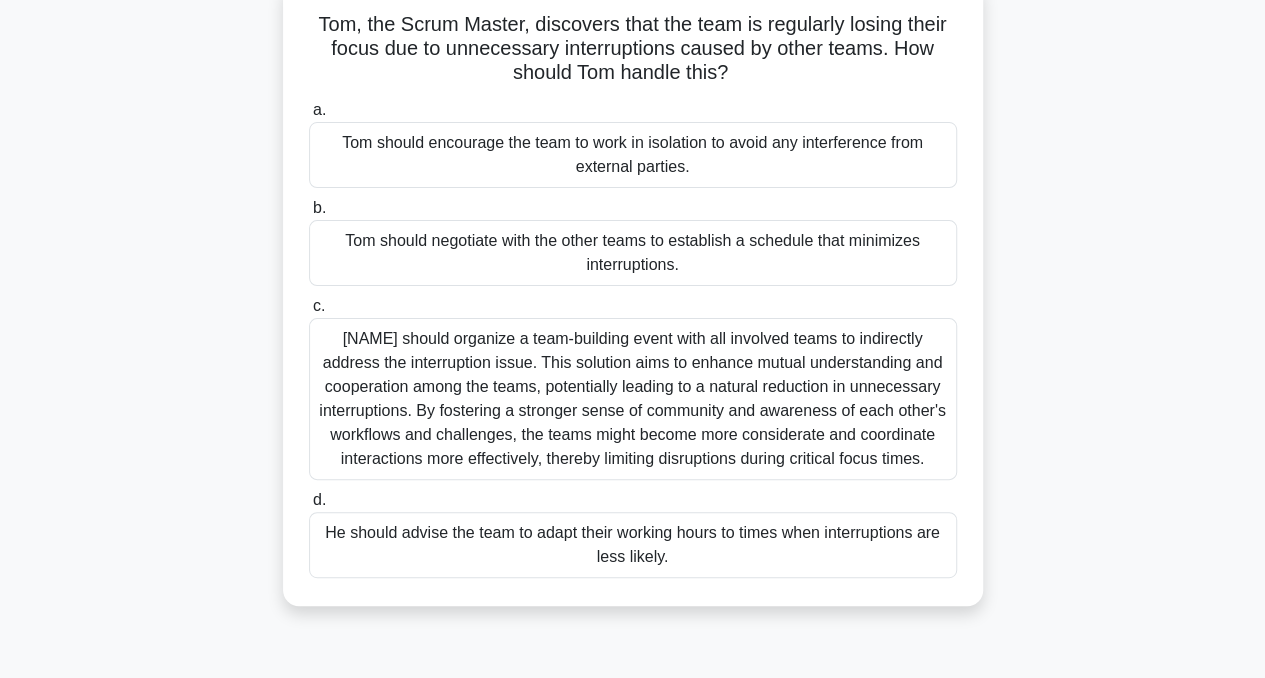 scroll, scrollTop: 135, scrollLeft: 0, axis: vertical 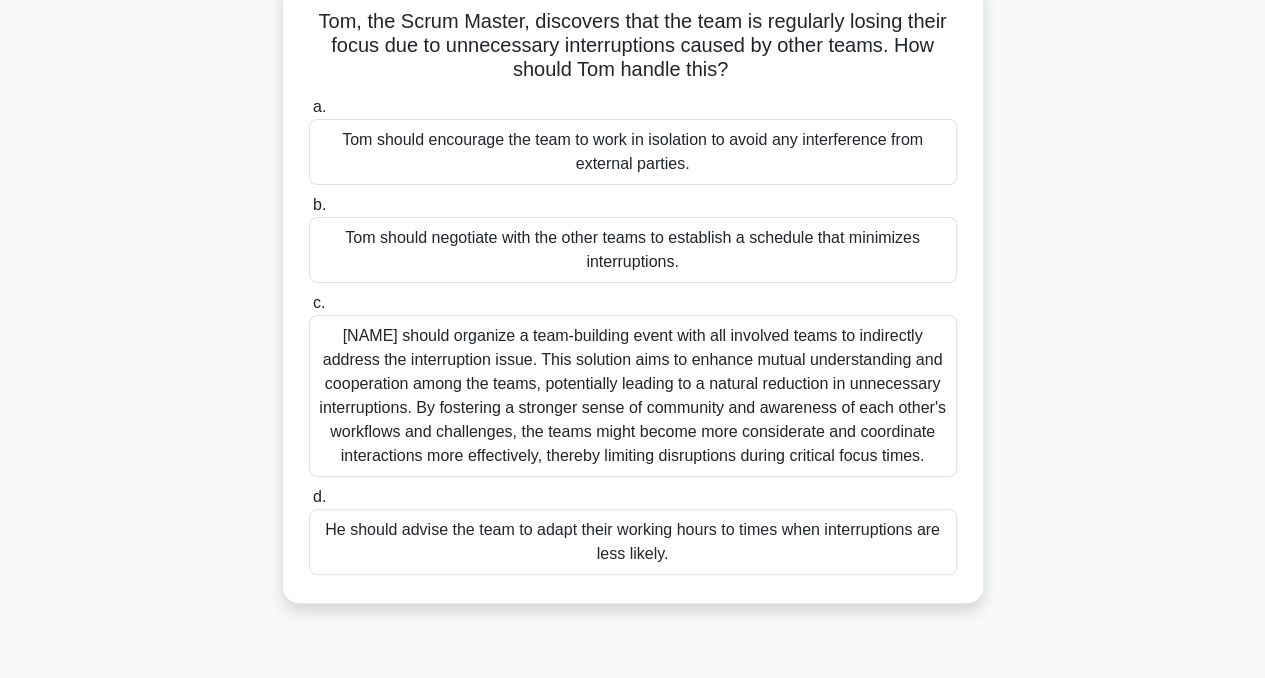 click on "Tom should negotiate with the other teams to establish a schedule that minimizes interruptions." at bounding box center [633, 250] 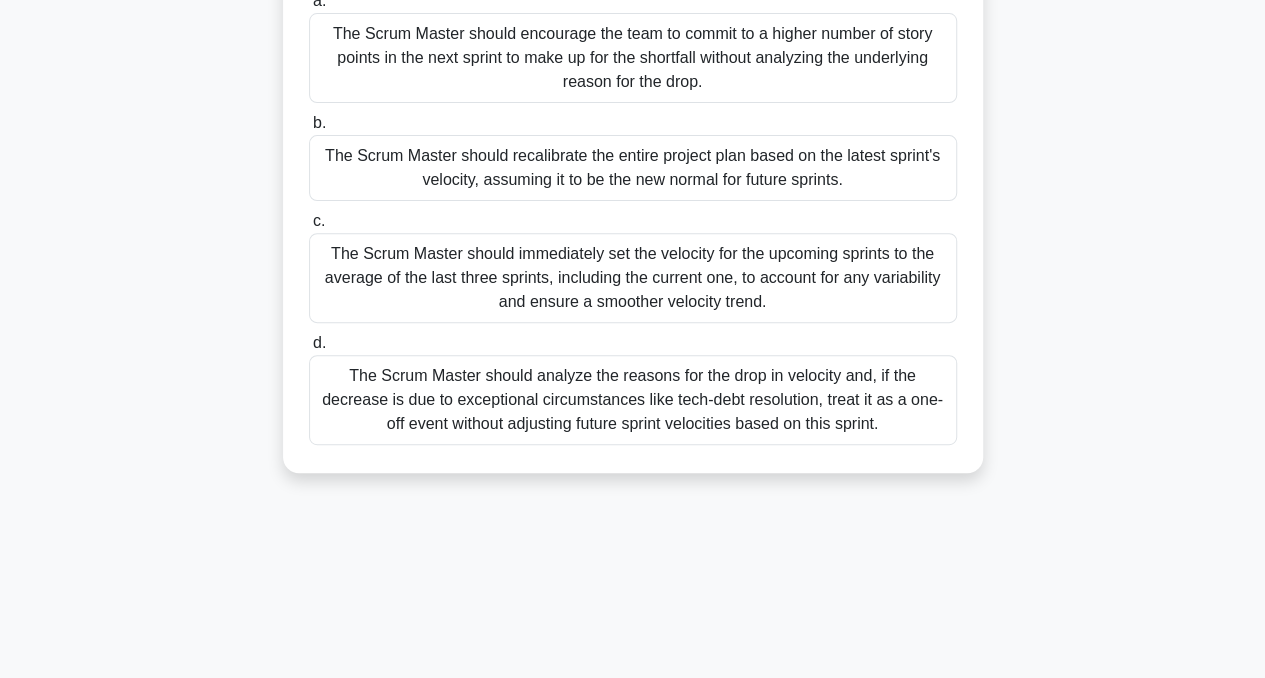 scroll, scrollTop: 268, scrollLeft: 0, axis: vertical 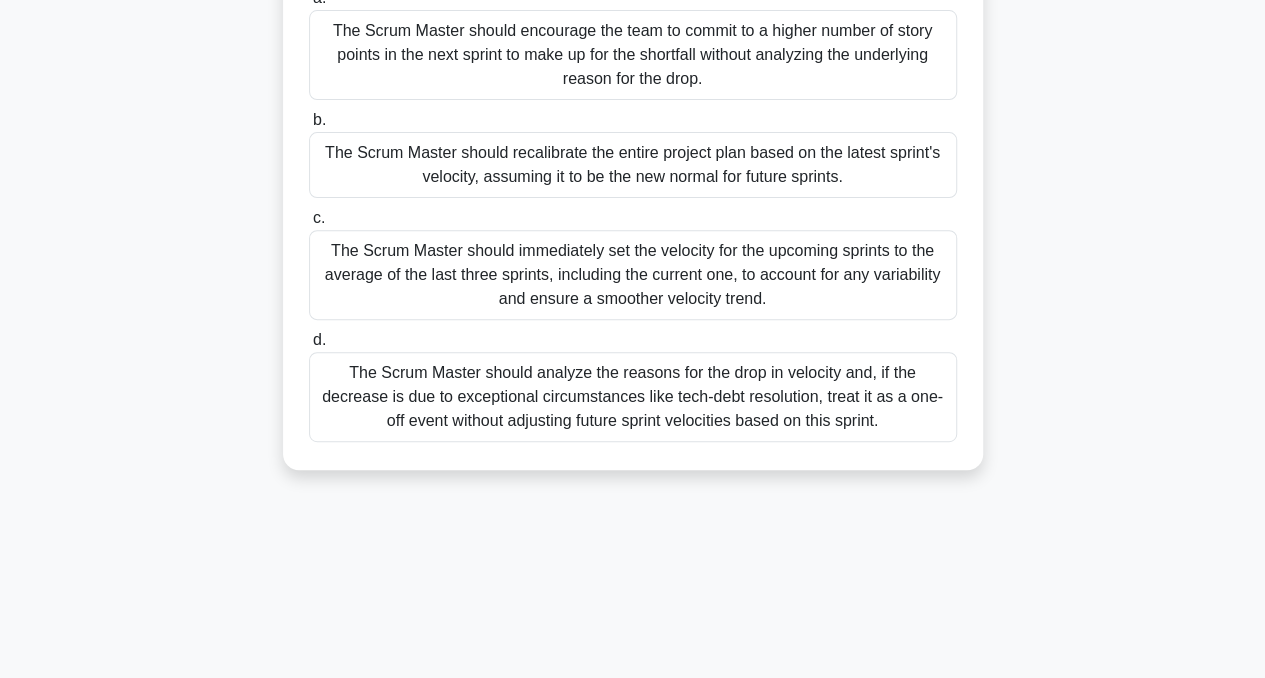 click on "The Scrum Master should analyze the reasons for the drop in velocity and, if the decrease is due to exceptional circumstances like tech-debt resolution, treat it as a one-off event without adjusting future sprint velocities based on this sprint." at bounding box center [633, 397] 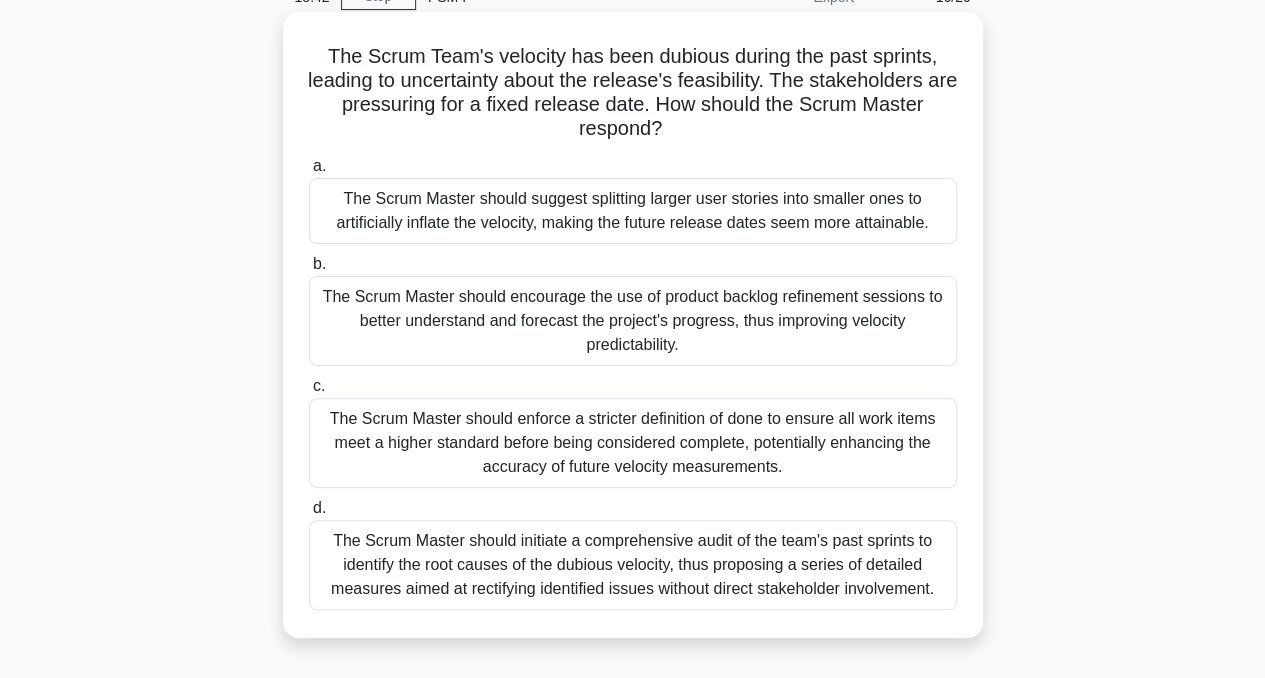 scroll, scrollTop: 99, scrollLeft: 0, axis: vertical 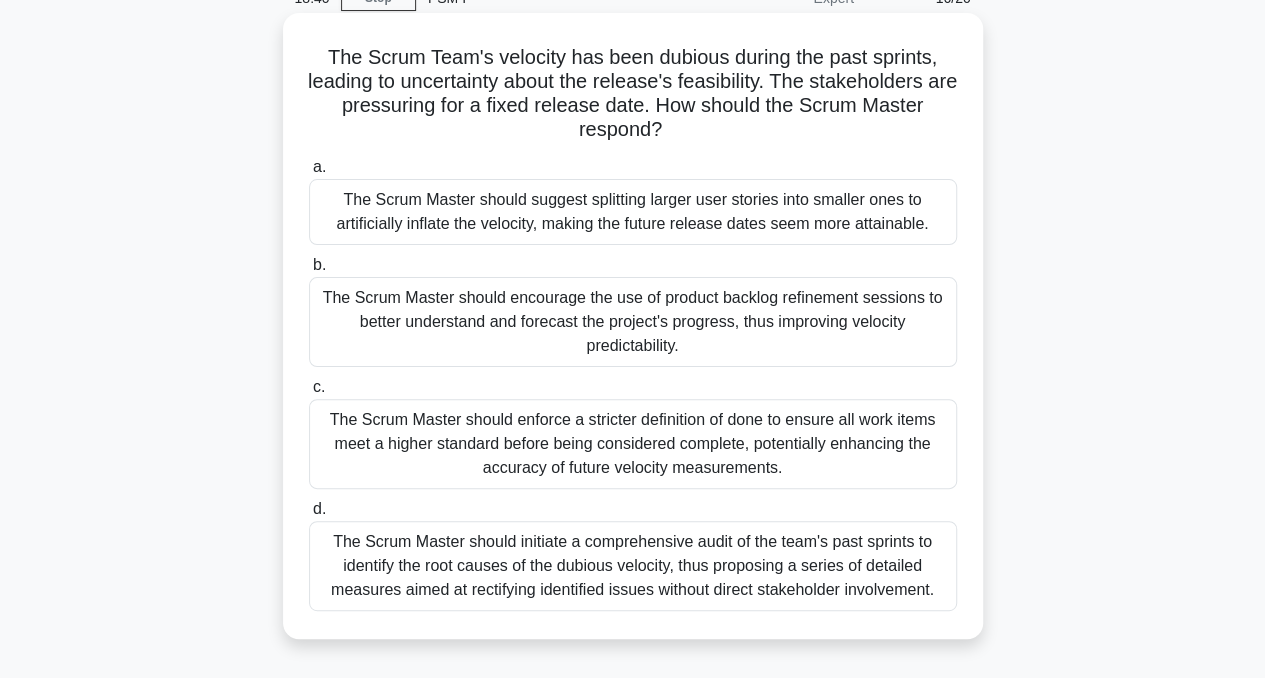 click on "The Scrum Master should encourage the use of product backlog refinement sessions to better understand and forecast the project's progress, thus improving velocity predictability." at bounding box center [633, 322] 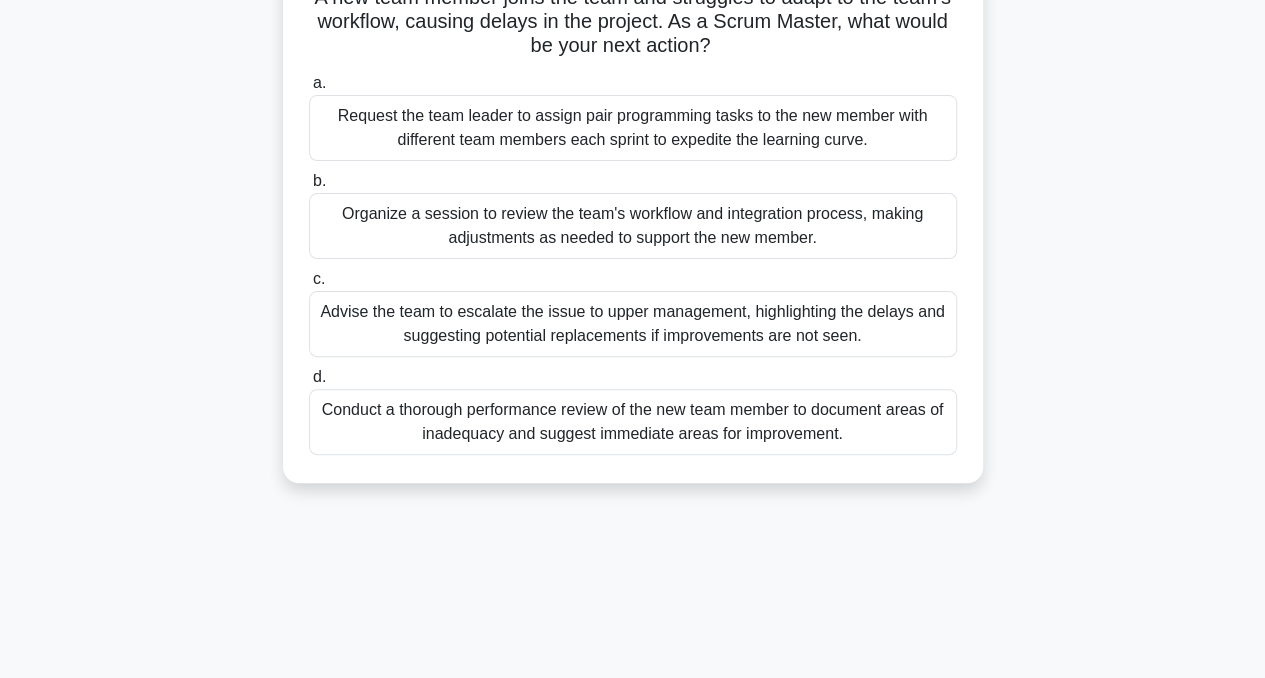 scroll, scrollTop: 164, scrollLeft: 0, axis: vertical 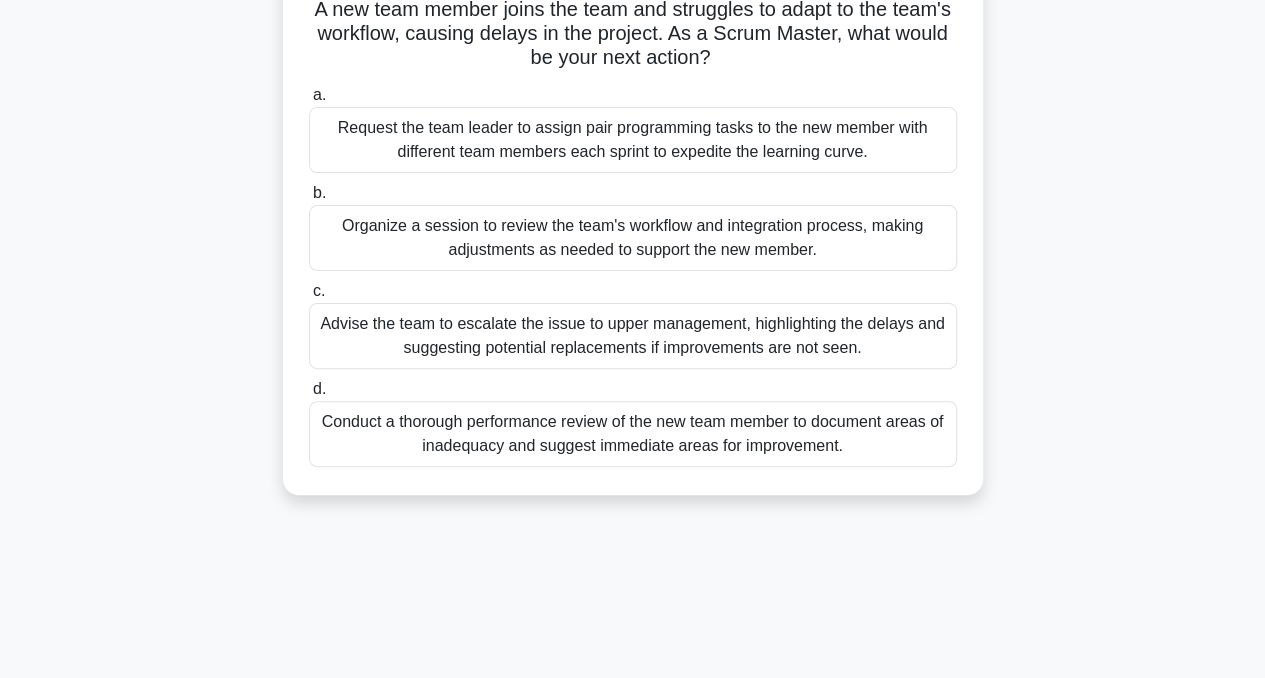 click on "Conduct a thorough performance review of the new team member to document areas of inadequacy and suggest immediate areas for improvement." at bounding box center (633, 434) 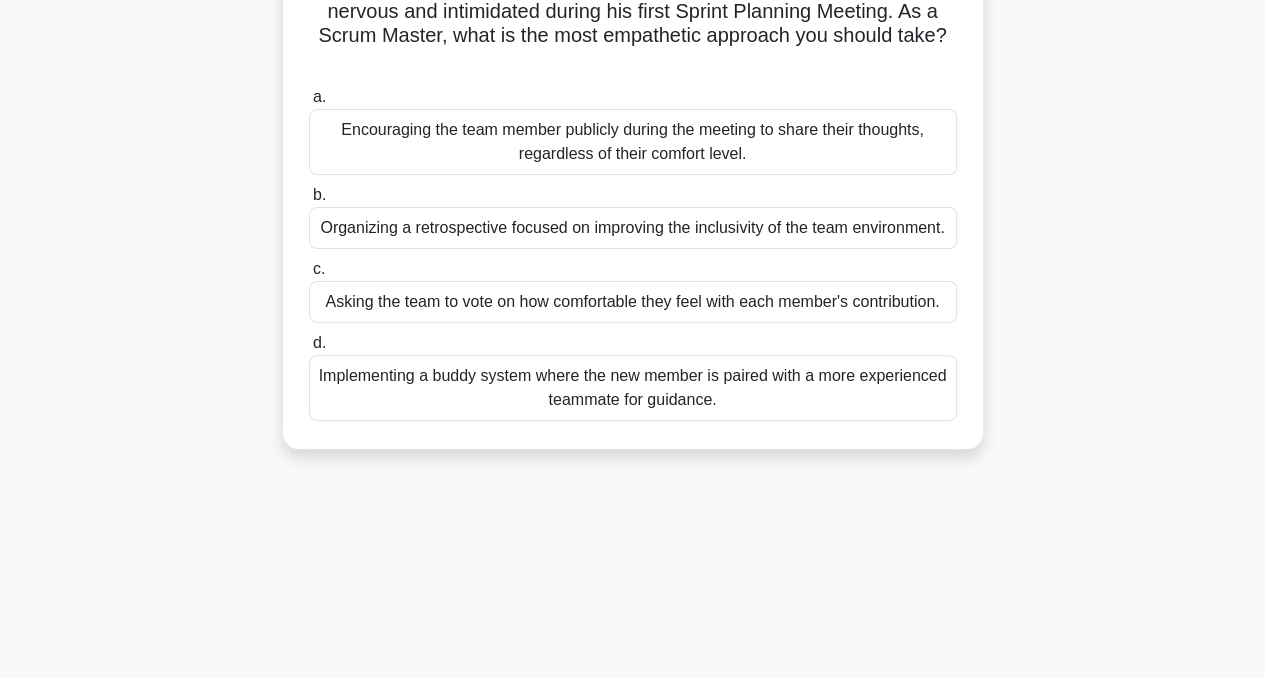 scroll, scrollTop: 170, scrollLeft: 0, axis: vertical 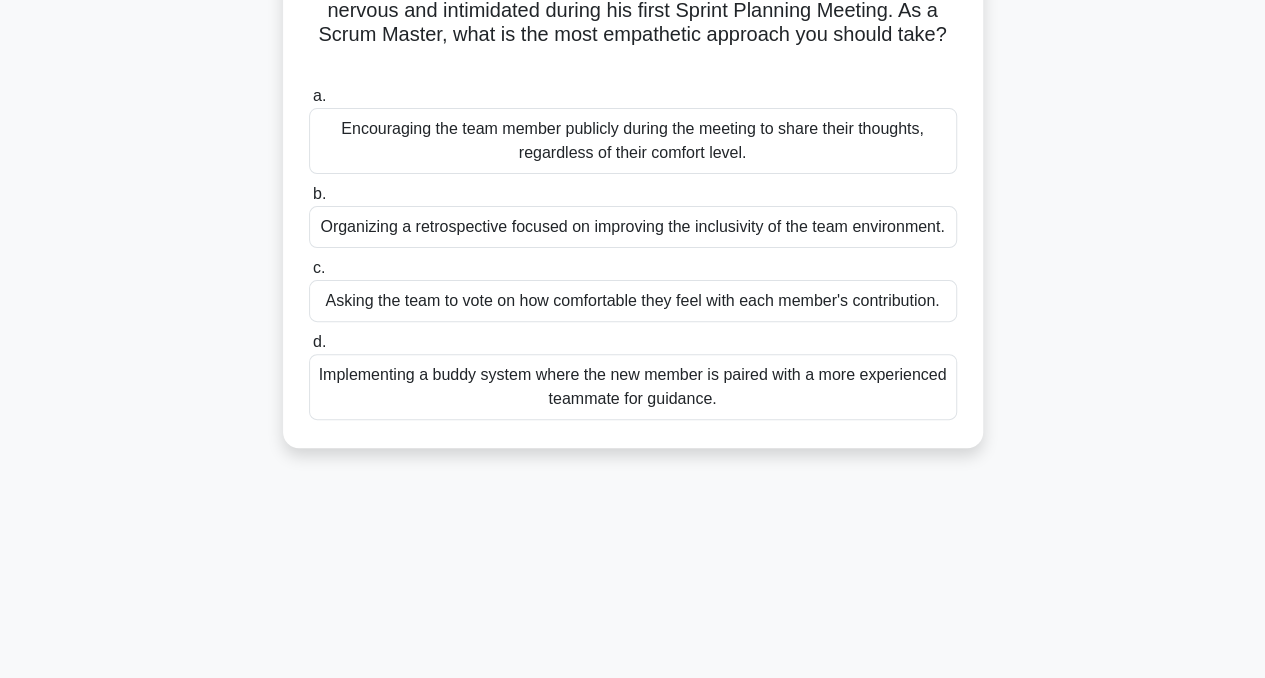 click on "Implementing a buddy system where the new member is paired with a more experienced teammate for guidance." at bounding box center [633, 387] 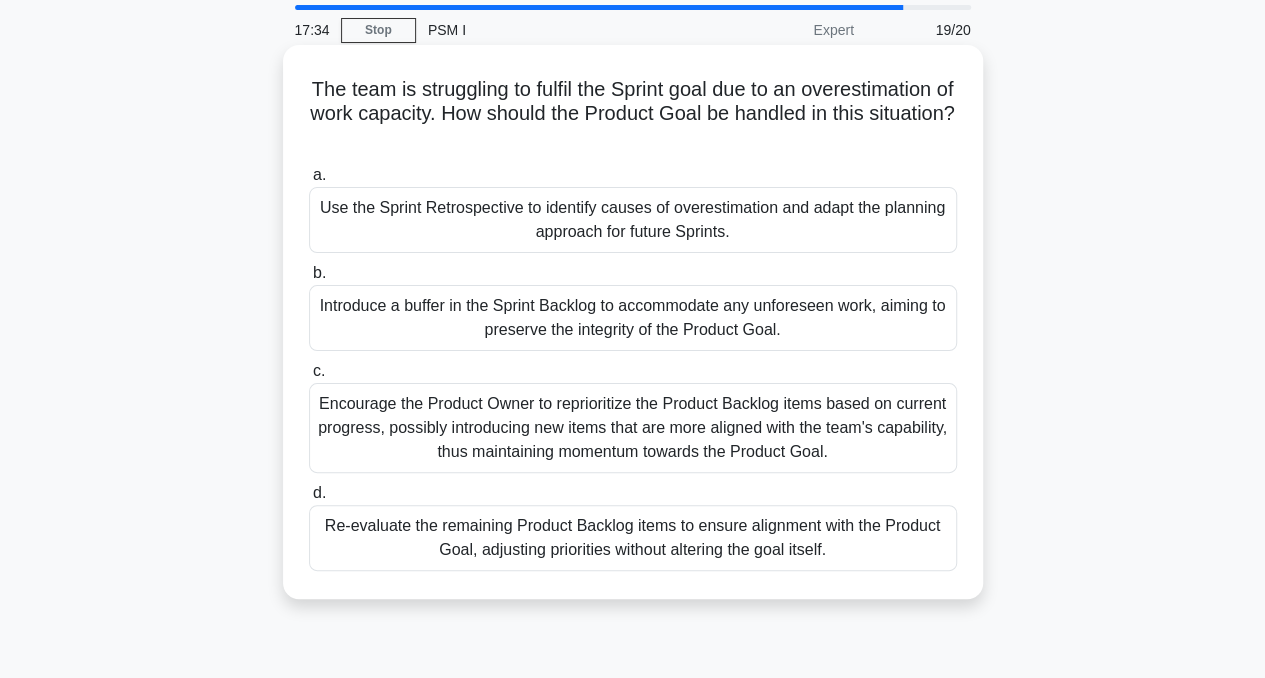 scroll, scrollTop: 68, scrollLeft: 0, axis: vertical 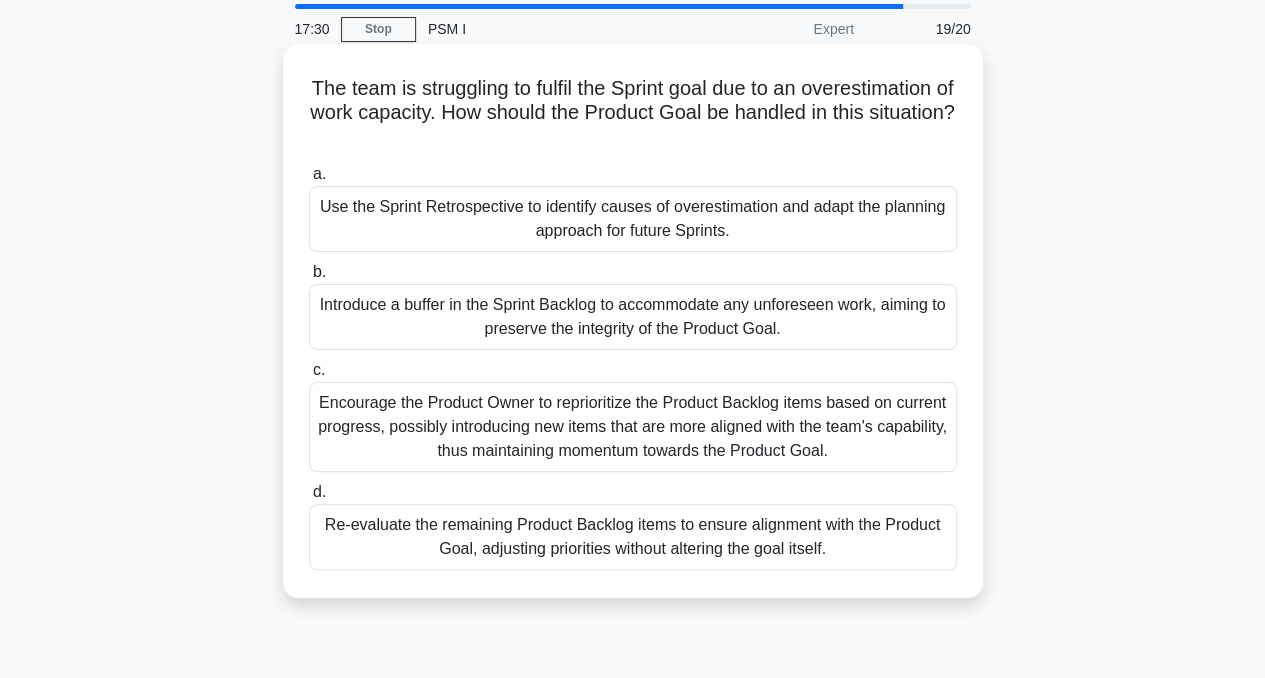 click on "Encourage the Product Owner to reprioritize the Product Backlog items based on current progress, possibly introducing new items that are more aligned with the team's capability, thus maintaining momentum towards the Product Goal." at bounding box center (633, 427) 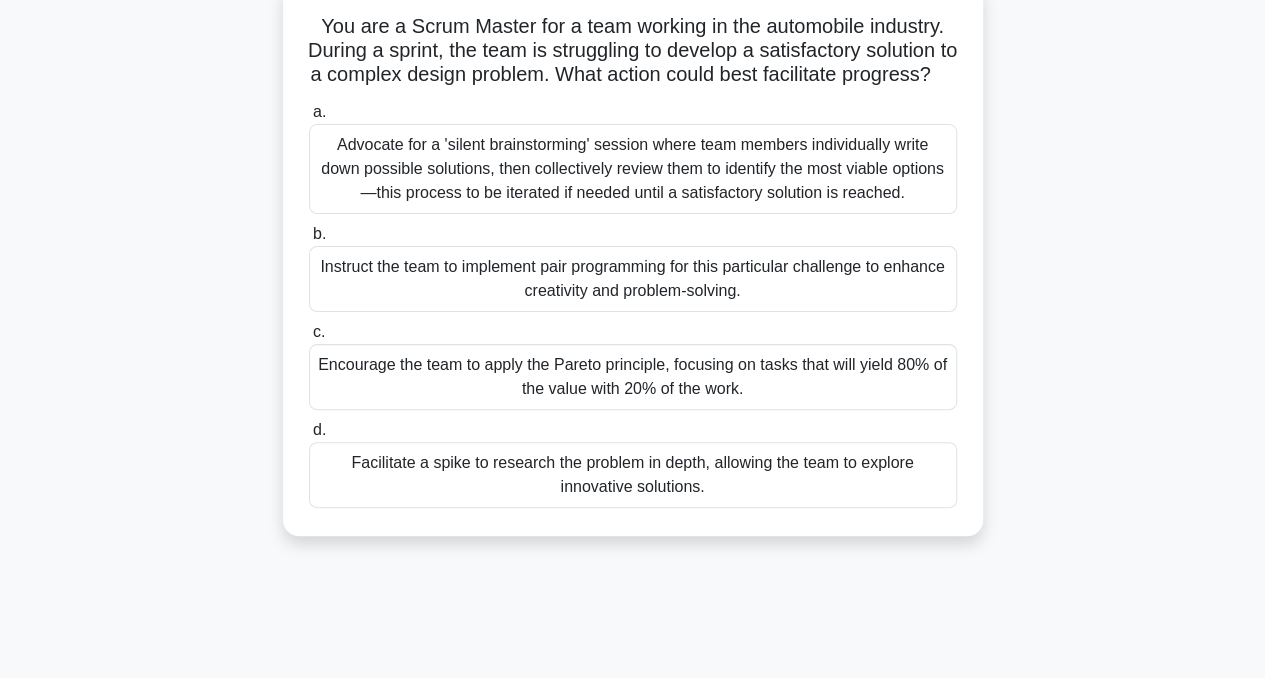 scroll, scrollTop: 105, scrollLeft: 0, axis: vertical 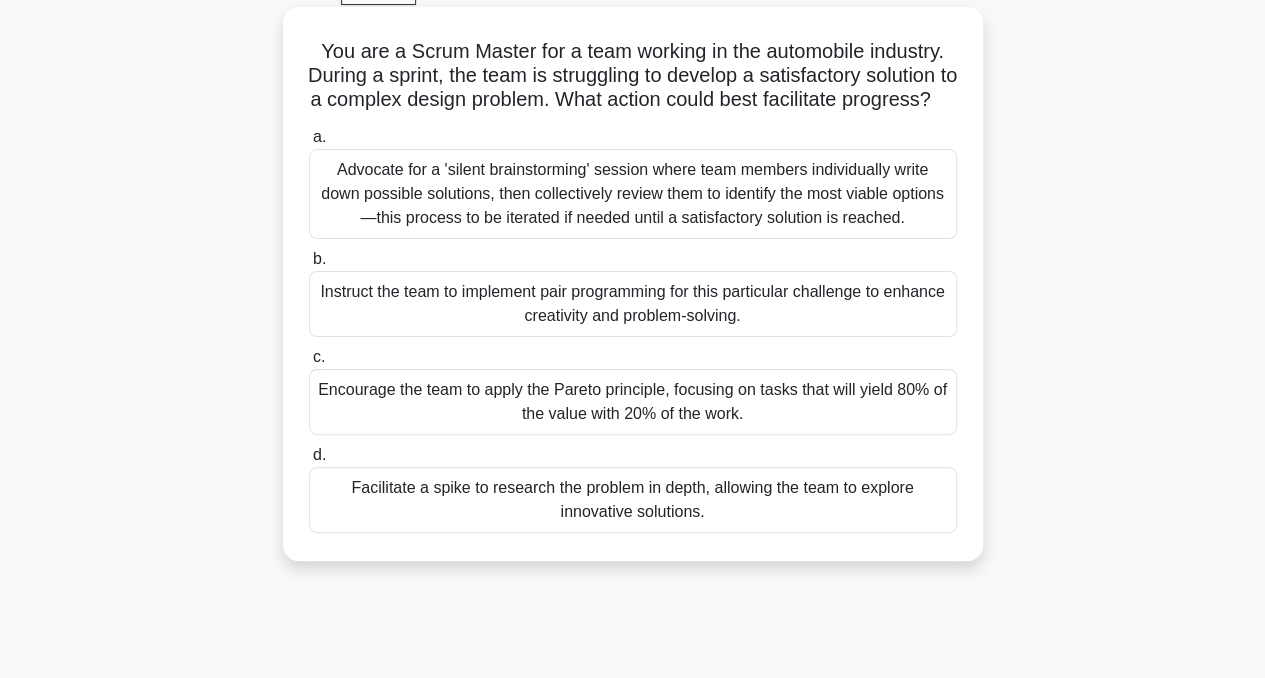 click on "Advocate for a 'silent brainstorming' session where team members individually write down possible solutions, then collectively review them to identify the most viable options—this process to be iterated if needed until a satisfactory solution is reached." at bounding box center (633, 194) 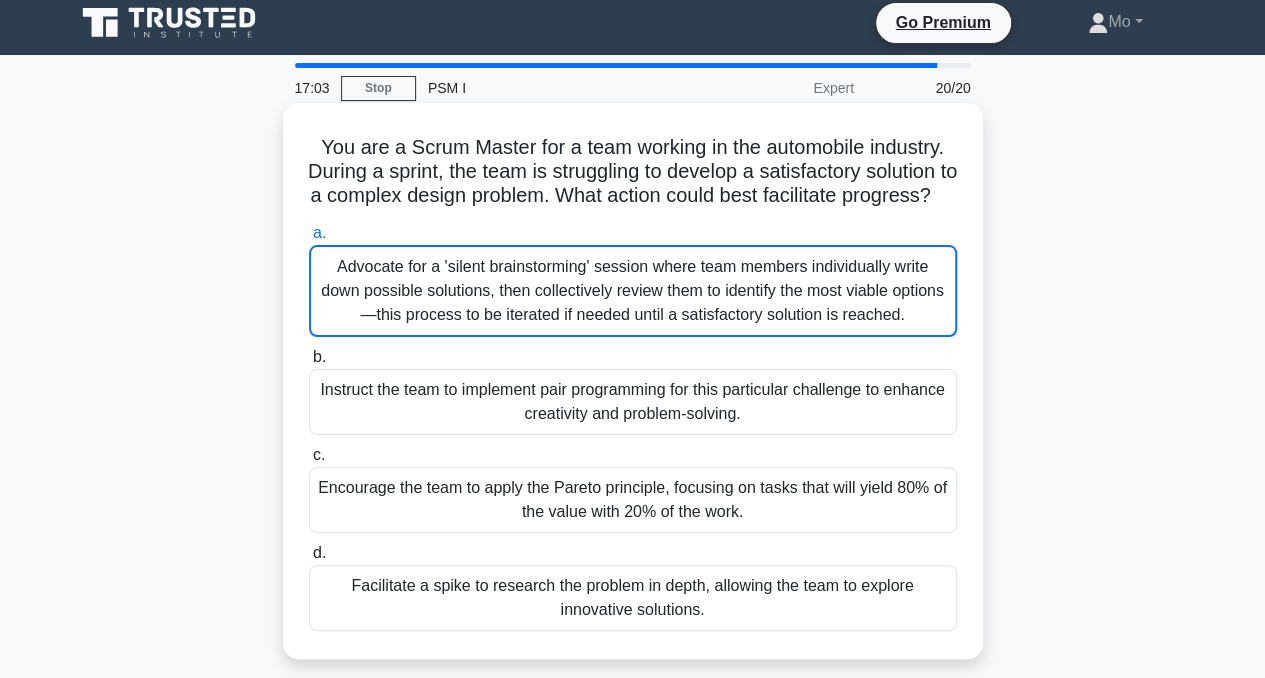 scroll, scrollTop: 402, scrollLeft: 0, axis: vertical 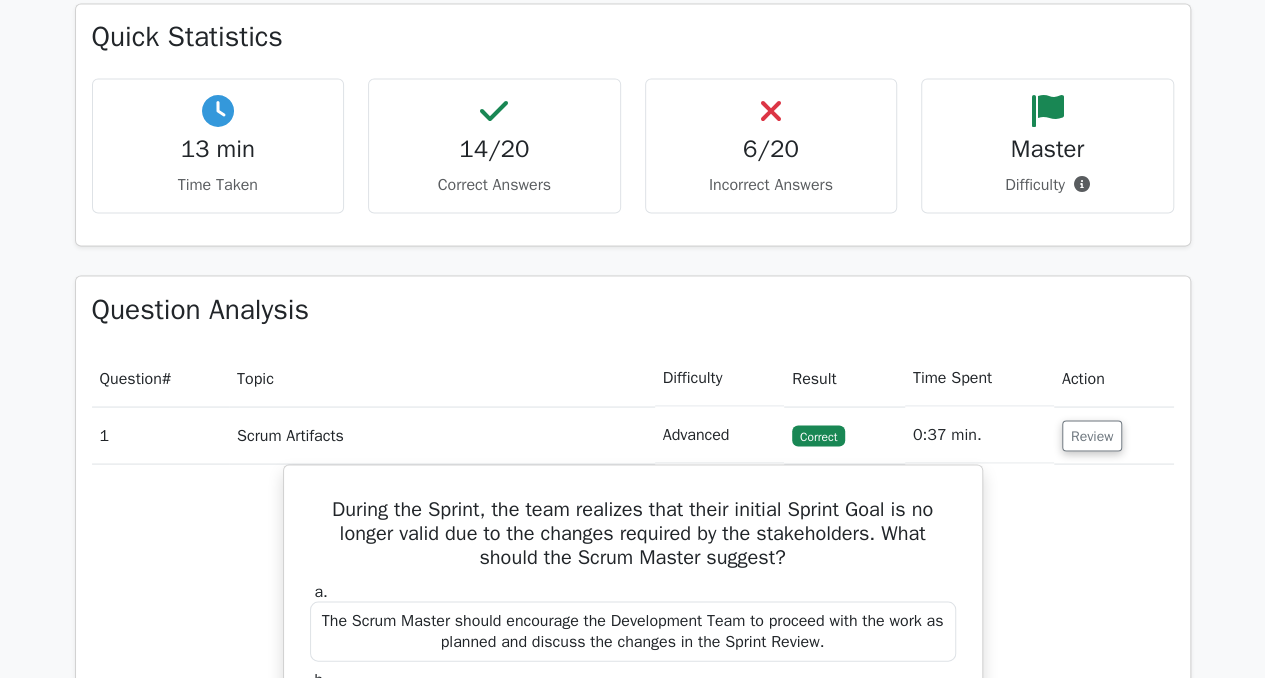 click on "Incorrect Answers" at bounding box center [771, 184] 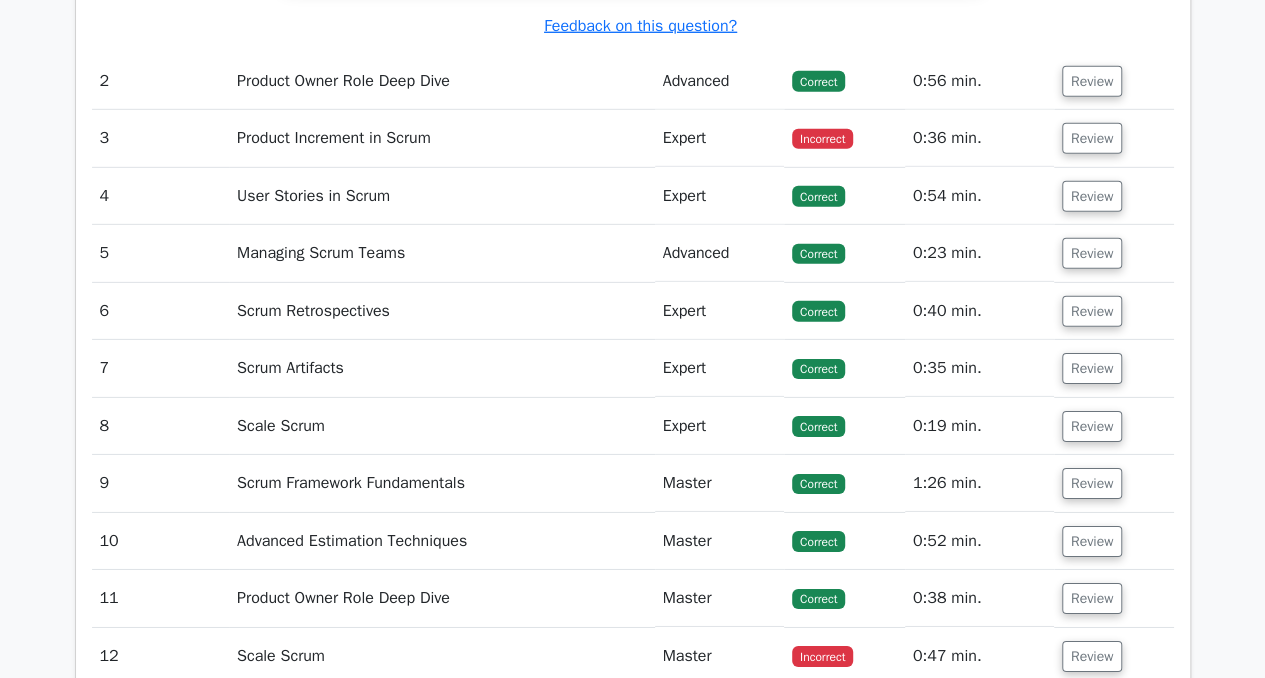 scroll, scrollTop: 2992, scrollLeft: 0, axis: vertical 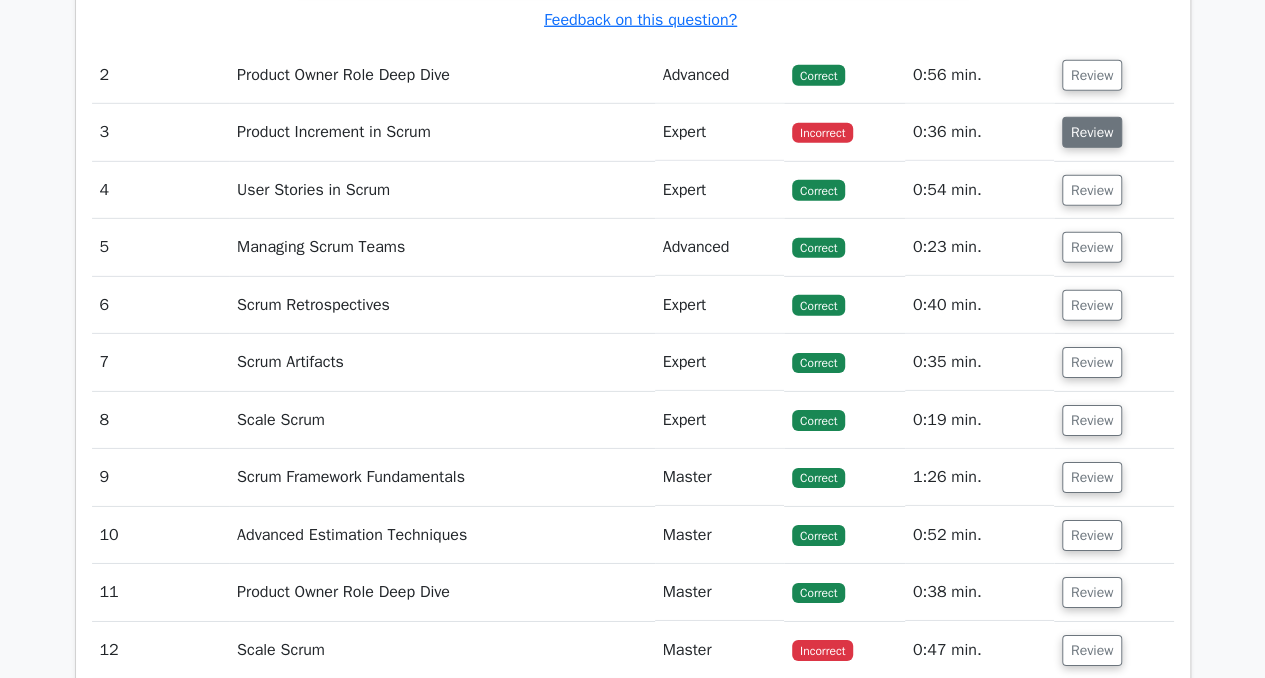click on "Review" at bounding box center [1092, 132] 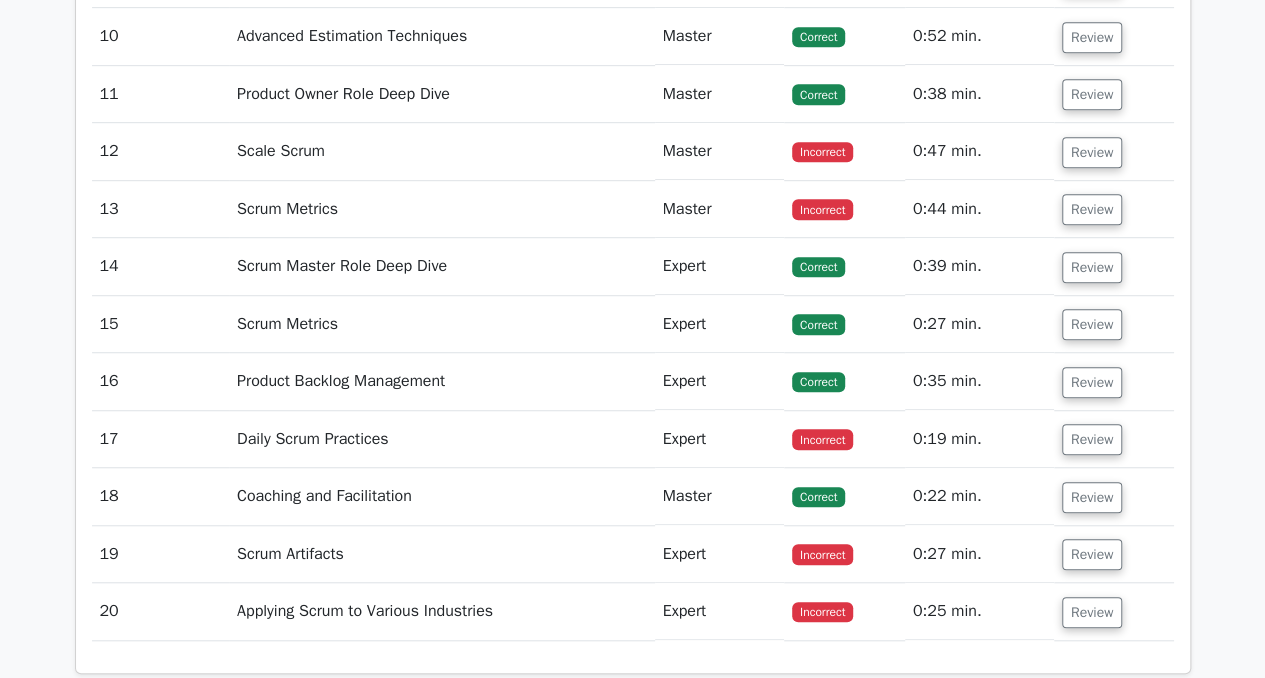 scroll, scrollTop: 4343, scrollLeft: 0, axis: vertical 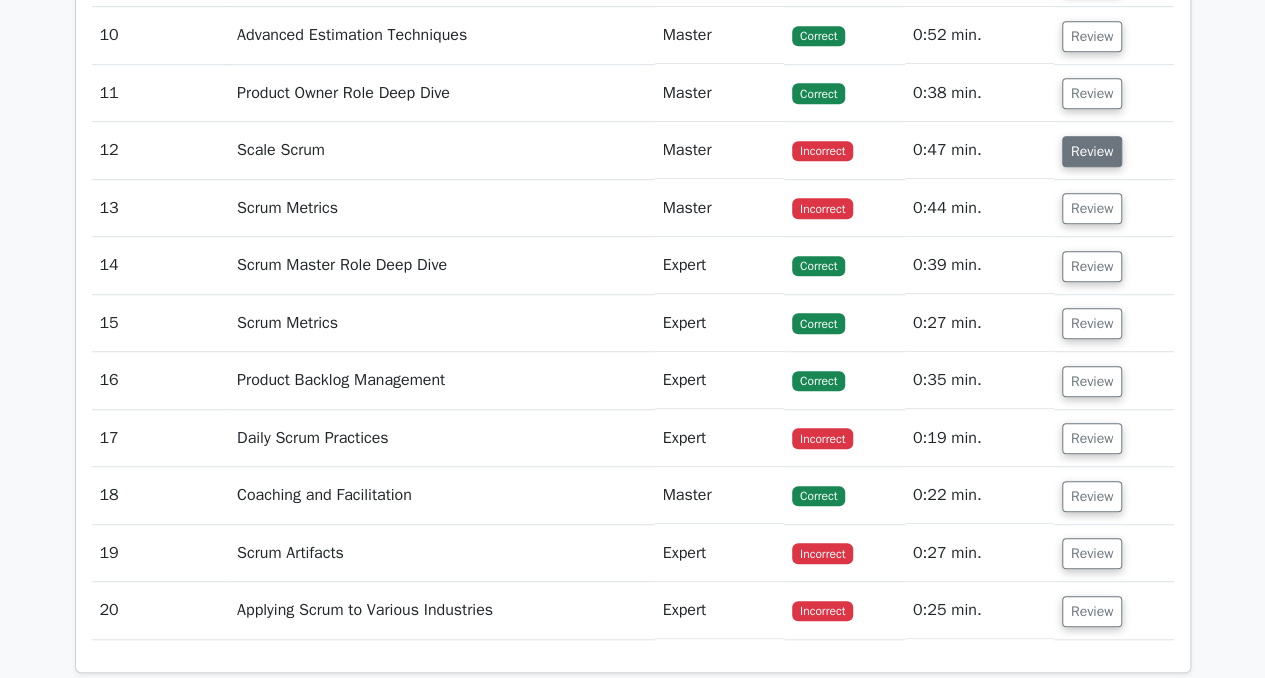 click on "Review" at bounding box center (1092, 151) 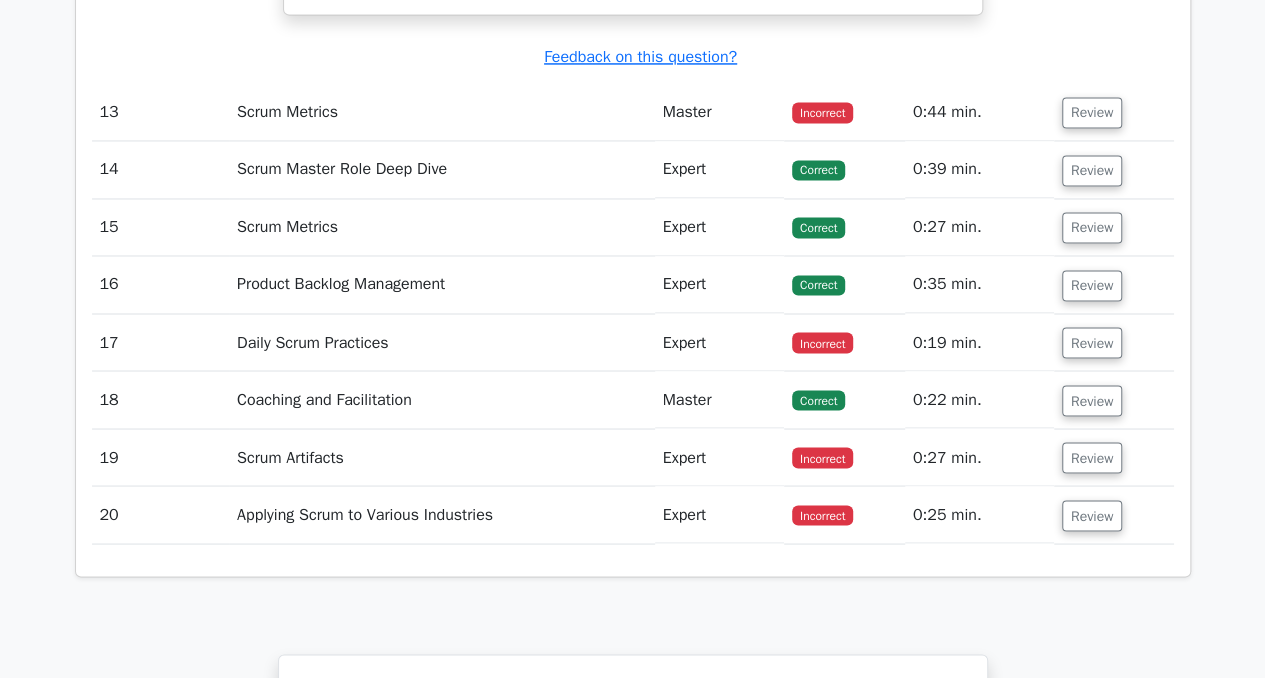 scroll, scrollTop: 5375, scrollLeft: 0, axis: vertical 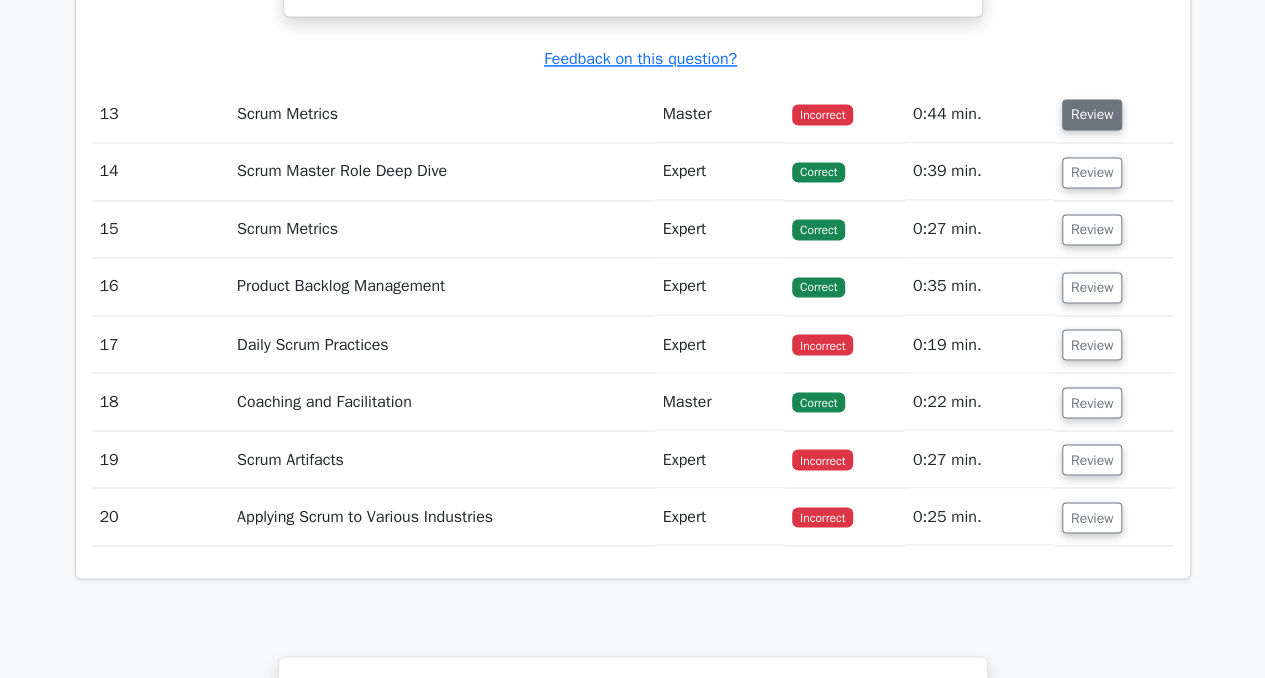 click on "Review" at bounding box center (1092, 114) 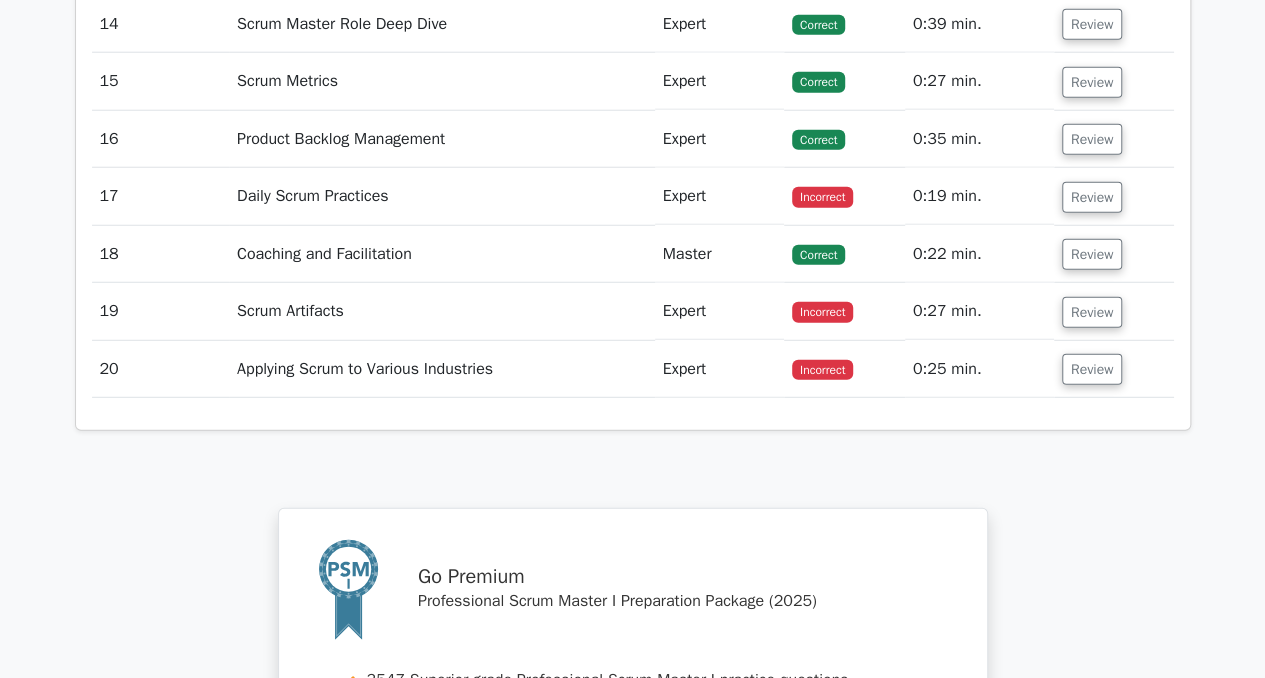 scroll, scrollTop: 6405, scrollLeft: 0, axis: vertical 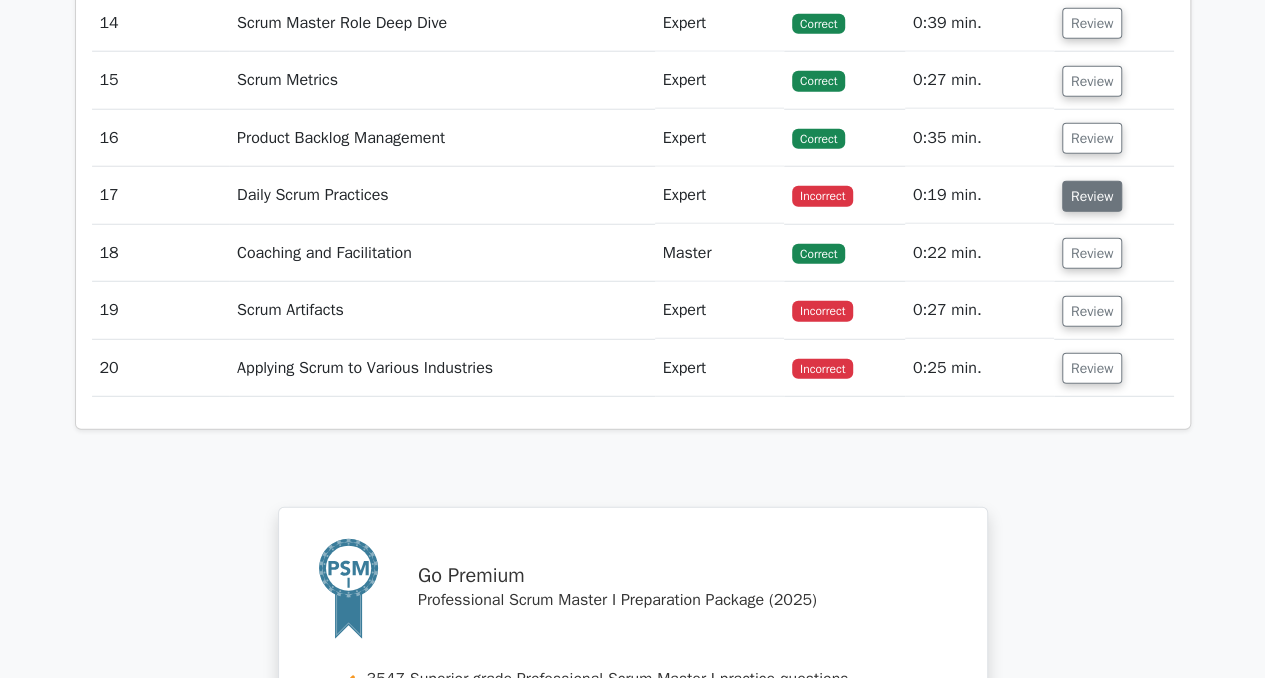 click on "Review" at bounding box center [1092, 196] 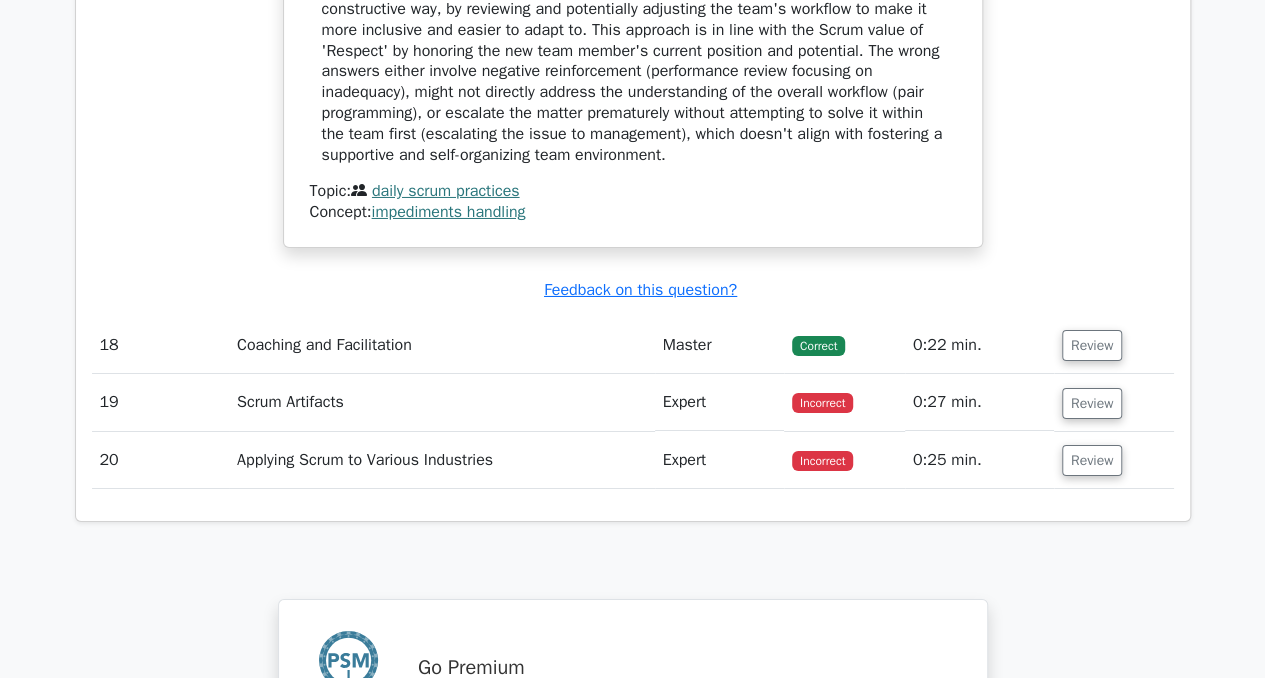 scroll, scrollTop: 7228, scrollLeft: 0, axis: vertical 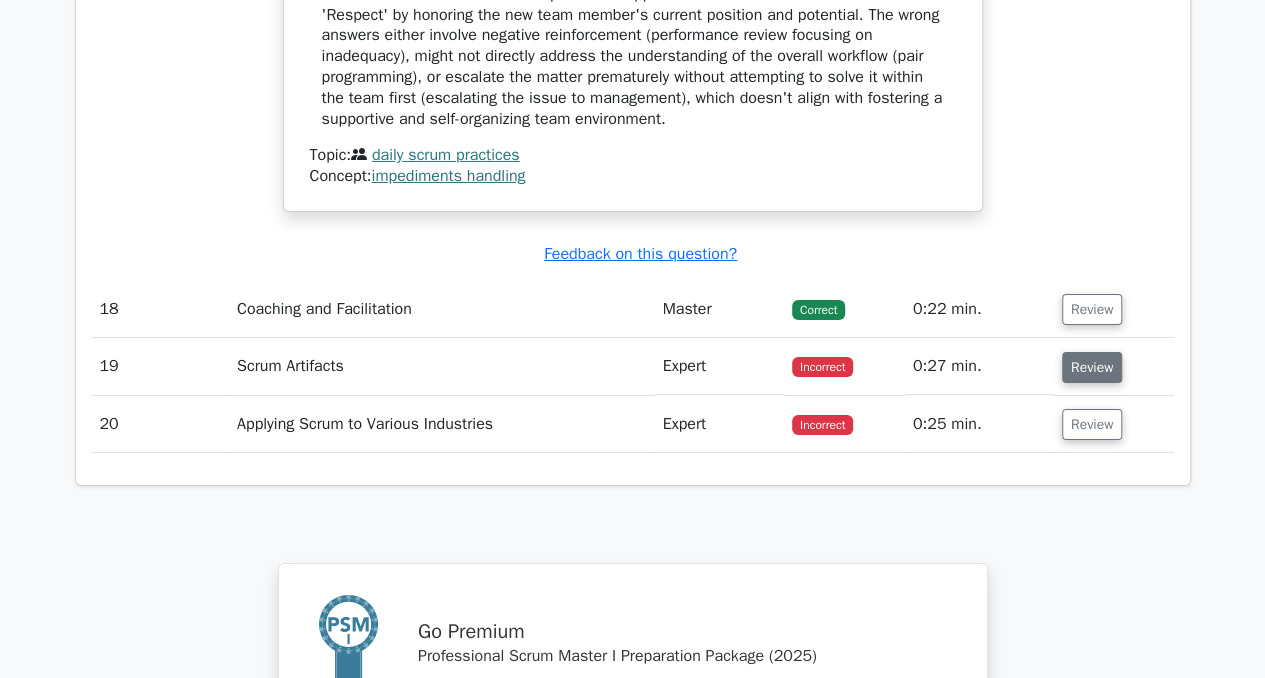 click on "Review" at bounding box center (1092, 367) 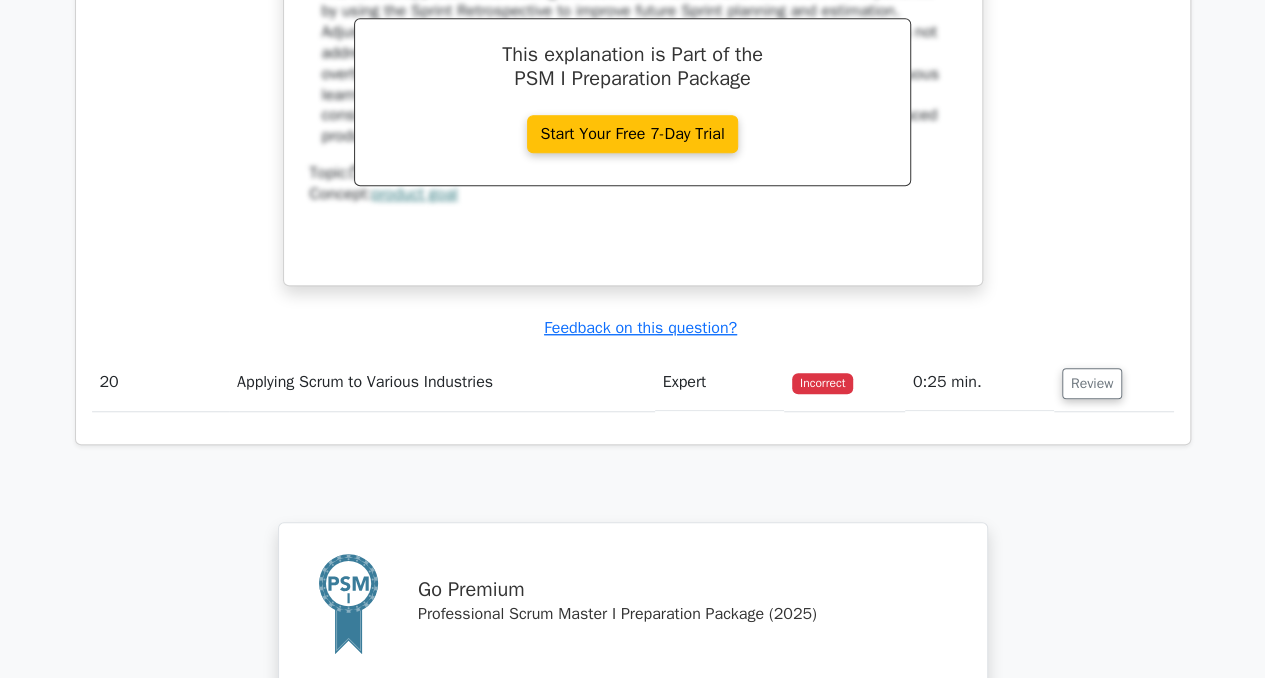 scroll, scrollTop: 8225, scrollLeft: 0, axis: vertical 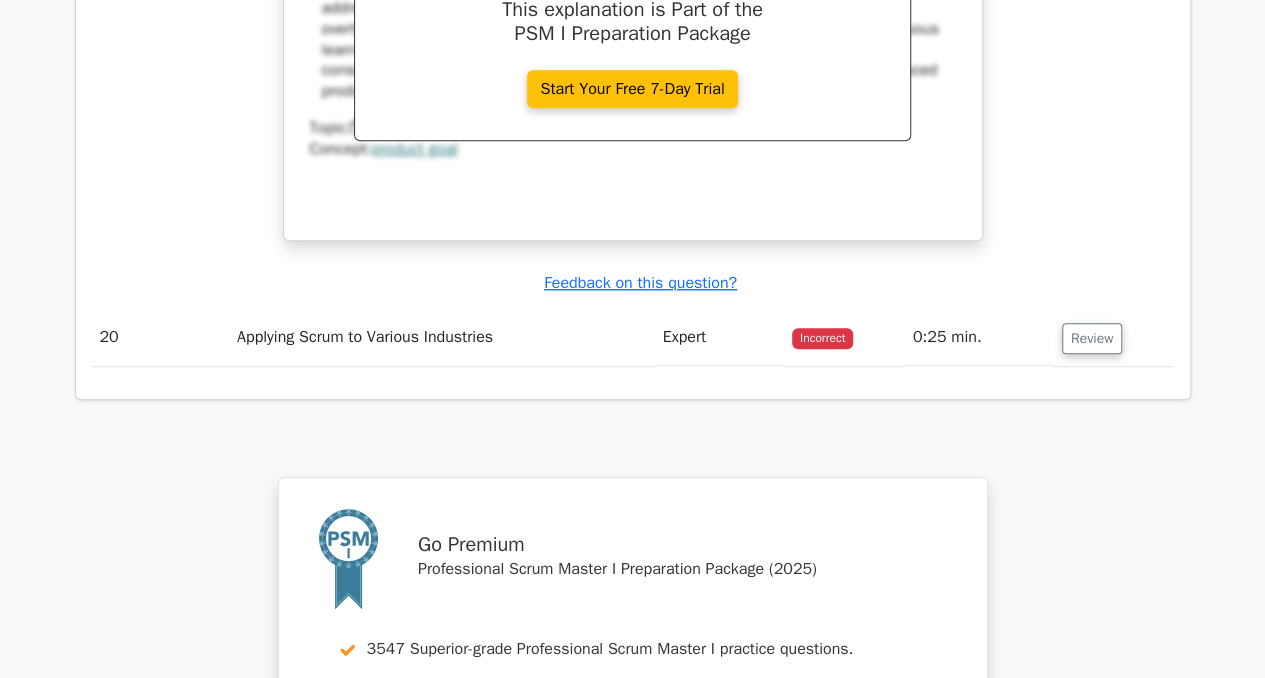 click on "Review" at bounding box center [1092, 338] 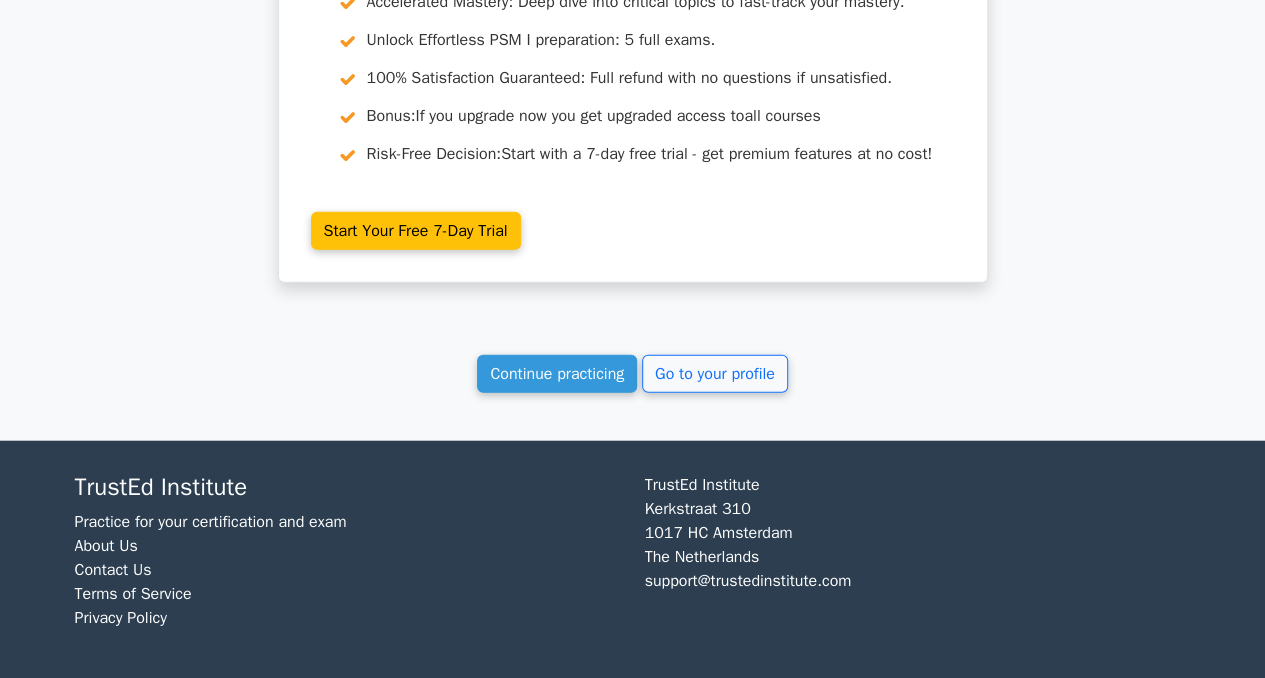 scroll, scrollTop: 9857, scrollLeft: 0, axis: vertical 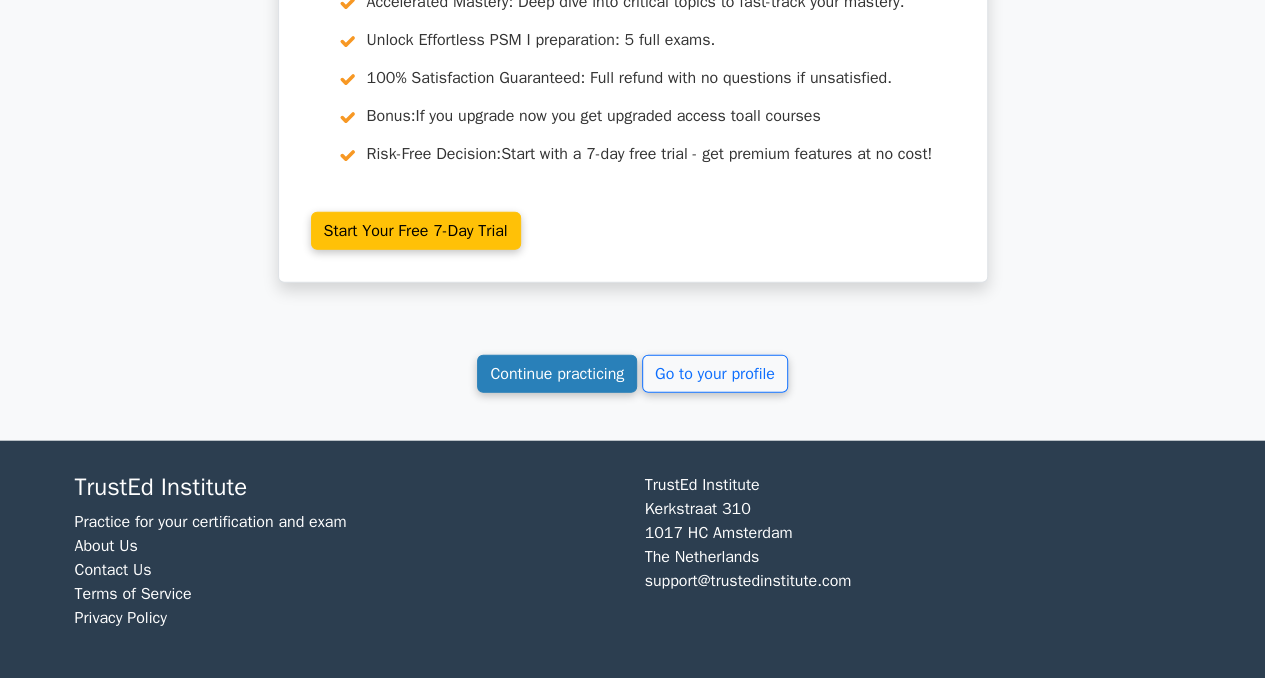 click on "Continue practicing" at bounding box center (557, 374) 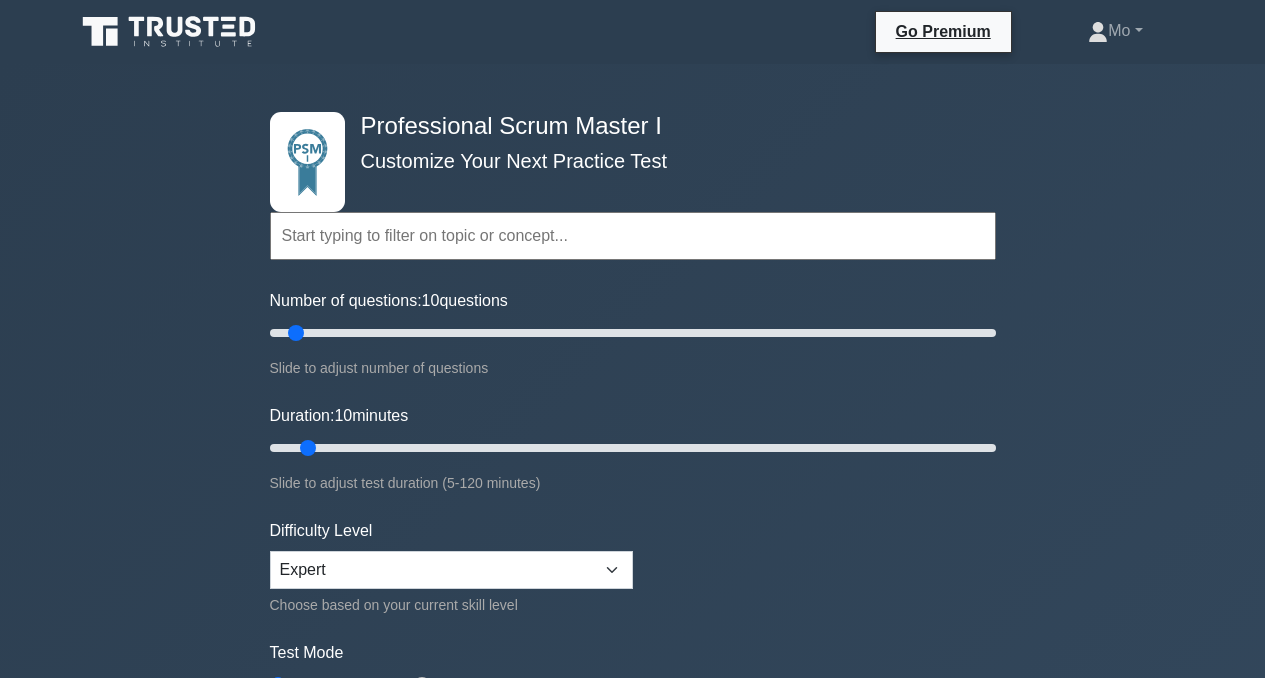 scroll, scrollTop: 0, scrollLeft: 0, axis: both 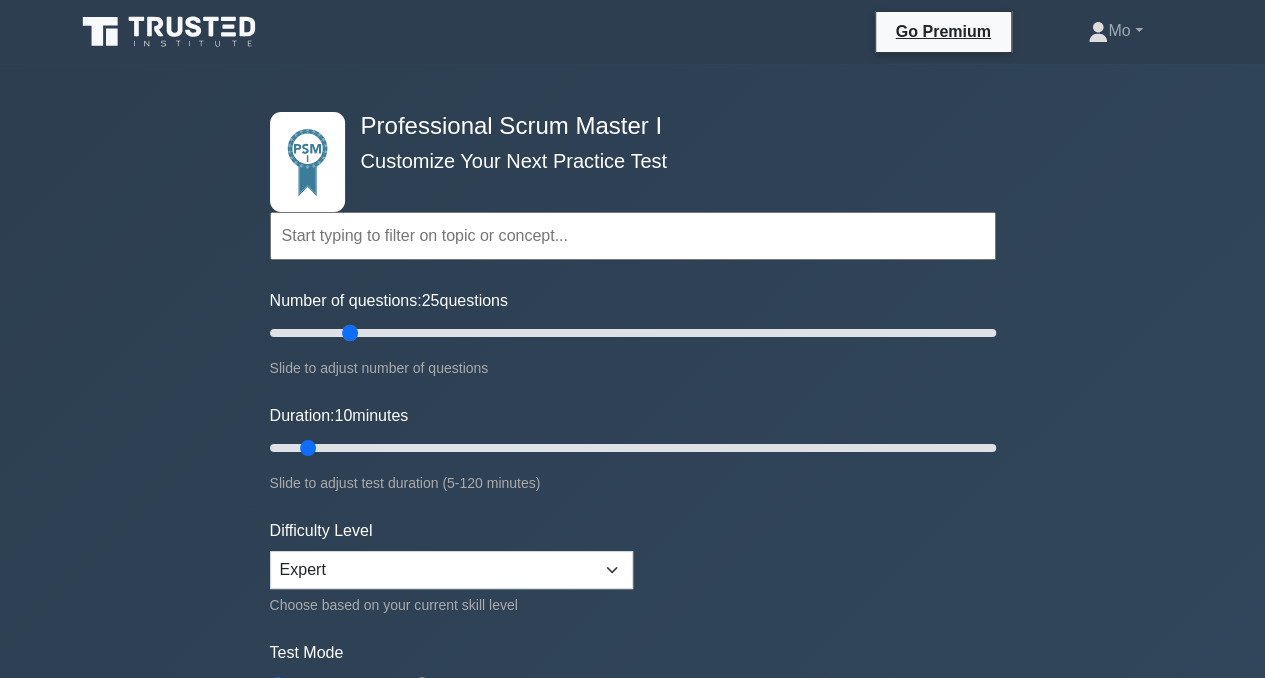 drag, startPoint x: 290, startPoint y: 331, endPoint x: 341, endPoint y: 330, distance: 51.009804 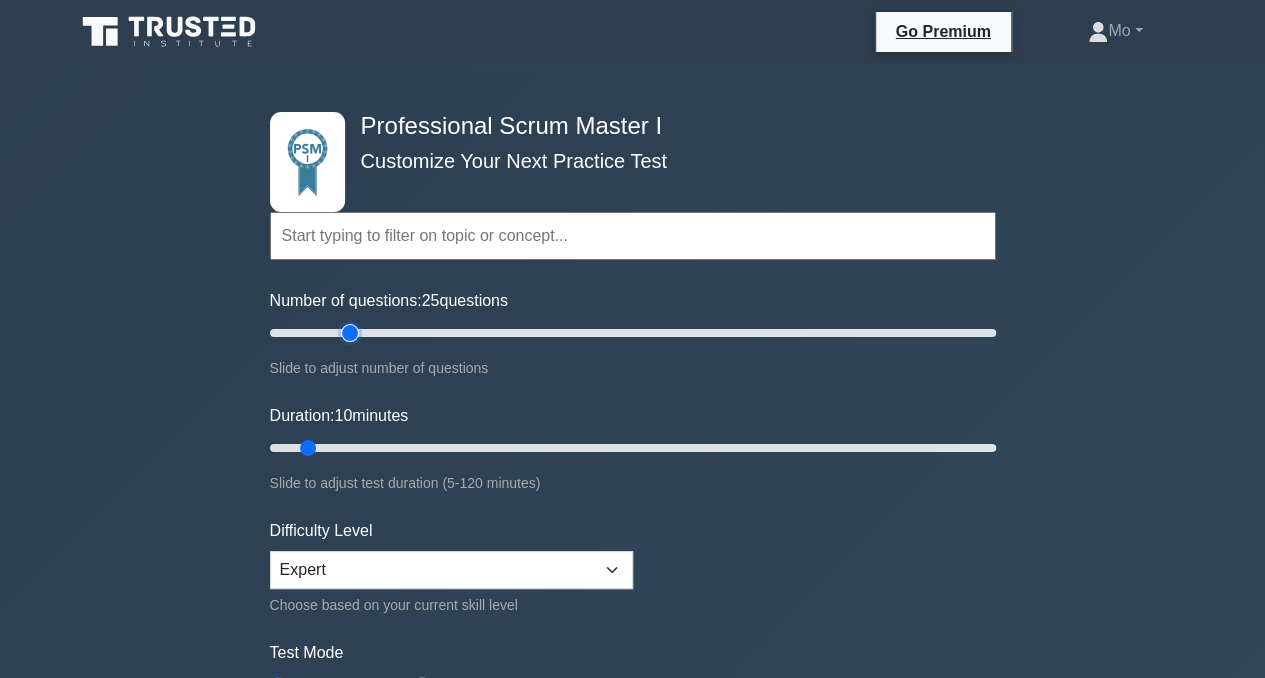 click on "Number of questions:  25  questions" at bounding box center [633, 333] 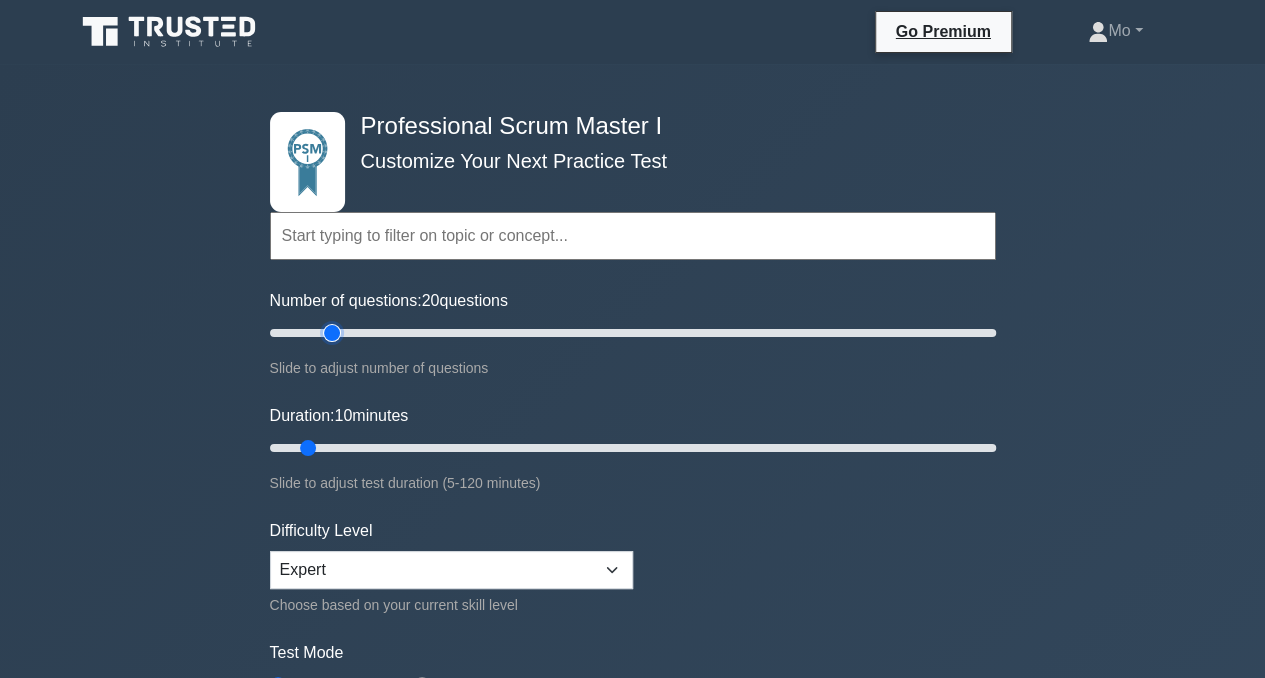 drag, startPoint x: 348, startPoint y: 332, endPoint x: 336, endPoint y: 332, distance: 12 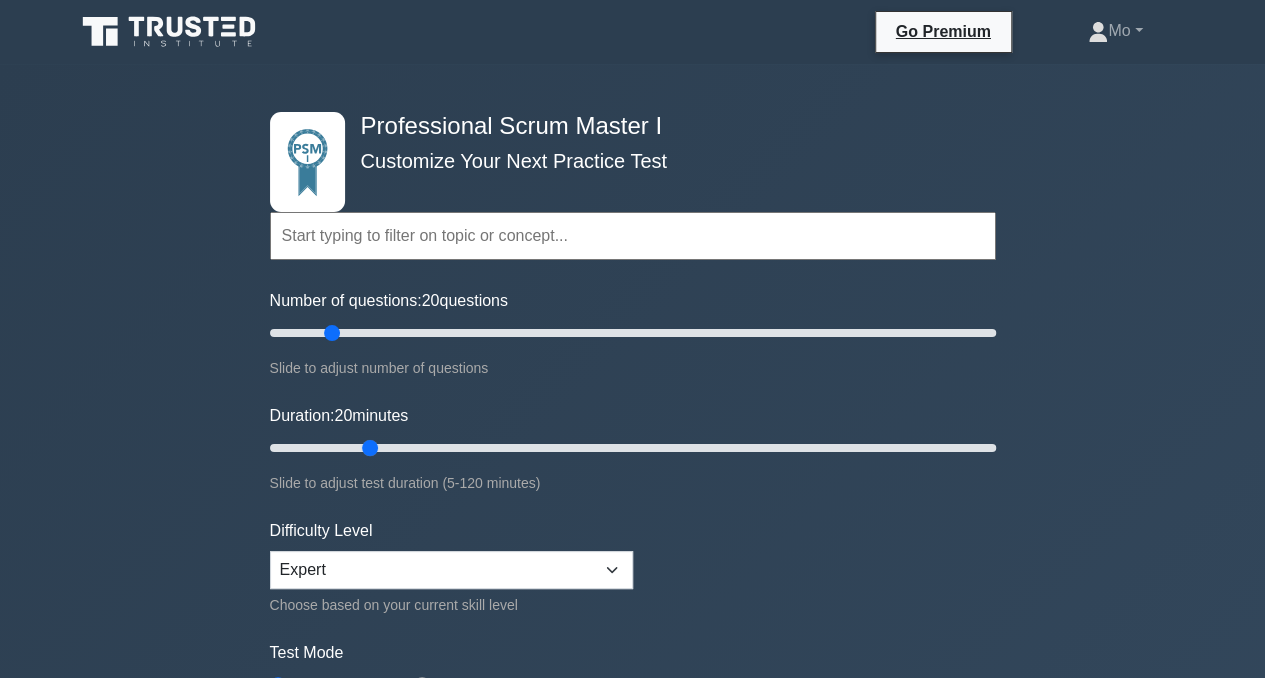 drag, startPoint x: 310, startPoint y: 441, endPoint x: 380, endPoint y: 447, distance: 70.256676 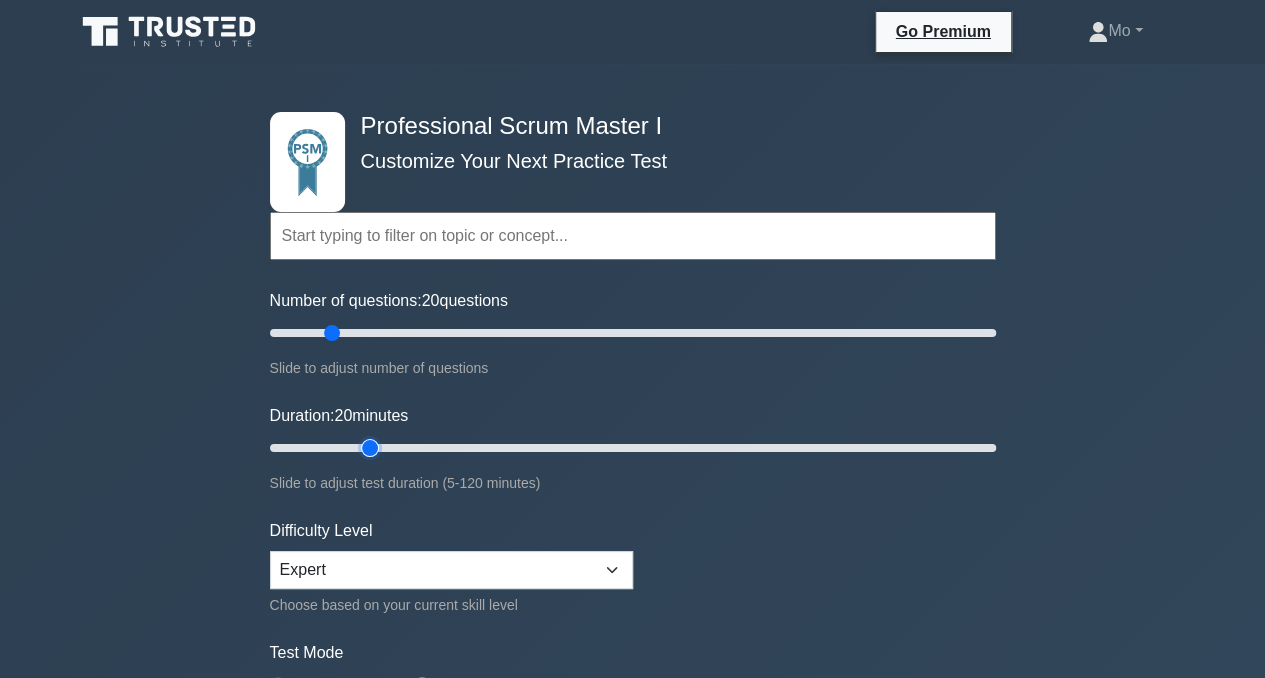 click on "Duration:  20  minutes" at bounding box center (633, 448) 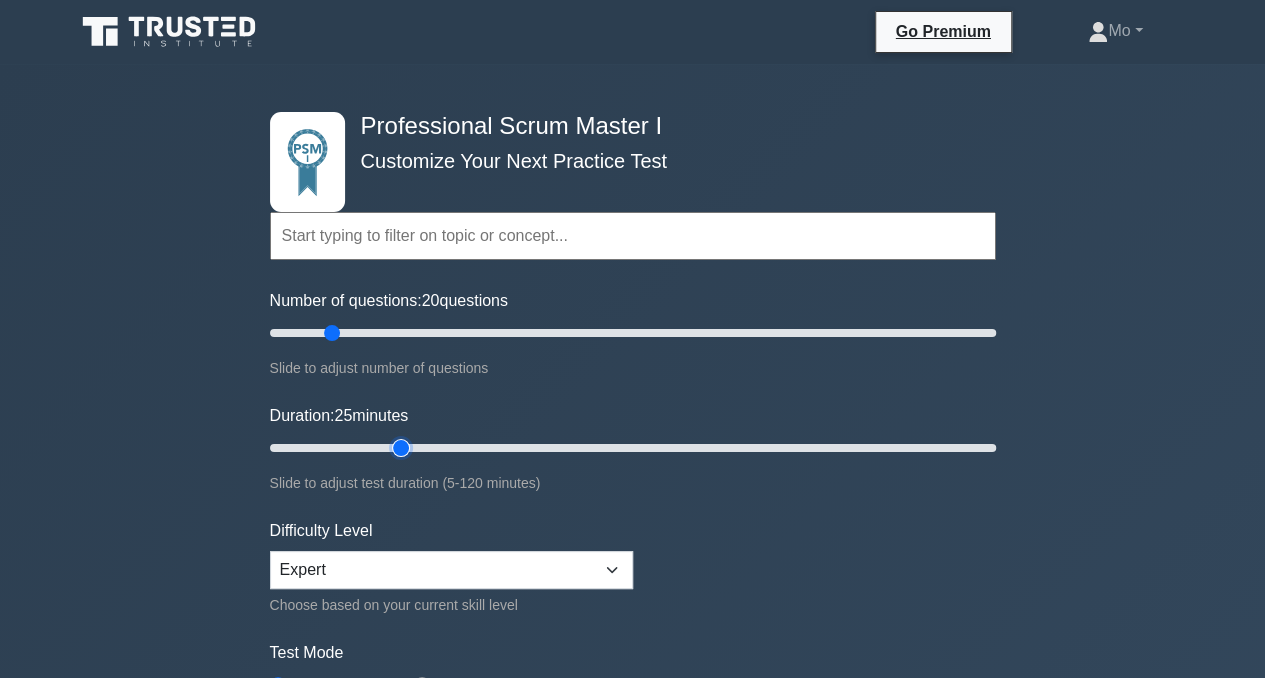drag, startPoint x: 380, startPoint y: 447, endPoint x: 400, endPoint y: 447, distance: 20 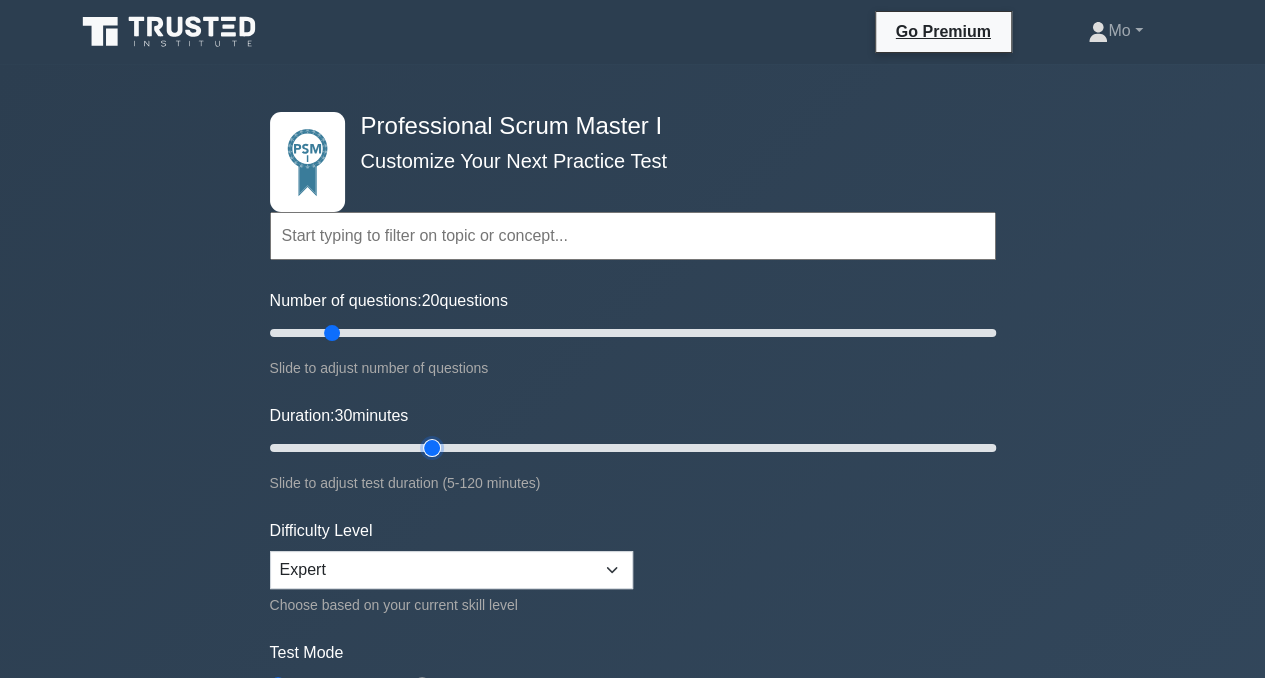 drag, startPoint x: 400, startPoint y: 447, endPoint x: 422, endPoint y: 447, distance: 22 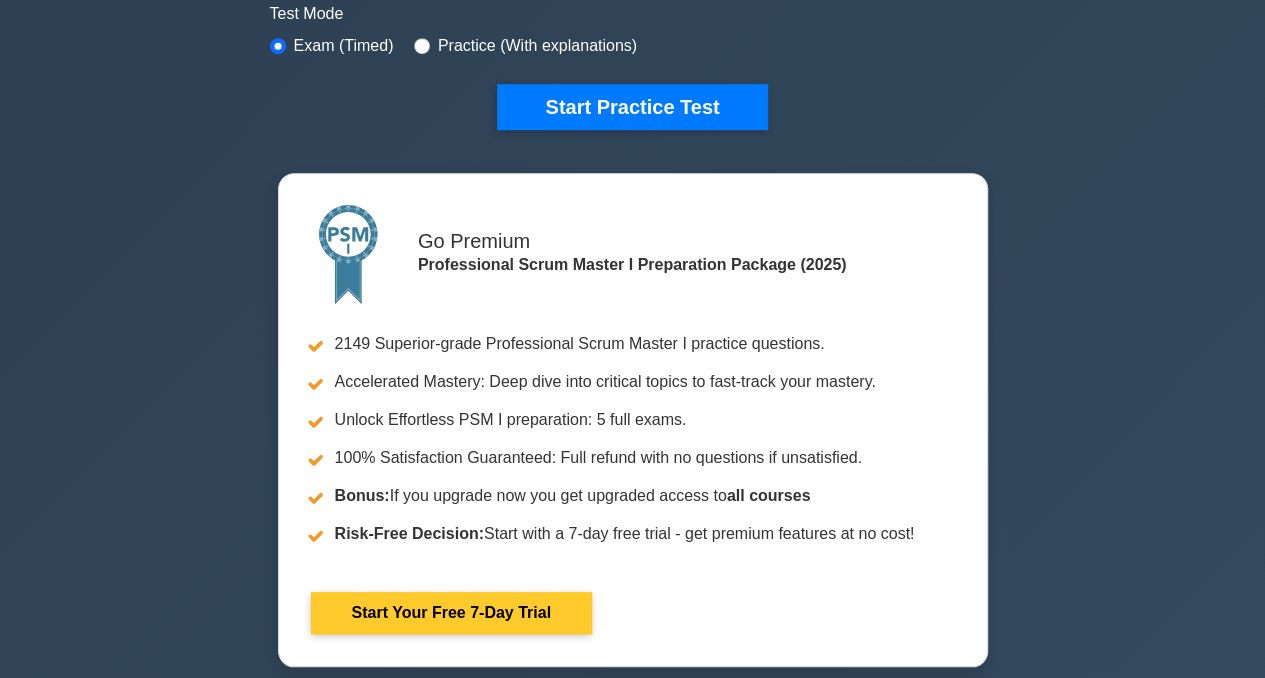 scroll, scrollTop: 643, scrollLeft: 0, axis: vertical 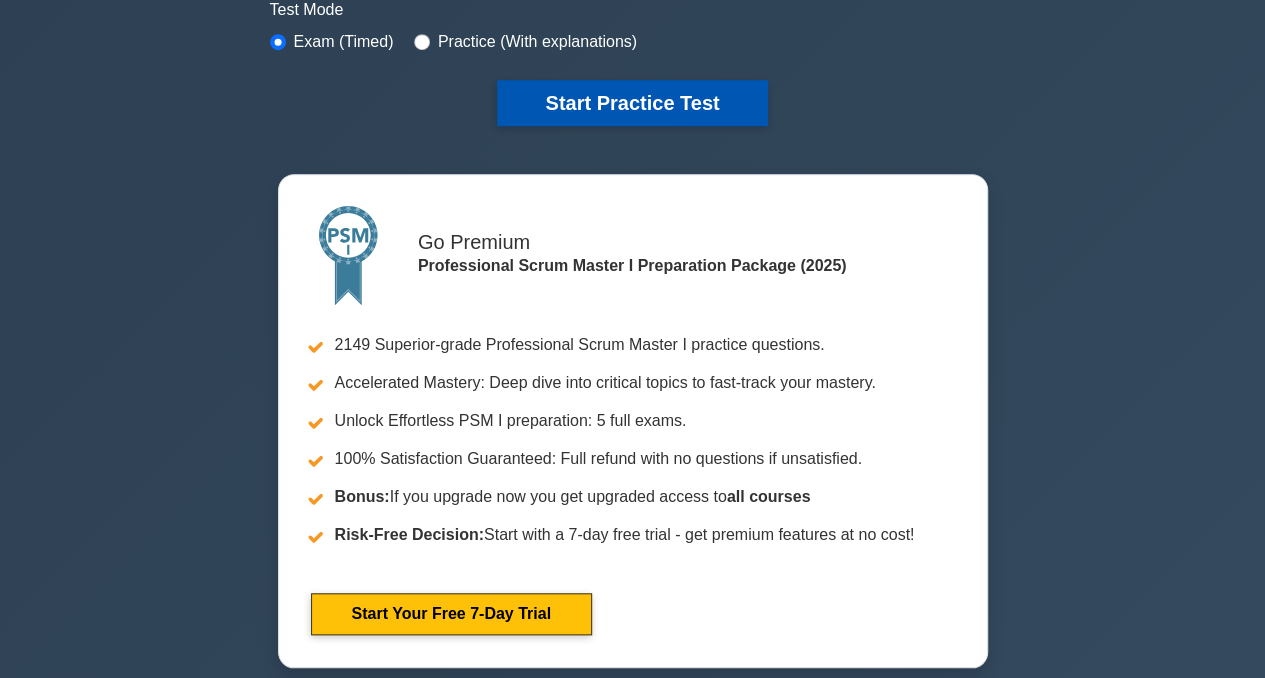 click on "Start Practice Test" at bounding box center [632, 103] 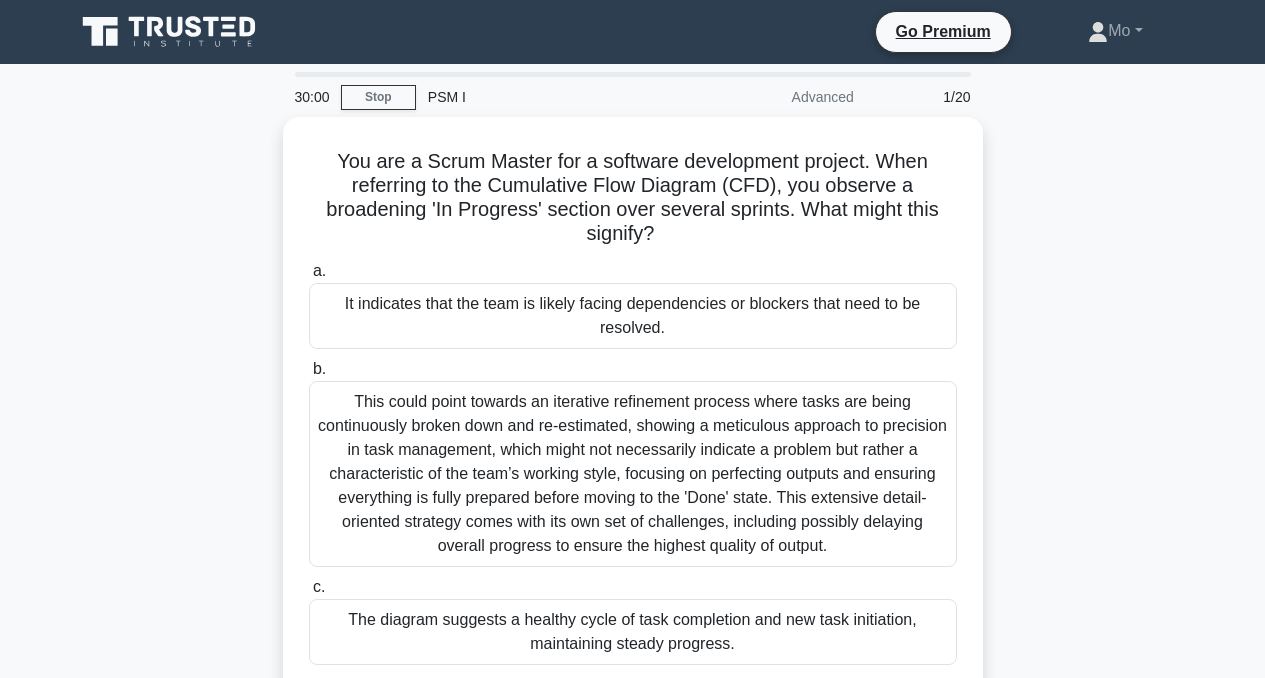 scroll, scrollTop: 0, scrollLeft: 0, axis: both 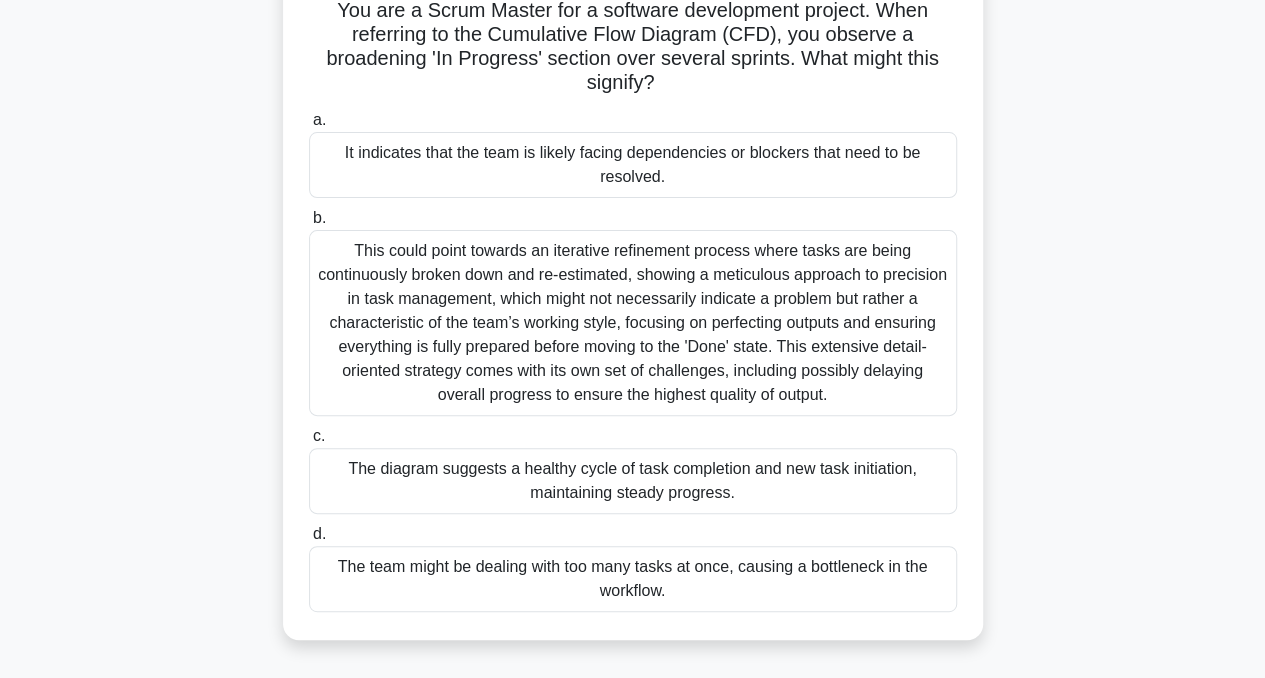 click on "The team might be dealing with too many tasks at once, causing a bottleneck in the workflow." at bounding box center [633, 579] 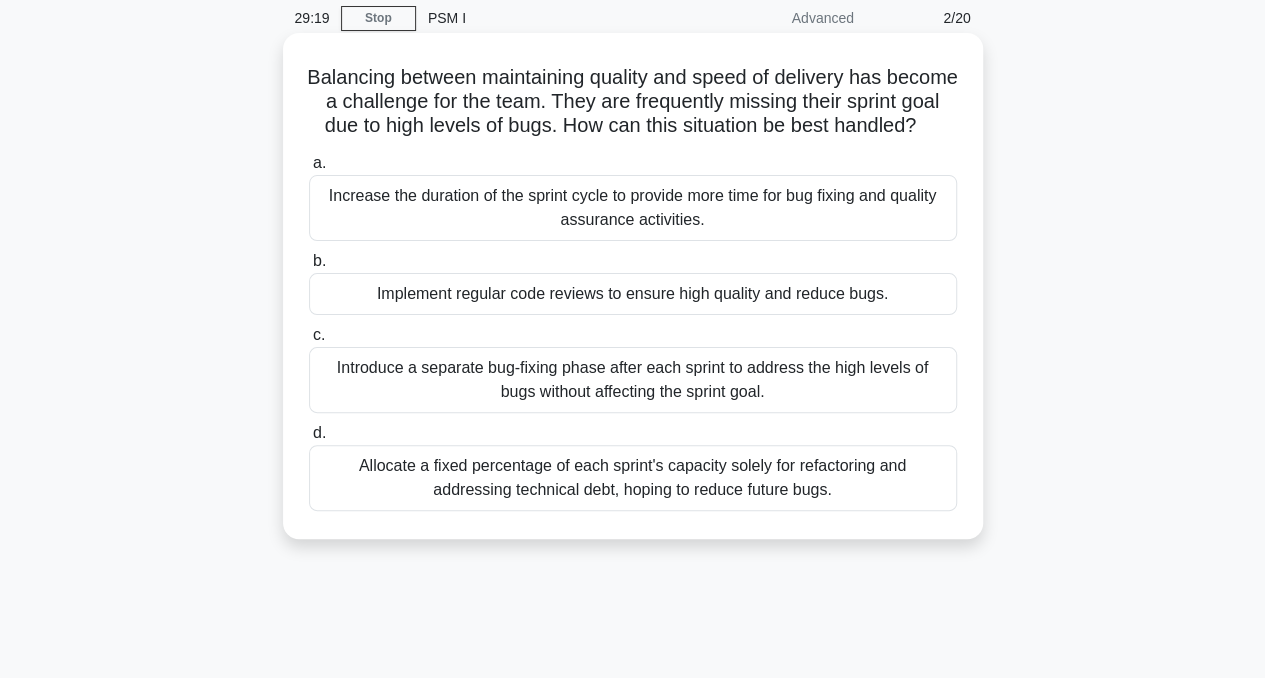 scroll, scrollTop: 88, scrollLeft: 0, axis: vertical 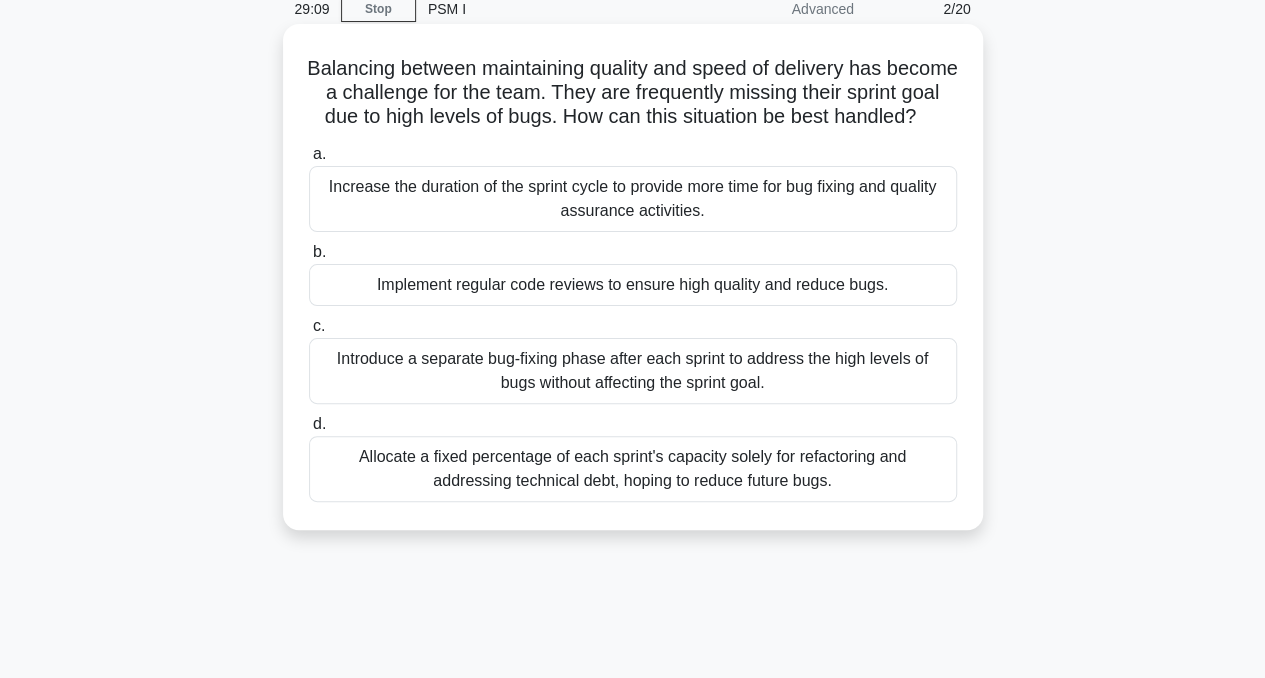 click on "Implement regular code reviews to ensure high quality and reduce bugs." at bounding box center [633, 285] 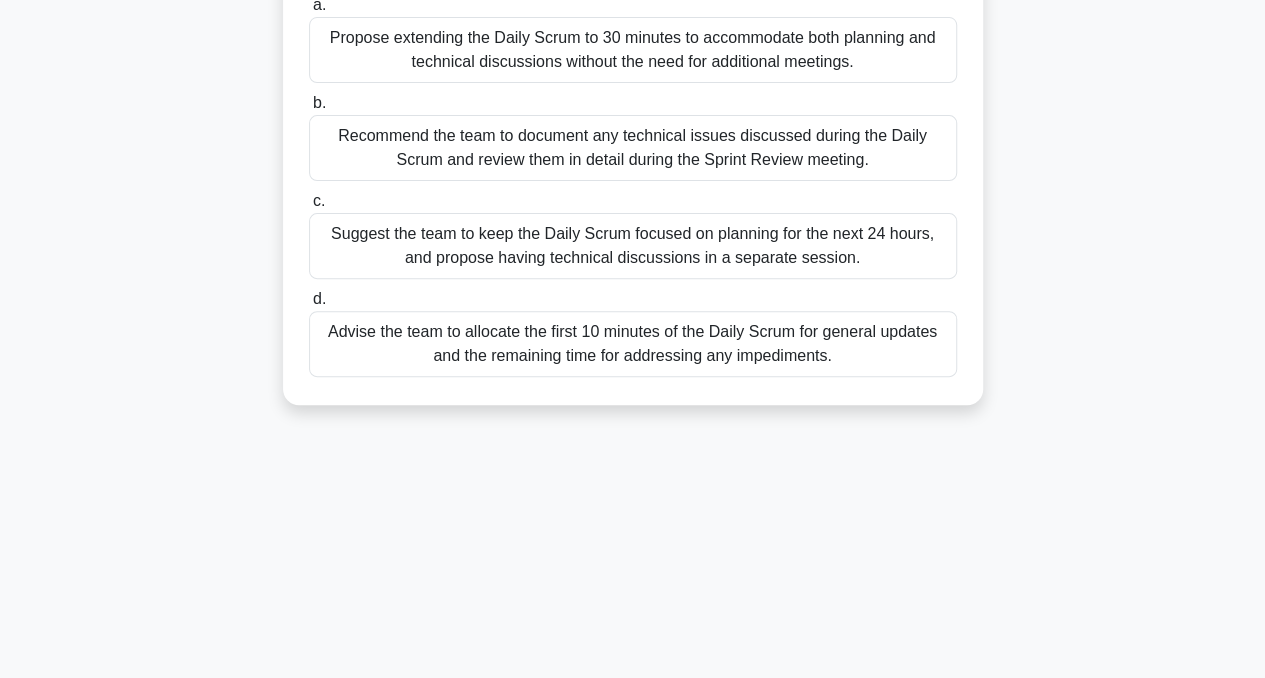 scroll, scrollTop: 239, scrollLeft: 0, axis: vertical 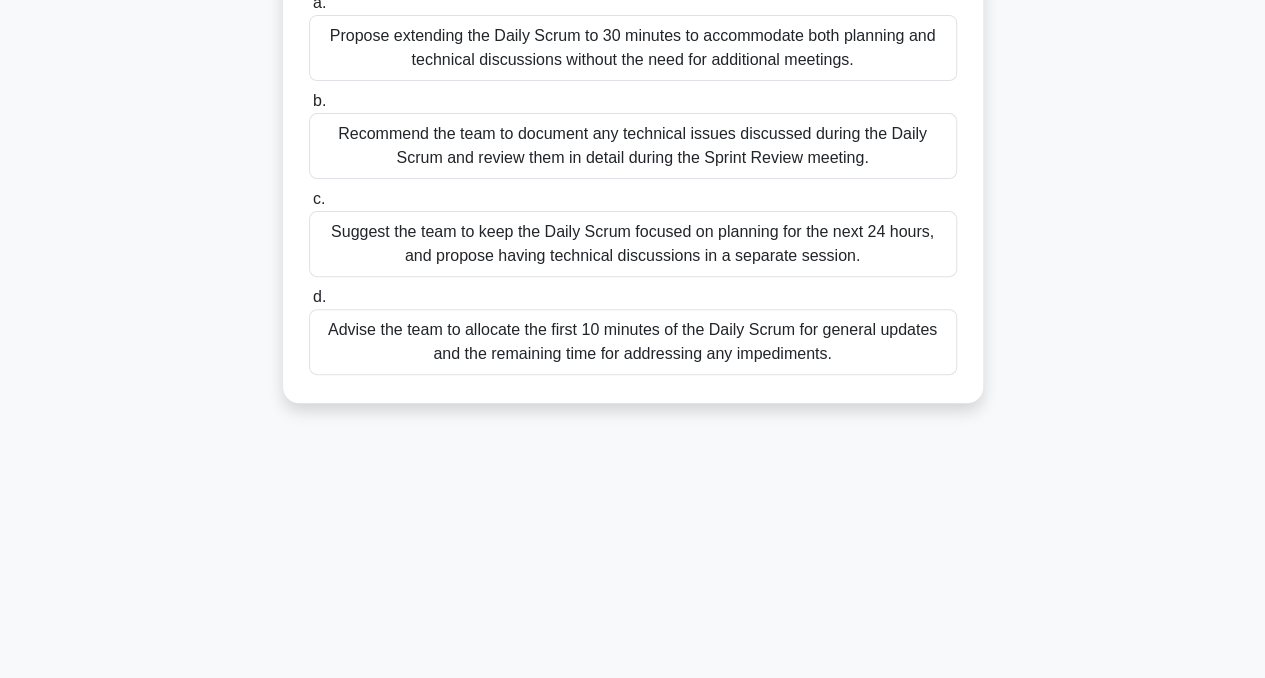 click on "Advise the team to allocate the first 10 minutes of the Daily Scrum for general updates and the remaining time for addressing any impediments." at bounding box center [633, 342] 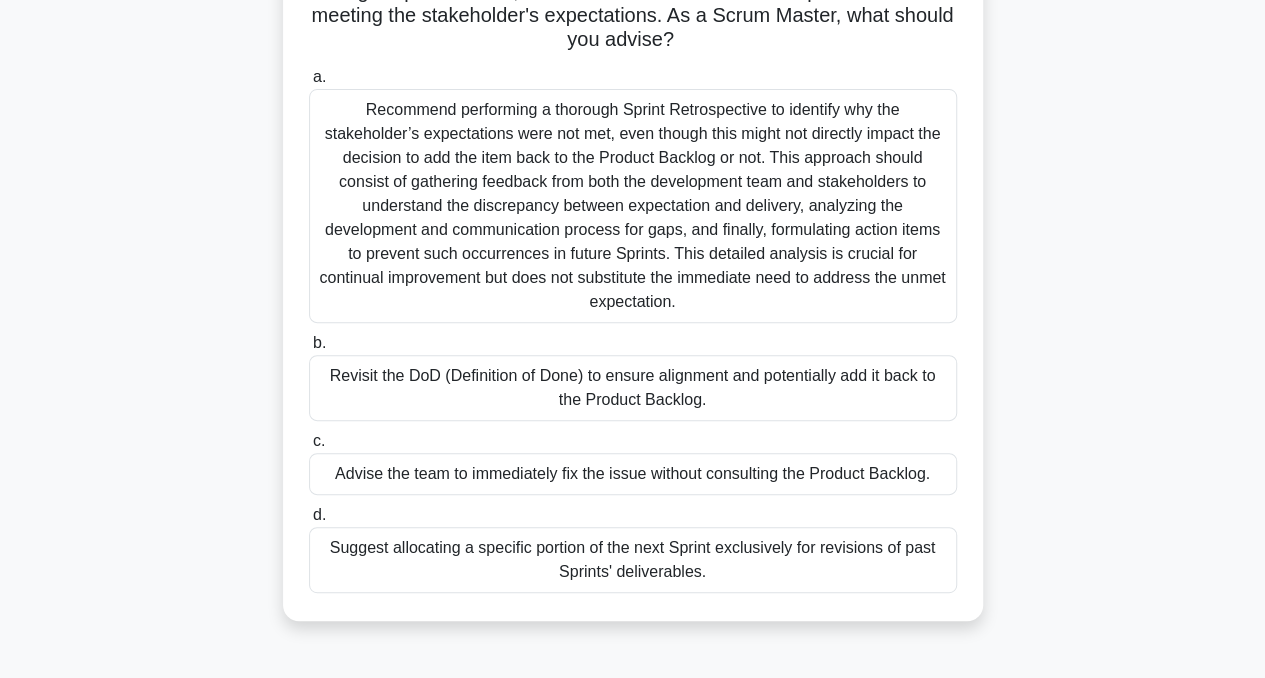 scroll, scrollTop: 152, scrollLeft: 0, axis: vertical 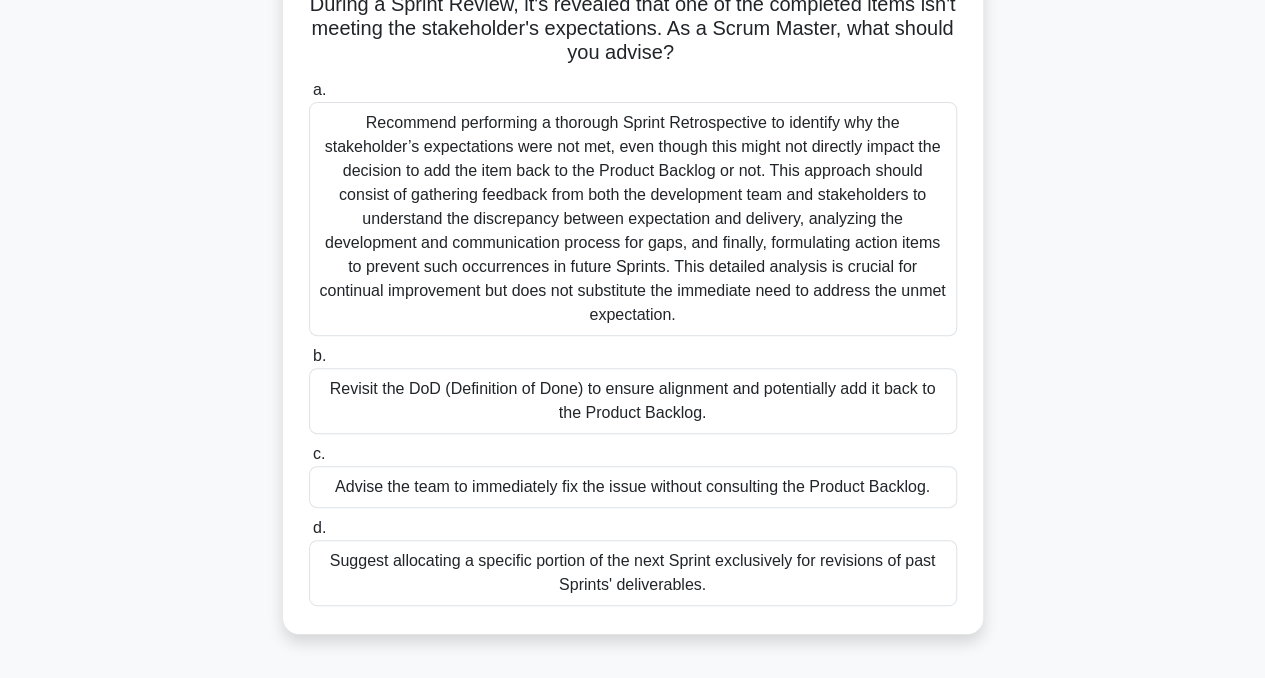 click on "Revisit the DoD (Definition of Done) to ensure alignment and potentially add it back to the Product Backlog." at bounding box center [633, 401] 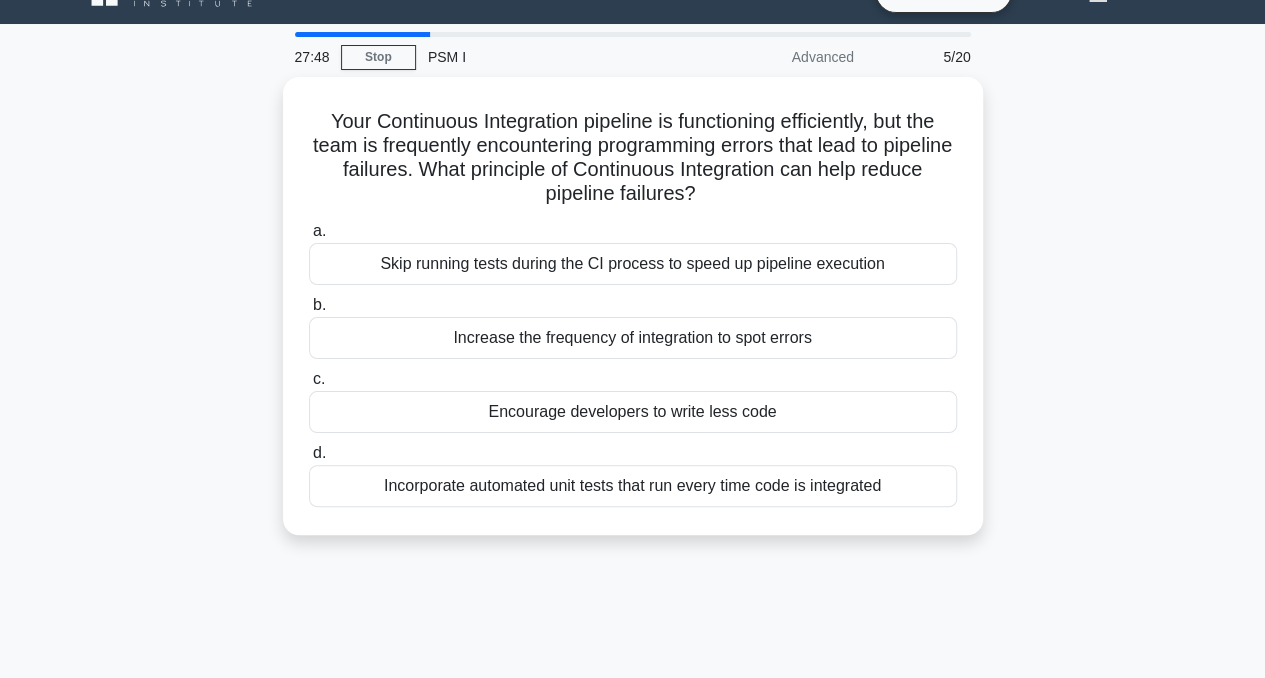 scroll, scrollTop: 41, scrollLeft: 0, axis: vertical 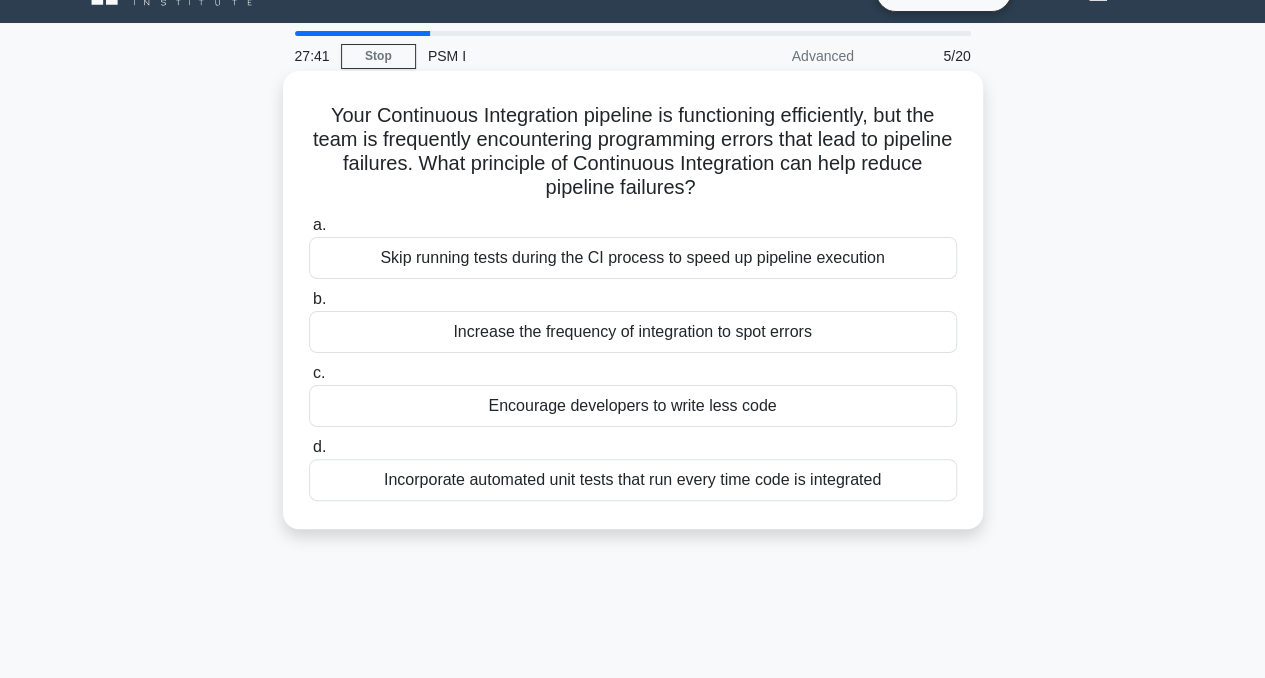 click on "Incorporate automated unit tests that run every time code is integrated" at bounding box center (633, 480) 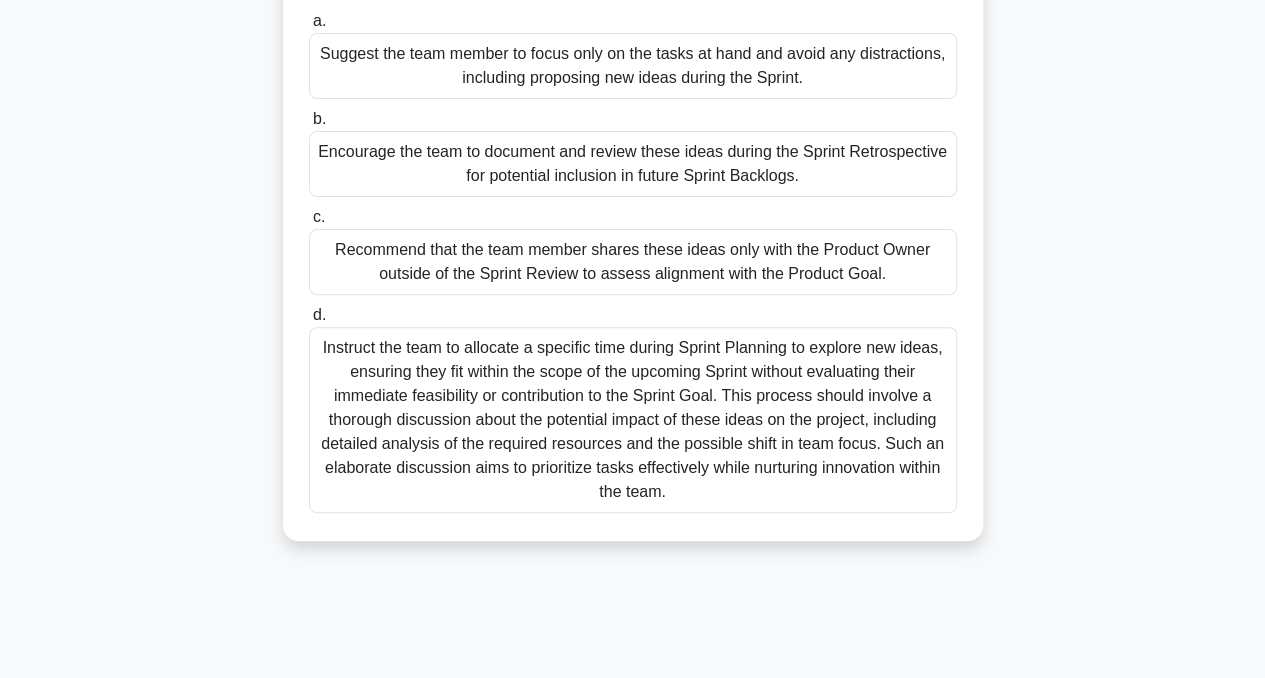 scroll, scrollTop: 220, scrollLeft: 0, axis: vertical 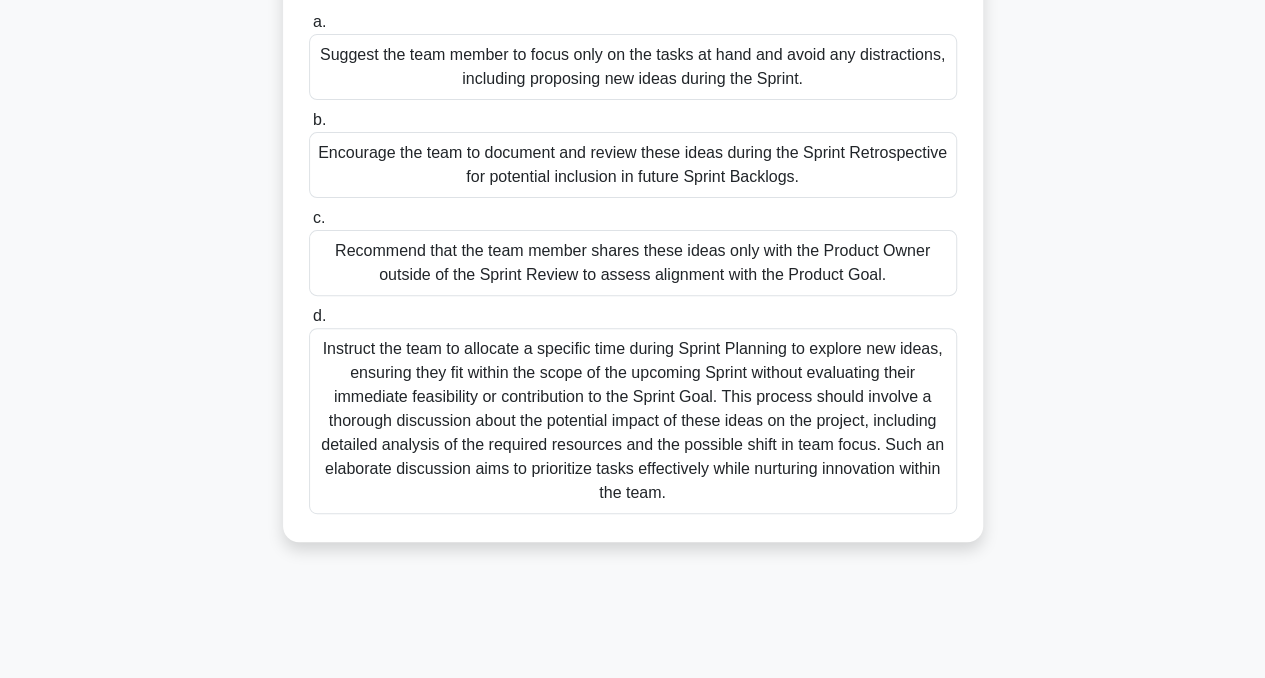 click on "Encourage the team to document and review these ideas during the Sprint Retrospective for potential inclusion in future Sprint Backlogs." at bounding box center (633, 165) 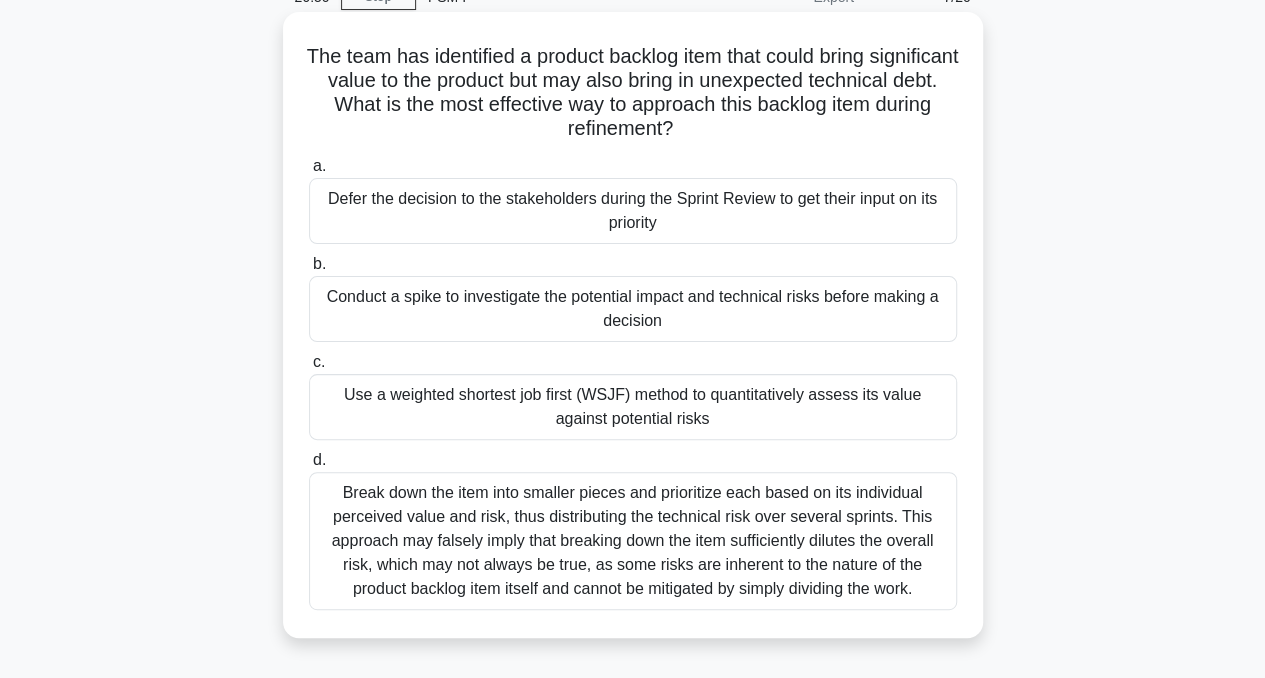 scroll, scrollTop: 99, scrollLeft: 0, axis: vertical 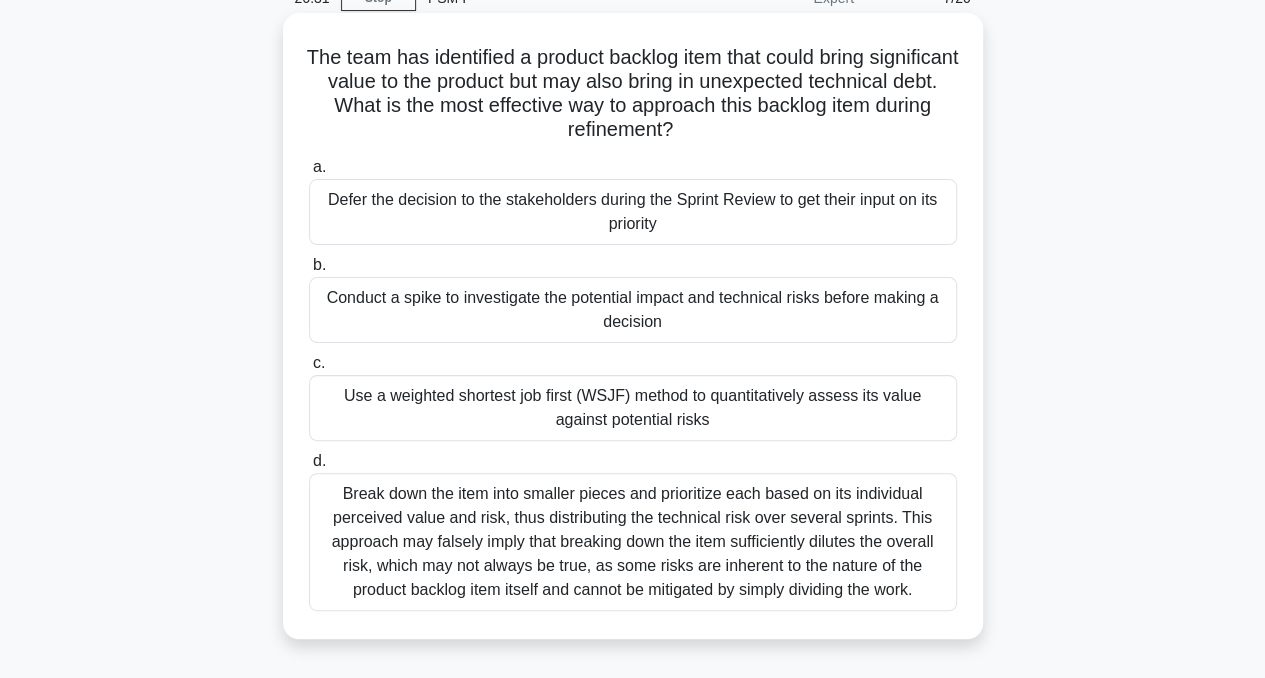 click on "Defer the decision to the stakeholders during the Sprint Review to get their input on its priority" at bounding box center (633, 212) 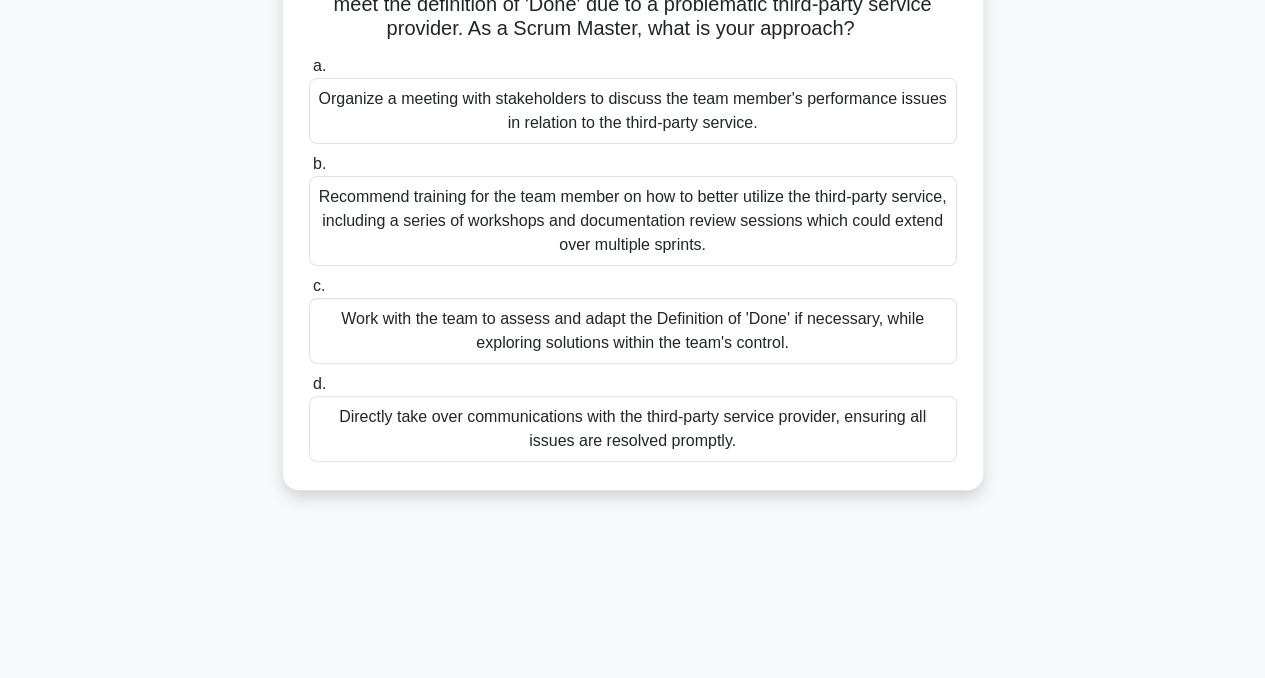 scroll, scrollTop: 177, scrollLeft: 0, axis: vertical 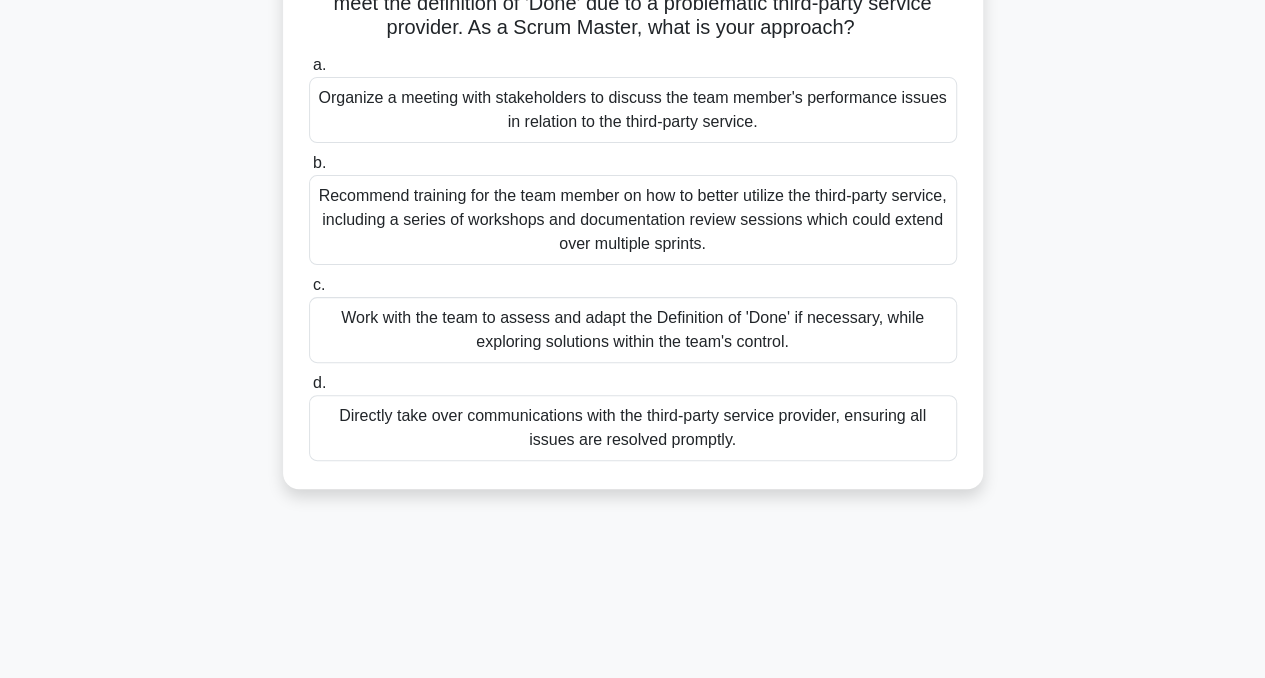 click on "Directly take over communications with the third-party service provider, ensuring all issues are resolved promptly." at bounding box center [633, 428] 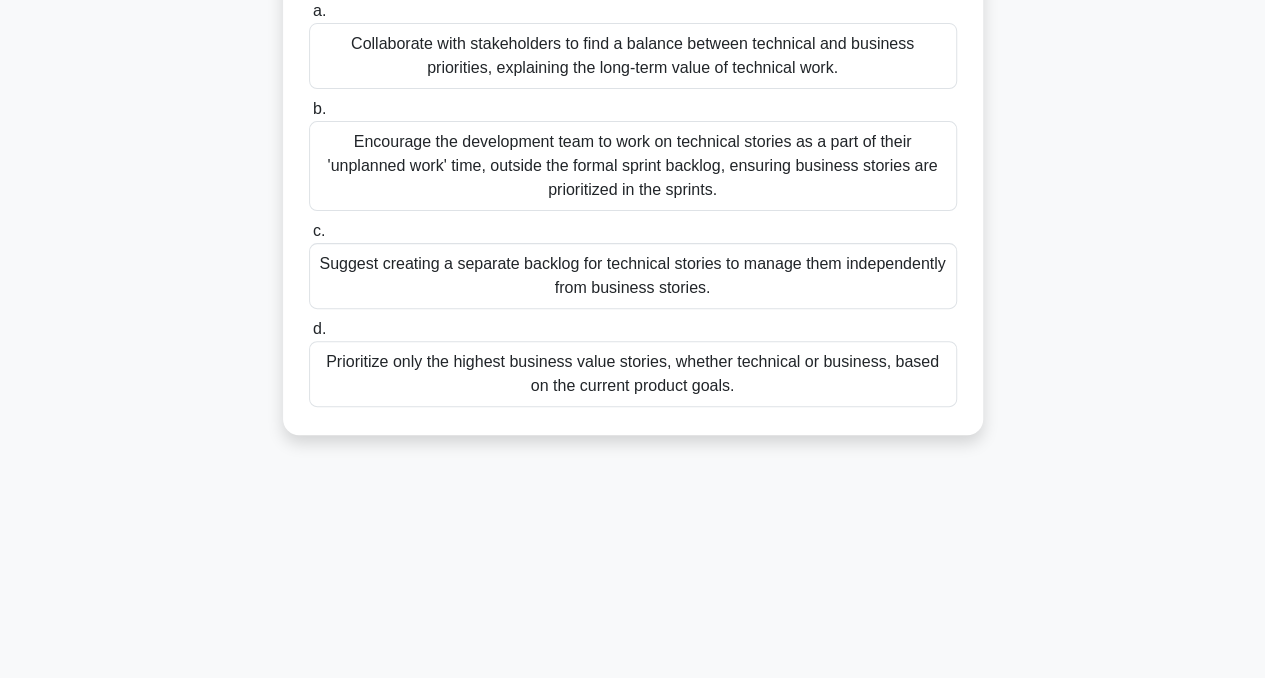 scroll, scrollTop: 196, scrollLeft: 0, axis: vertical 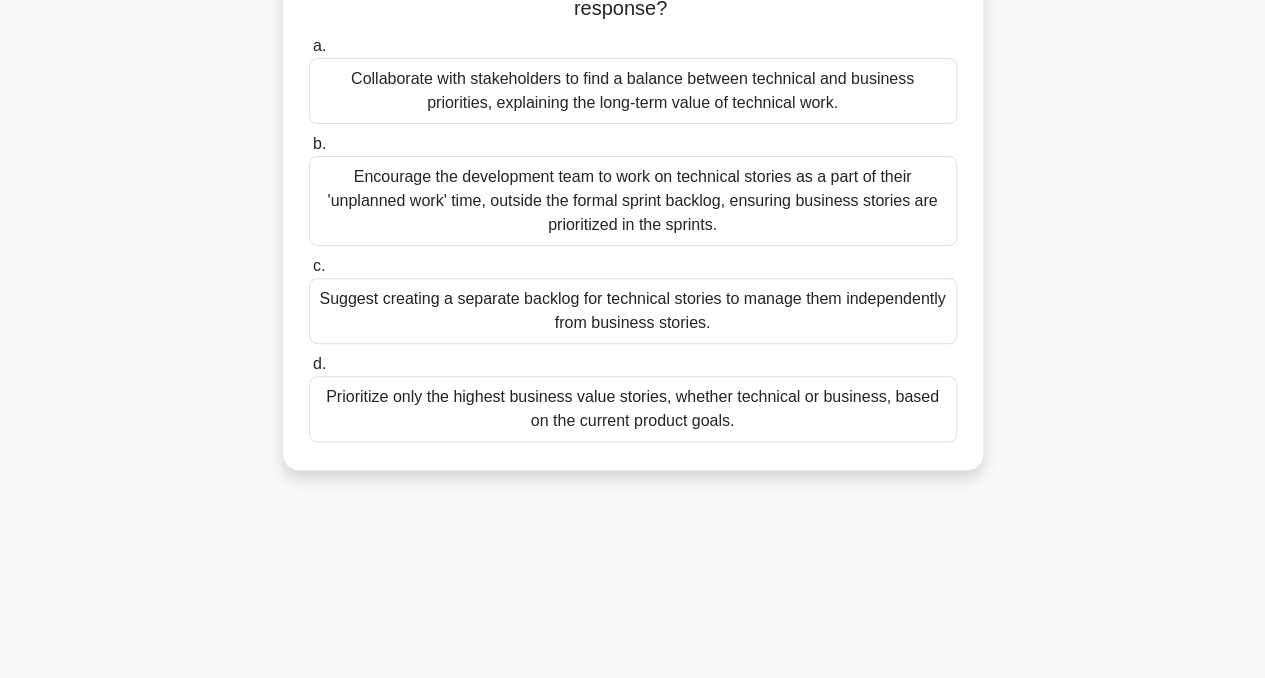 click on "Collaborate with stakeholders to find a balance between technical and business priorities, explaining the long-term value of technical work." at bounding box center (633, 91) 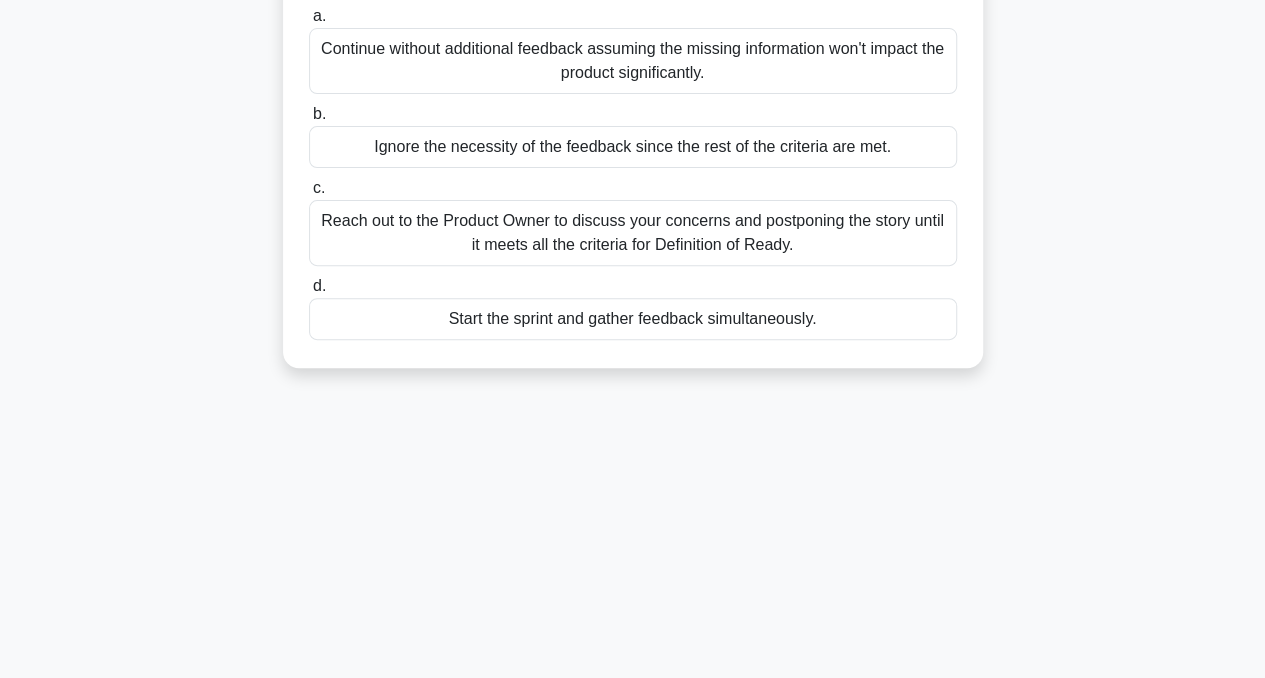 scroll, scrollTop: 228, scrollLeft: 0, axis: vertical 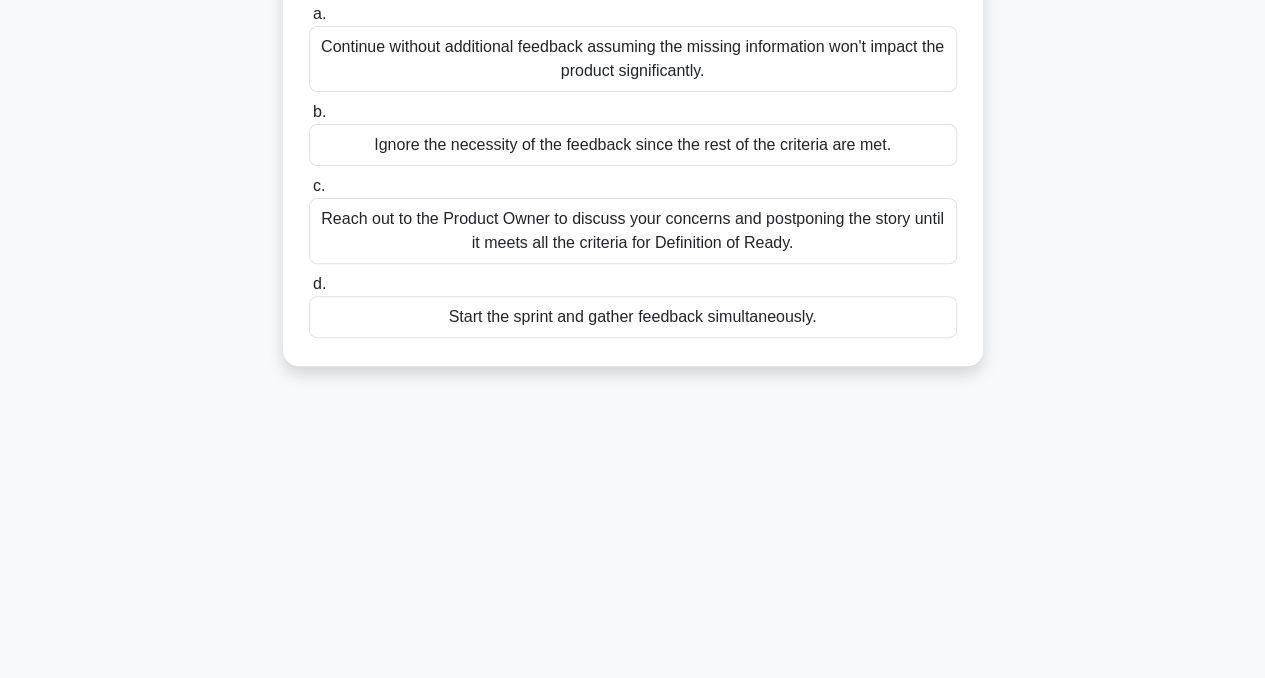click on "Start the sprint and gather feedback simultaneously." at bounding box center [633, 317] 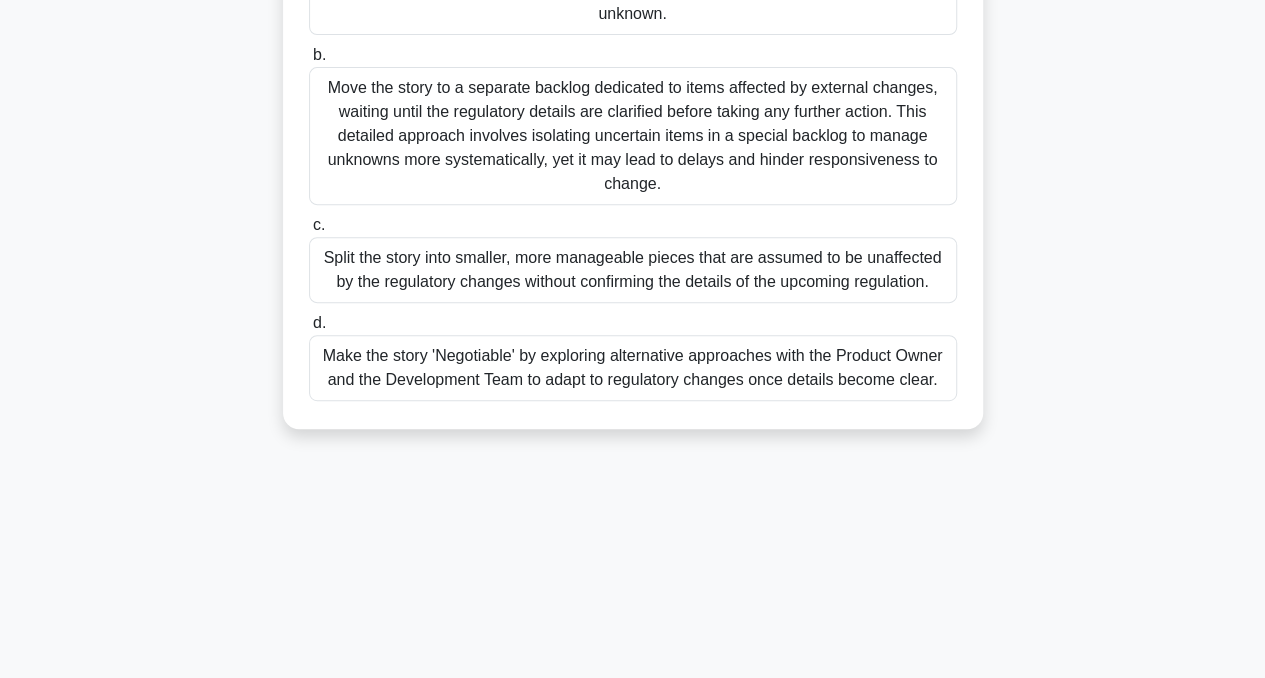 scroll, scrollTop: 334, scrollLeft: 0, axis: vertical 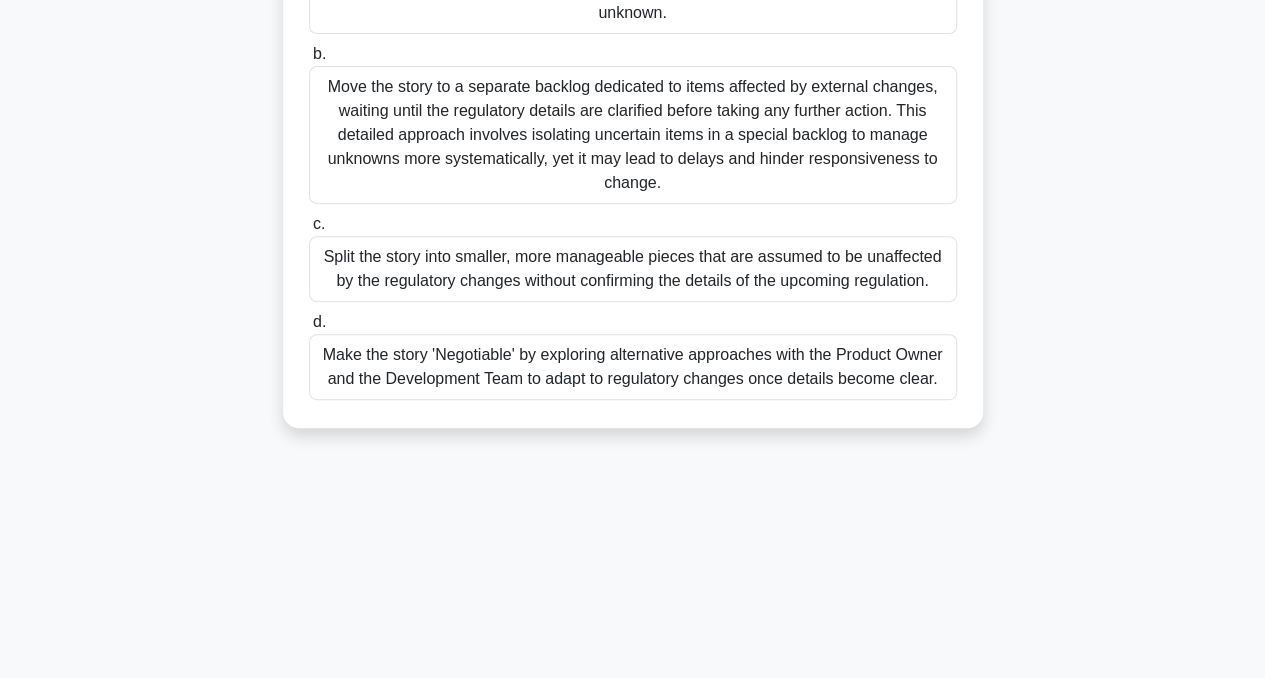 click on "Make the story 'Negotiable' by exploring alternative approaches with the Product Owner and the Development Team to adapt to regulatory changes once details become clear." at bounding box center (633, 367) 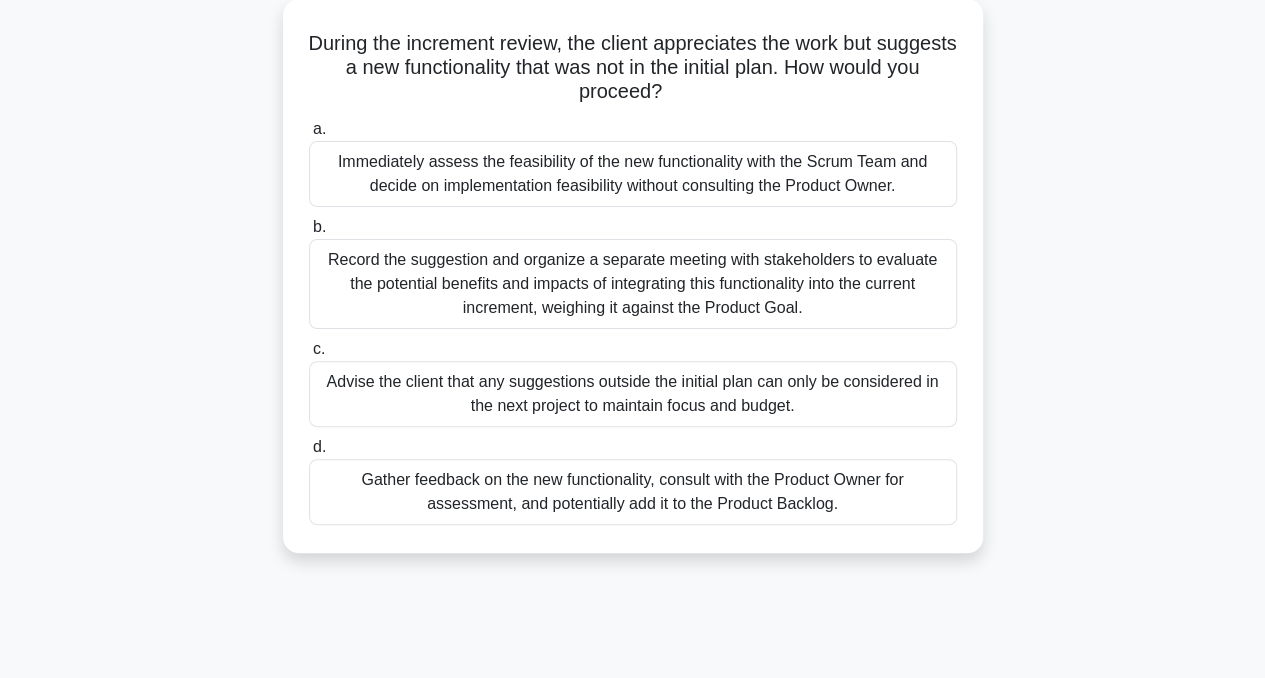 scroll, scrollTop: 122, scrollLeft: 0, axis: vertical 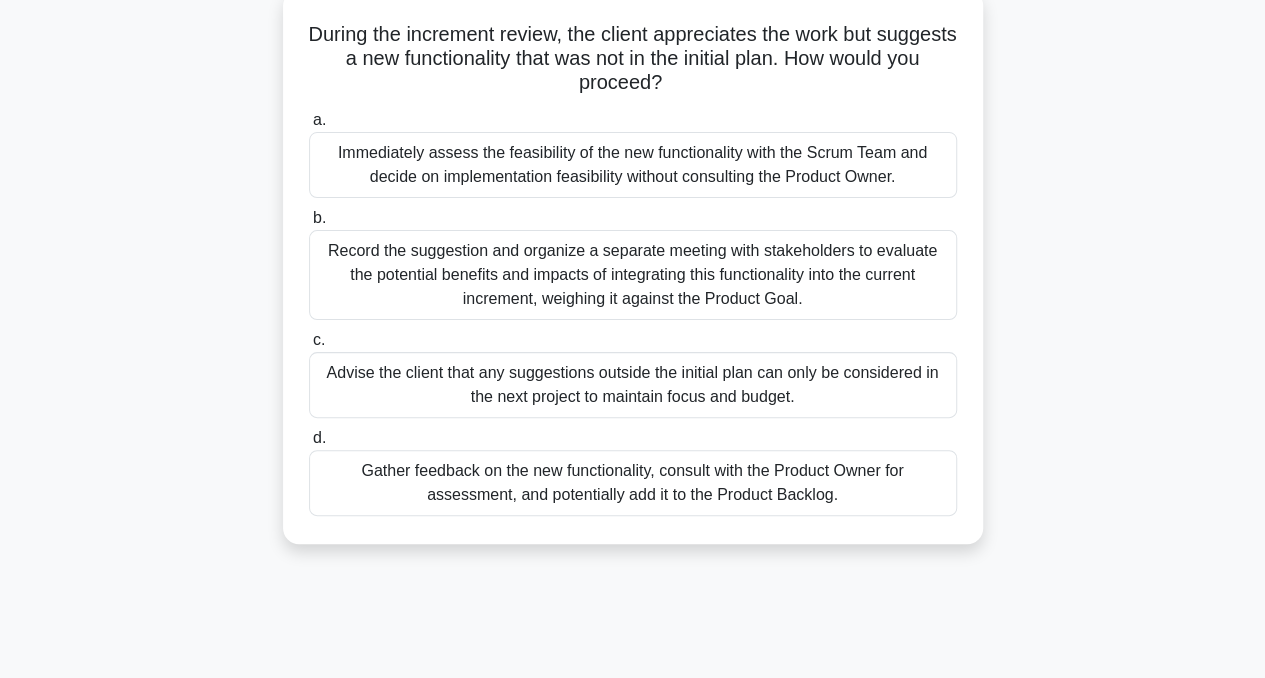 click on "Gather feedback on the new functionality, consult with the Product Owner for assessment, and potentially add it to the Product Backlog." at bounding box center [633, 483] 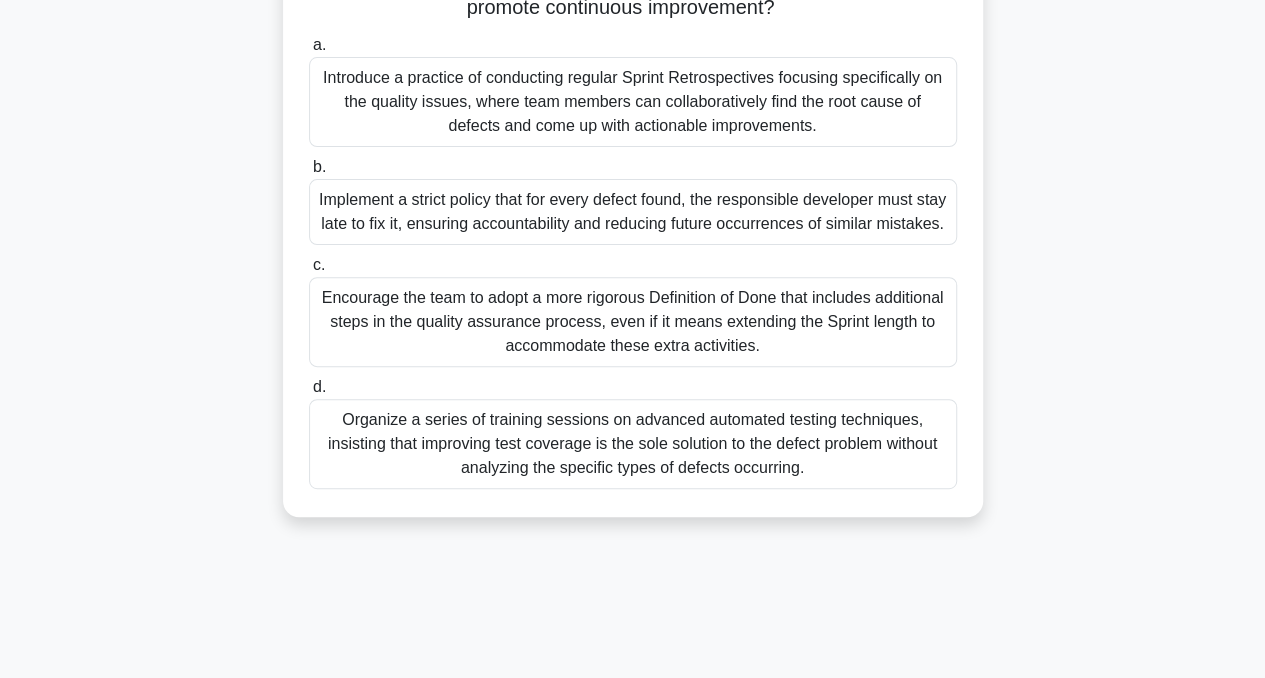 scroll, scrollTop: 220, scrollLeft: 0, axis: vertical 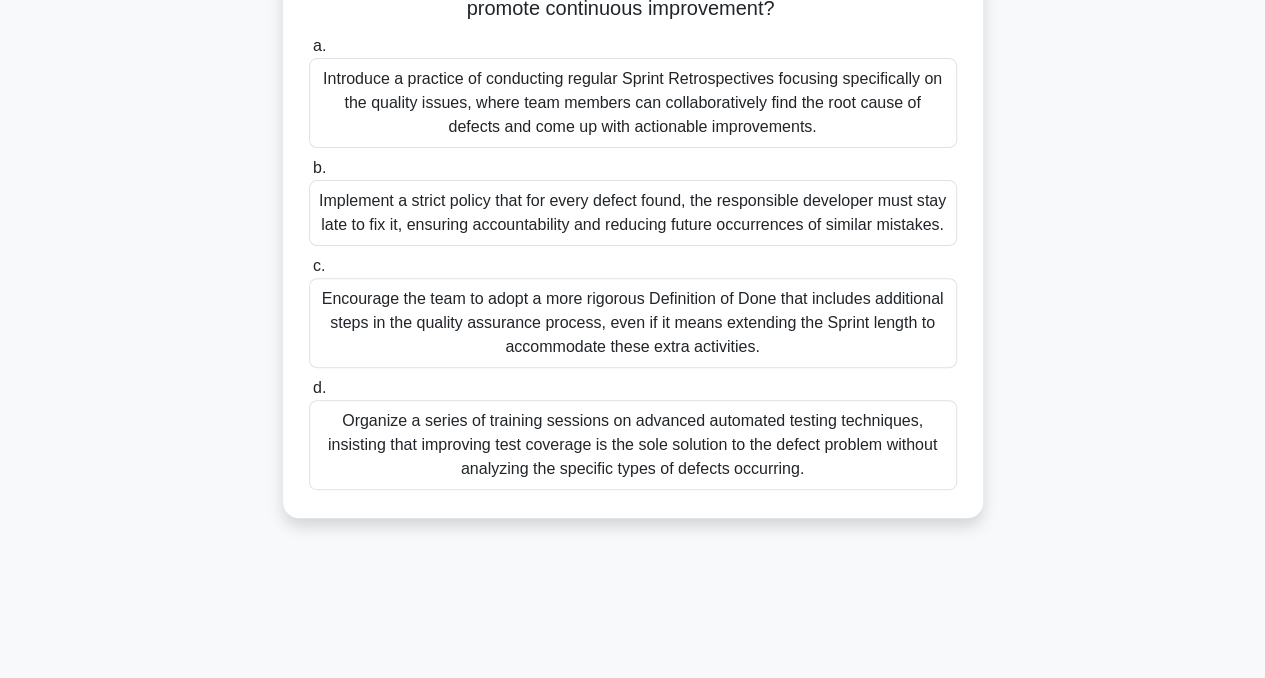 click on "Encourage the team to adopt a more rigorous Definition of Done that includes additional steps in the quality assurance process, even if it means extending the Sprint length to accommodate these extra activities." at bounding box center [633, 323] 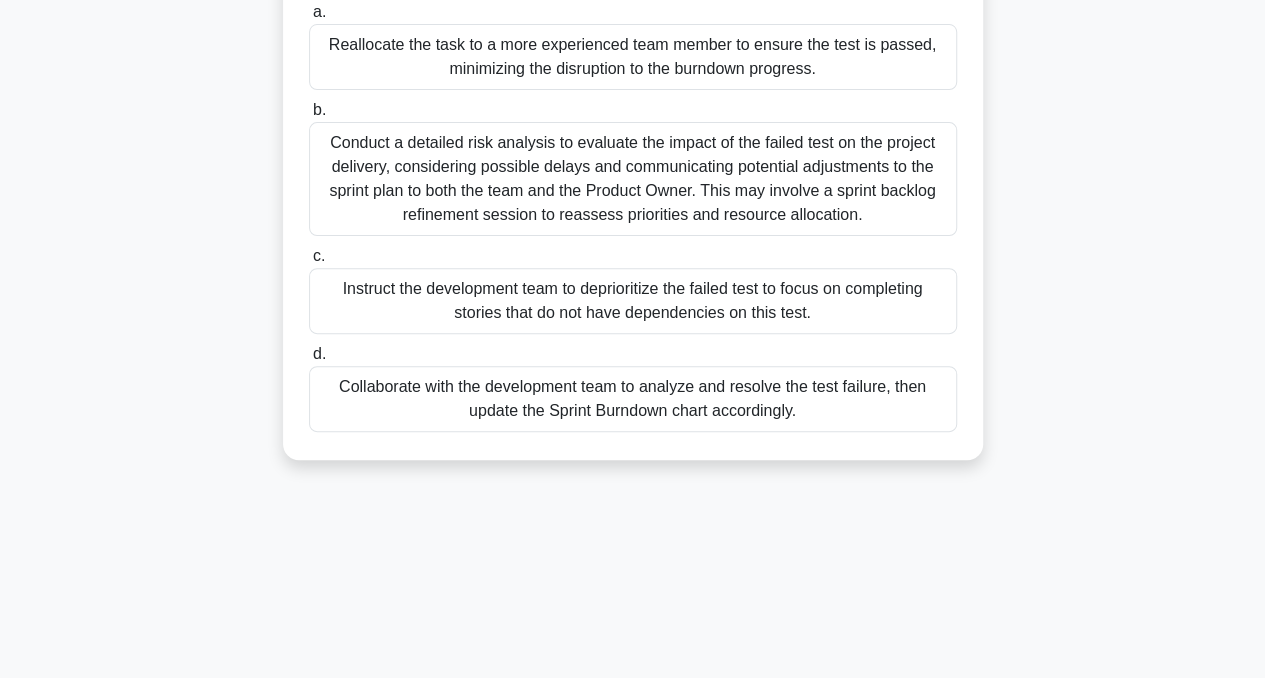 scroll, scrollTop: 233, scrollLeft: 0, axis: vertical 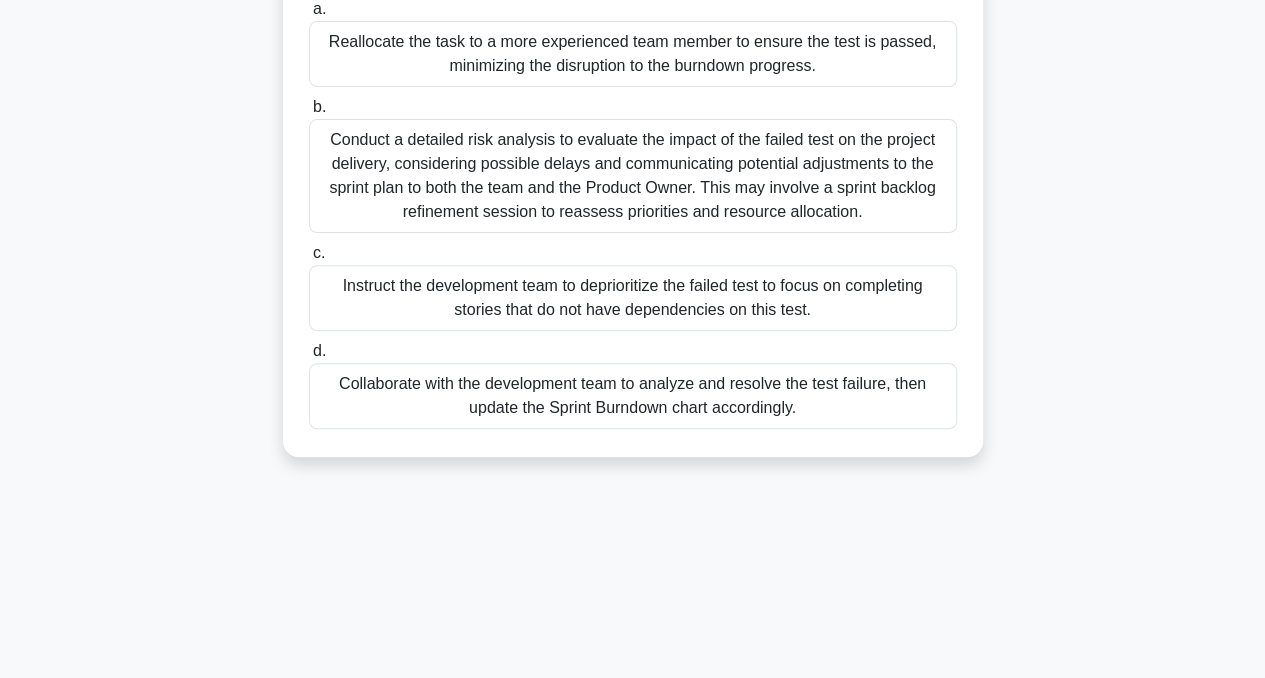 click on "Collaborate with the development team to analyze and resolve the test failure, then update the Sprint Burndown chart accordingly." at bounding box center [633, 396] 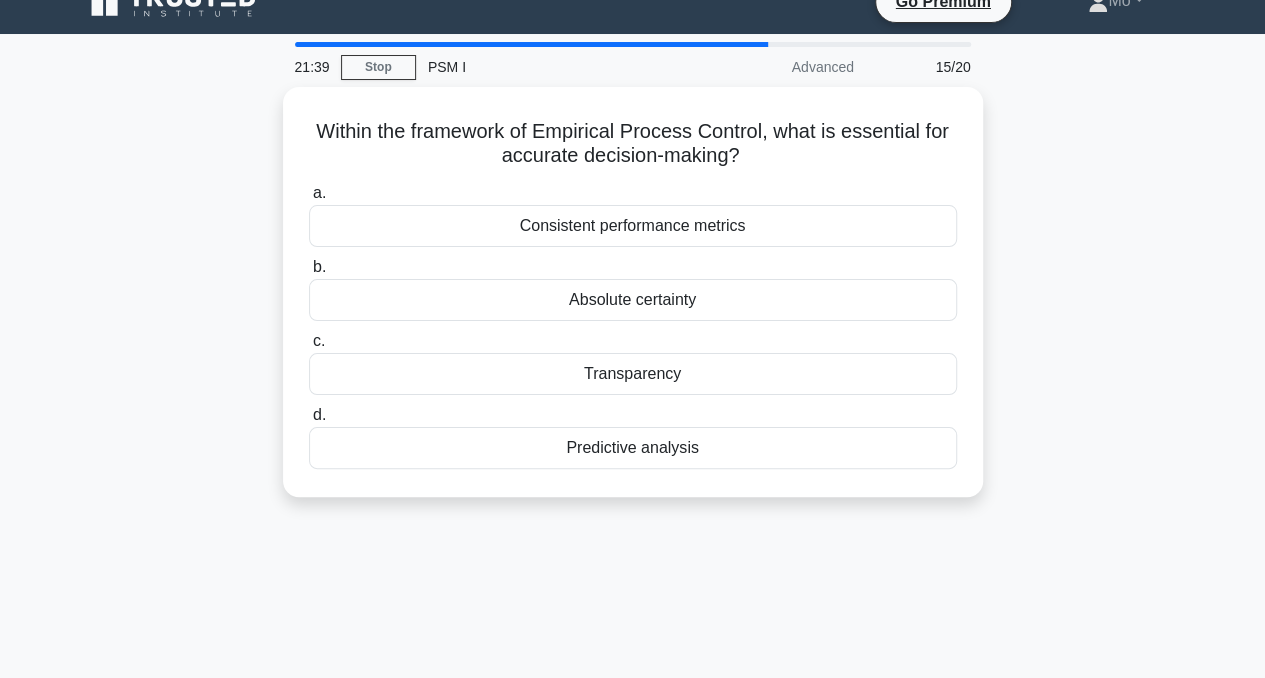 scroll, scrollTop: 0, scrollLeft: 0, axis: both 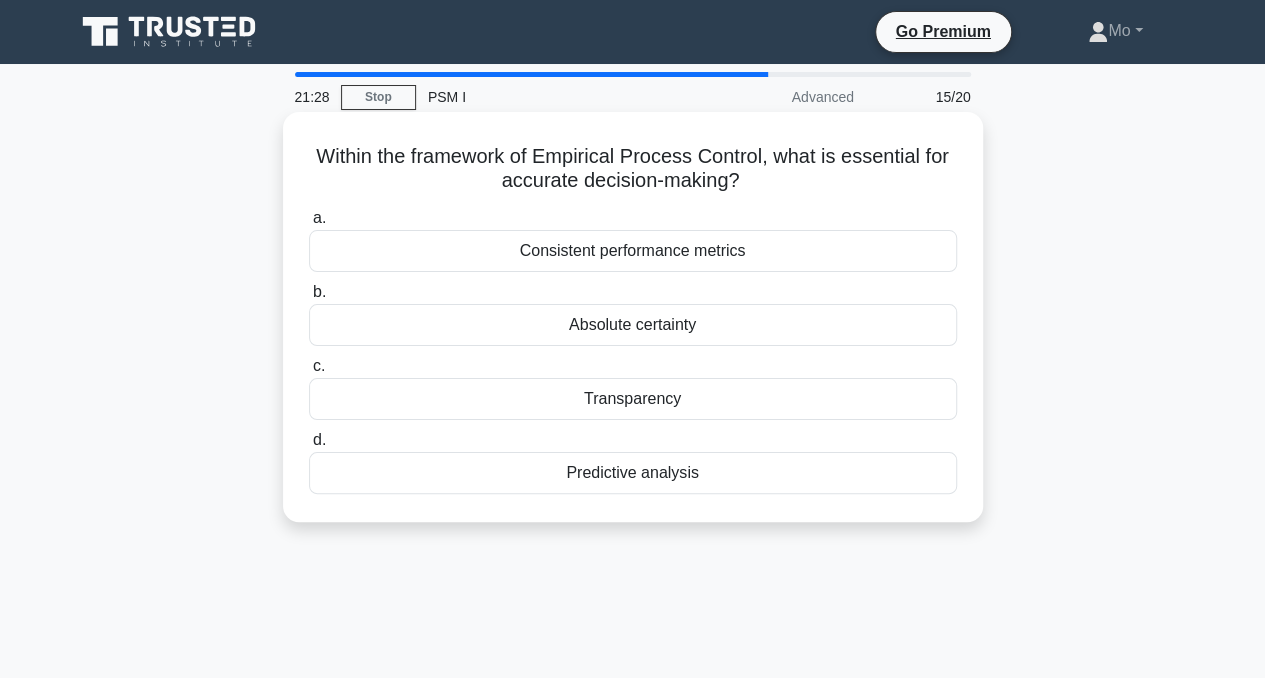 click on "Transparency" at bounding box center (633, 399) 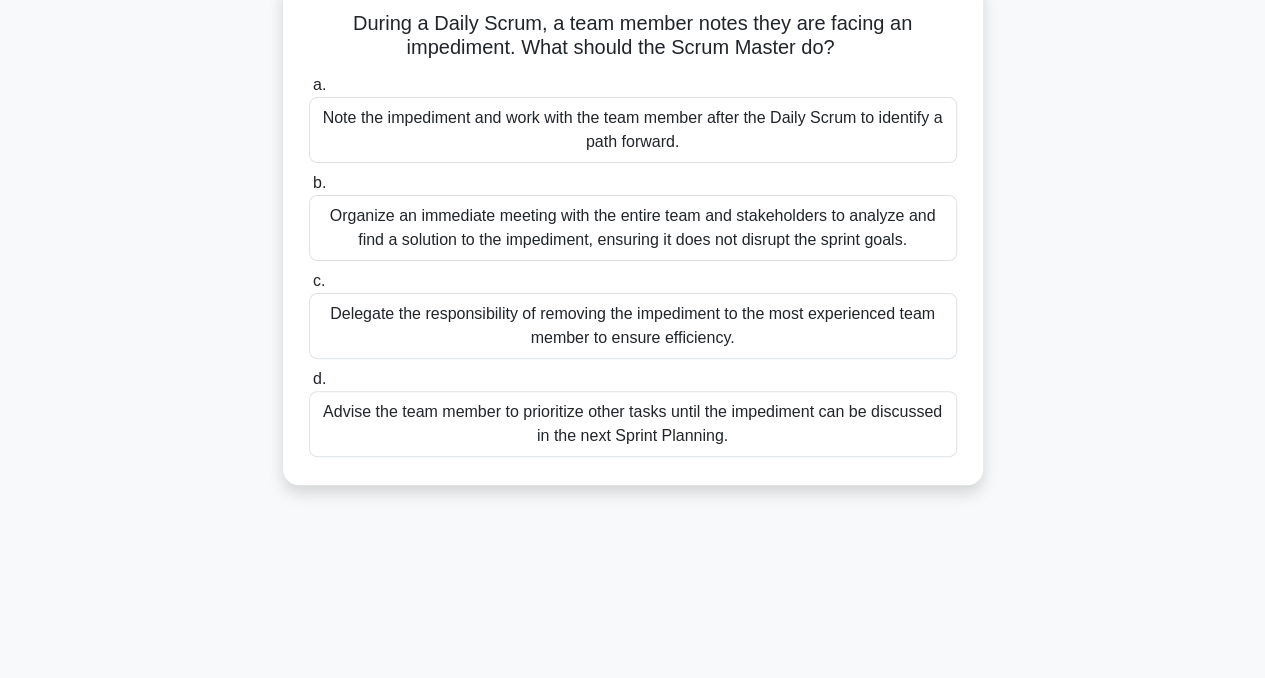 scroll, scrollTop: 134, scrollLeft: 0, axis: vertical 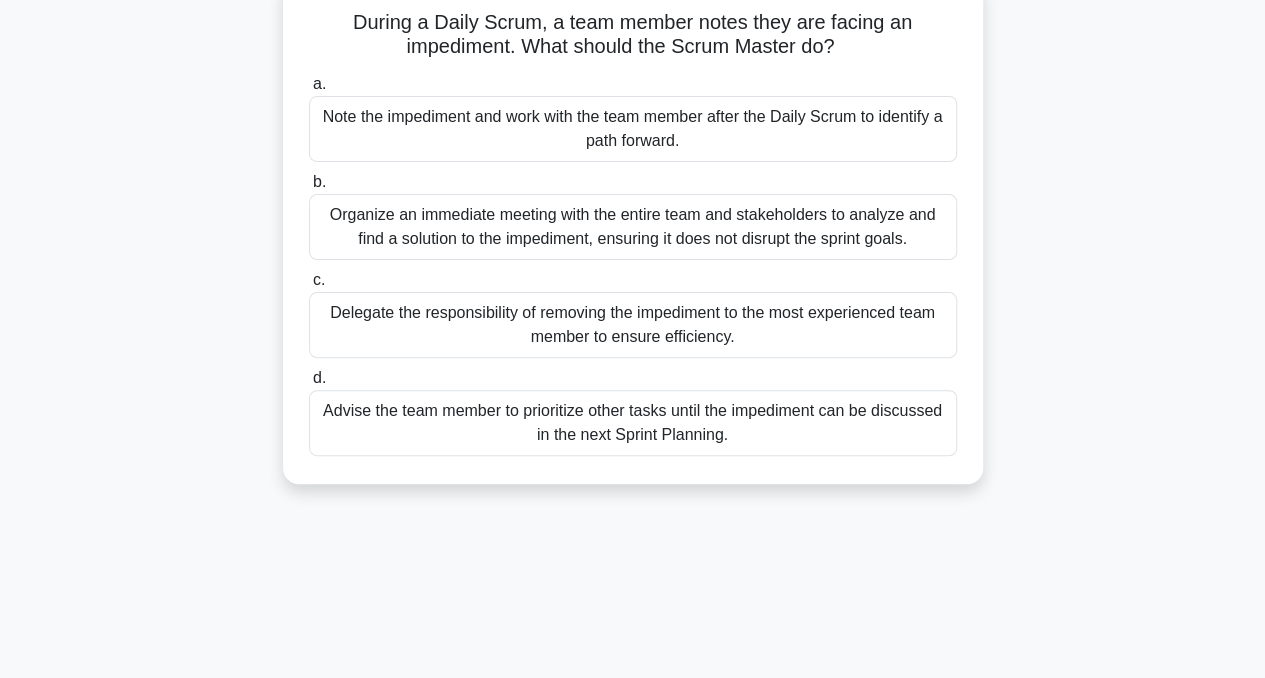 click on "Note the impediment and work with the team member after the Daily Scrum to identify a path forward." at bounding box center [633, 129] 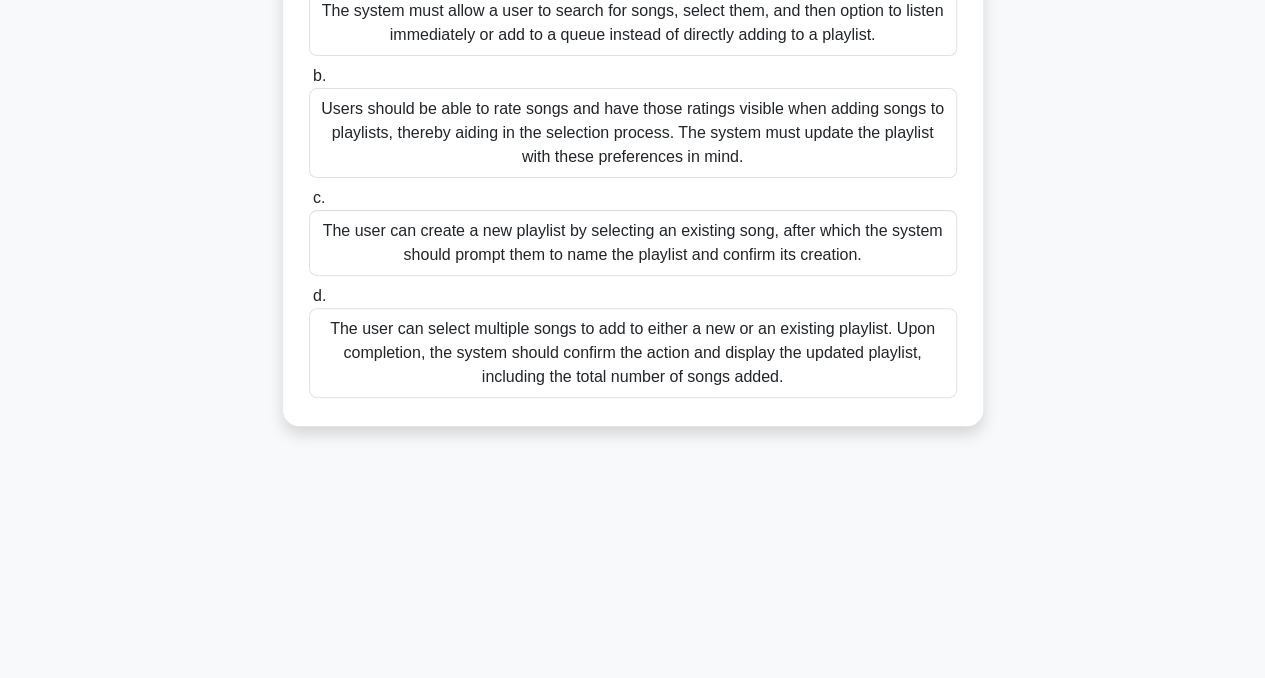 scroll, scrollTop: 278, scrollLeft: 0, axis: vertical 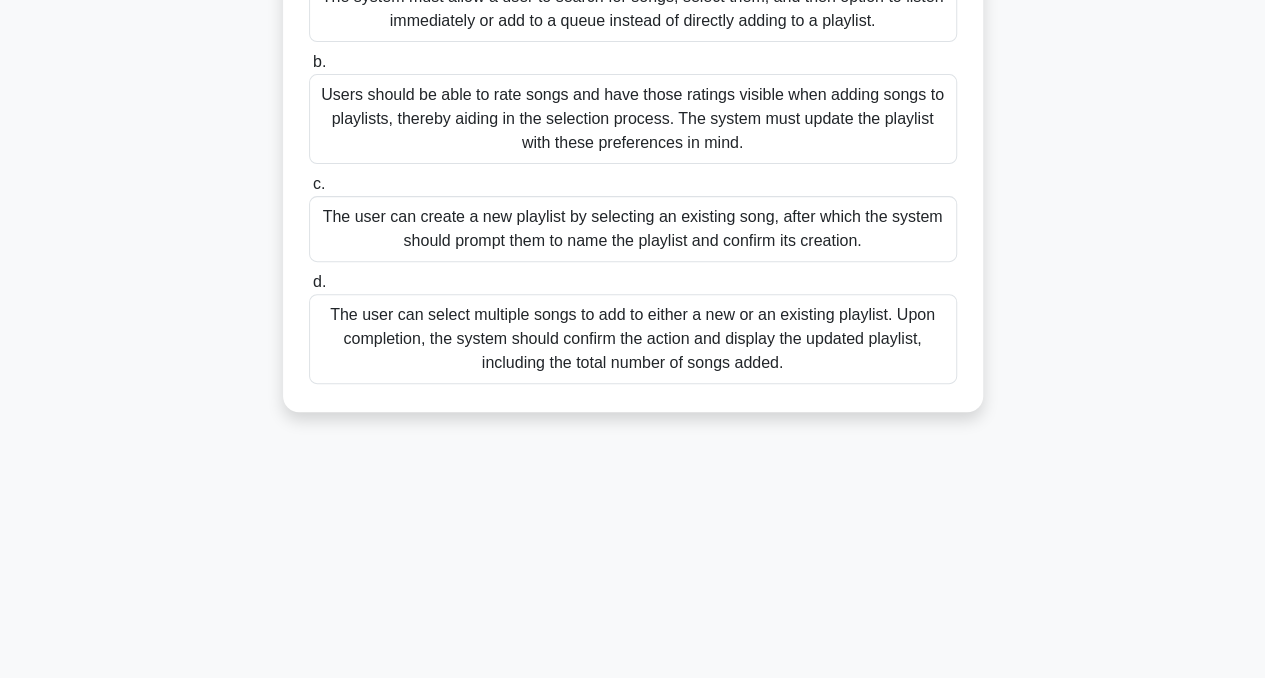 click on "The user can select multiple songs to add to either a new or an existing playlist. Upon completion, the system should confirm the action and display the updated playlist, including the total number of songs added." at bounding box center [633, 339] 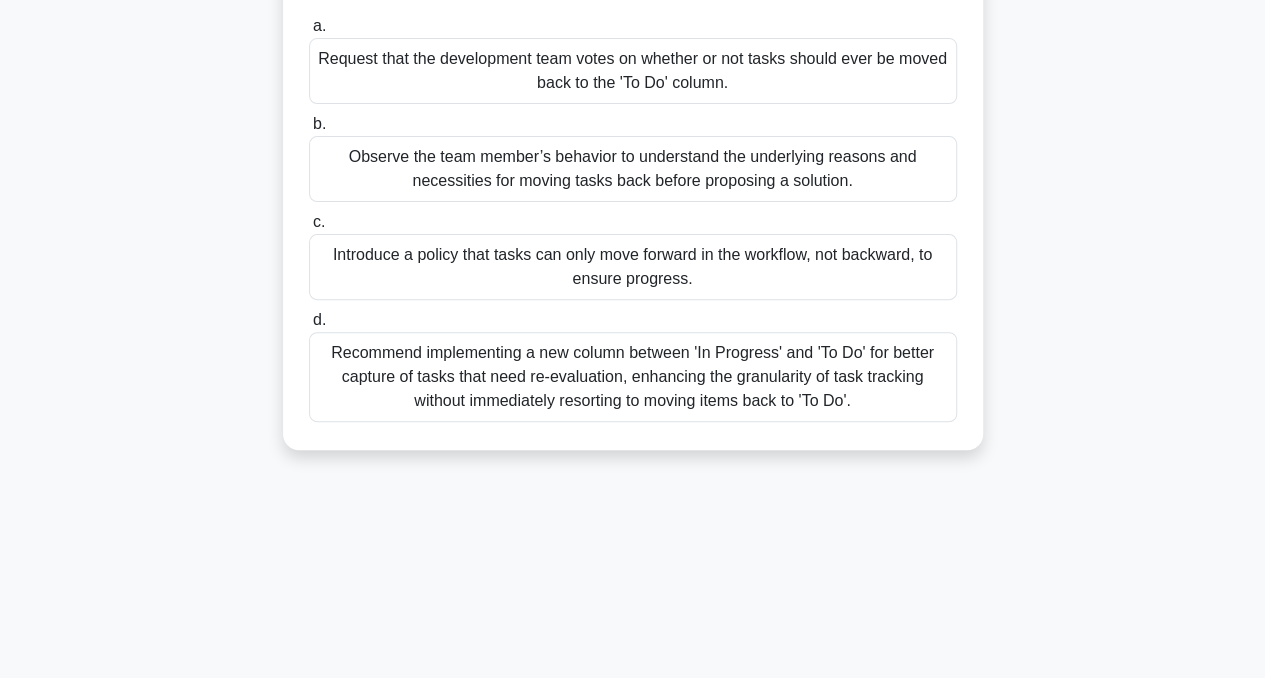 scroll, scrollTop: 217, scrollLeft: 0, axis: vertical 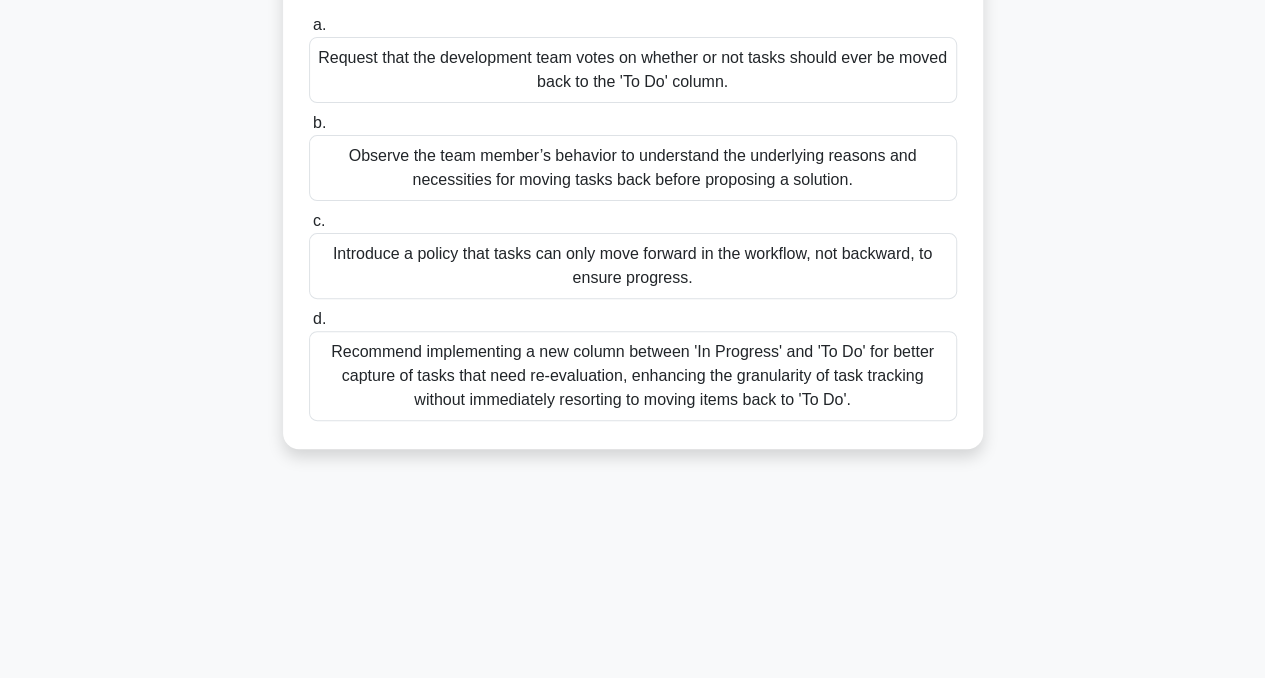 click on "Observe the team member’s behavior to understand the underlying reasons and necessities for moving tasks back before proposing a solution." at bounding box center [633, 168] 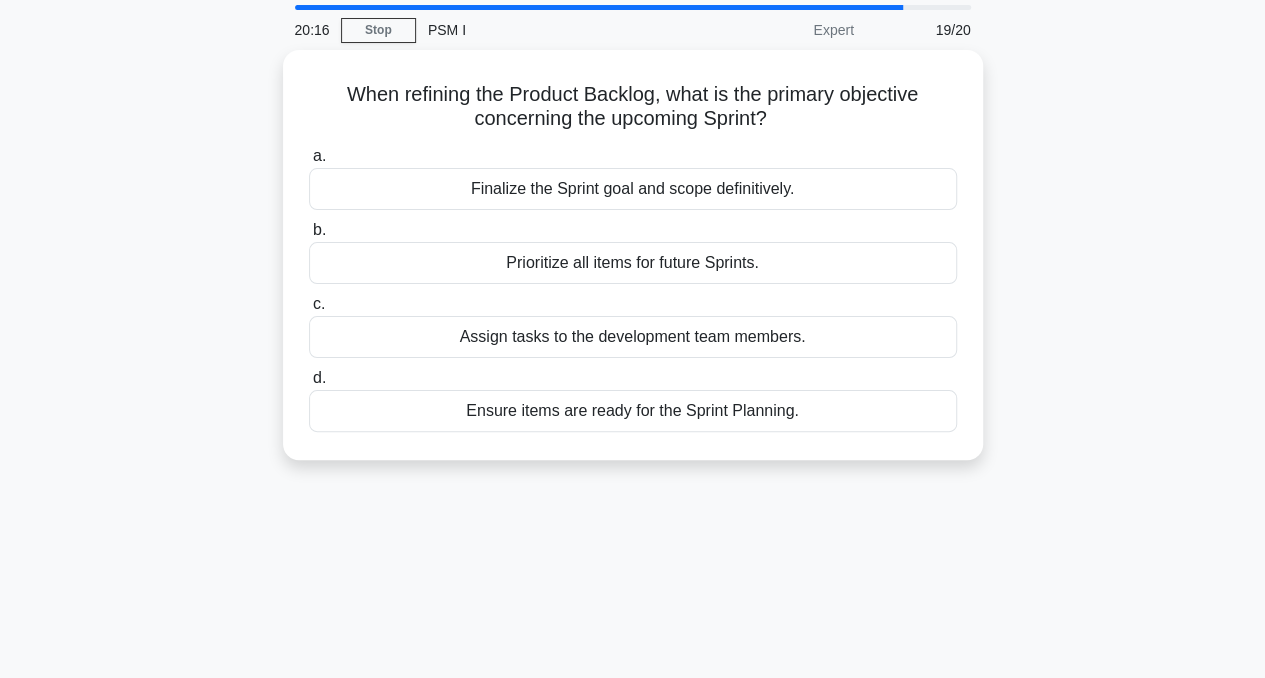 scroll, scrollTop: 68, scrollLeft: 0, axis: vertical 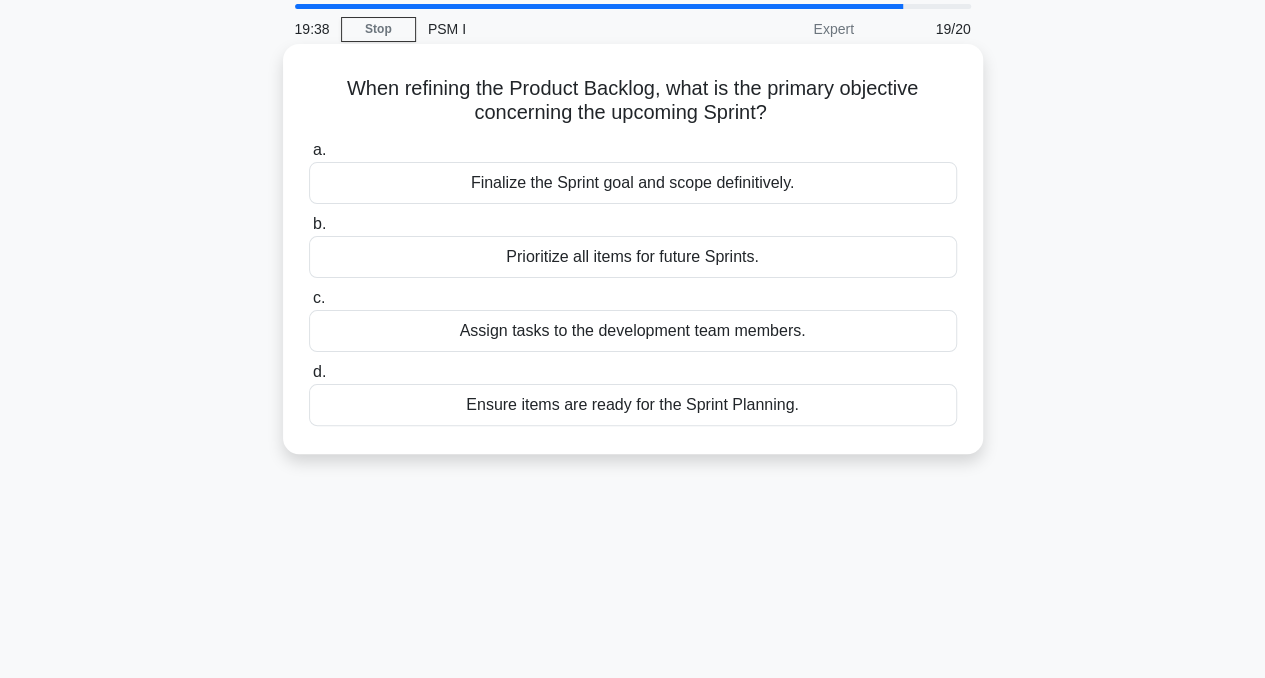 click on "Ensure items are ready for the Sprint Planning." at bounding box center [633, 405] 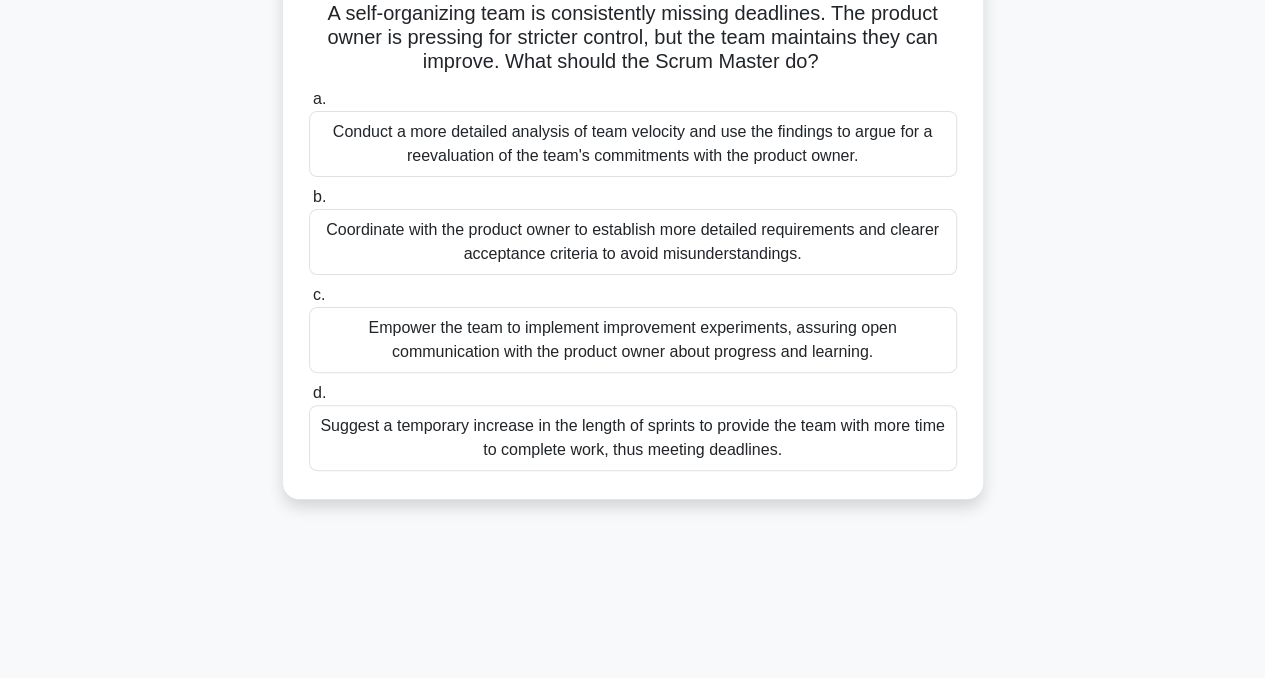 scroll, scrollTop: 147, scrollLeft: 0, axis: vertical 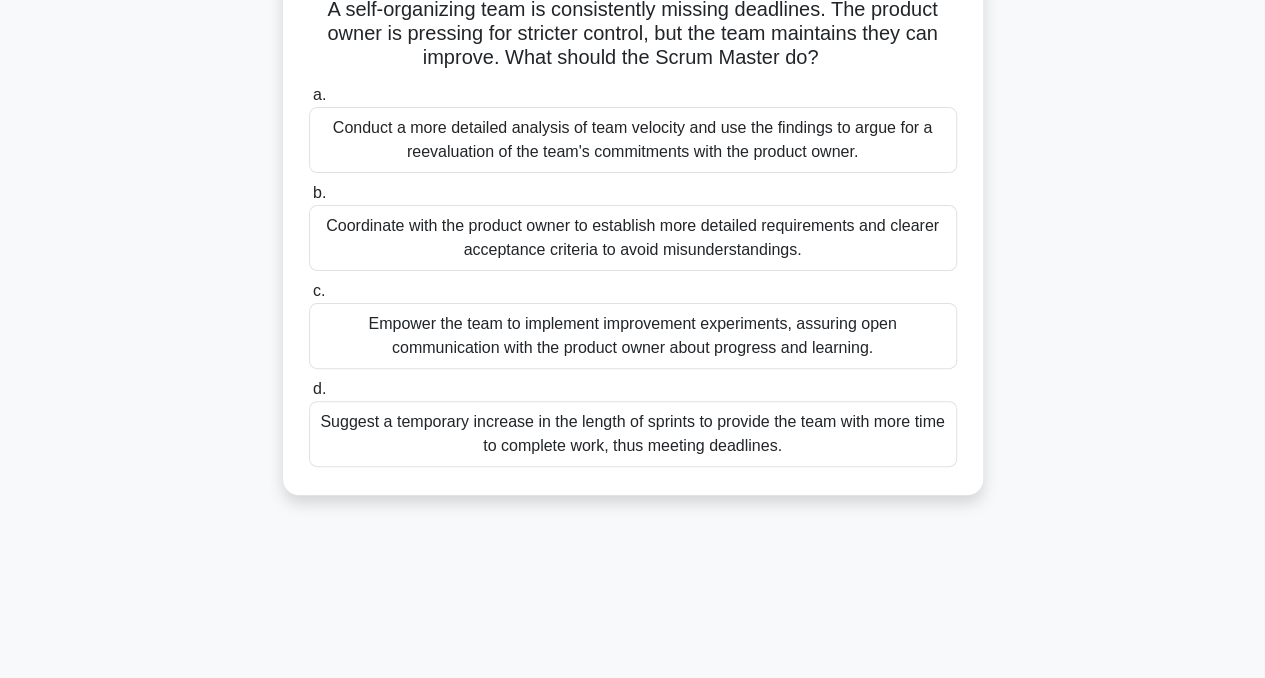 click on "Empower the team to implement improvement experiments, assuring open communication with the product owner about progress and learning." at bounding box center [633, 336] 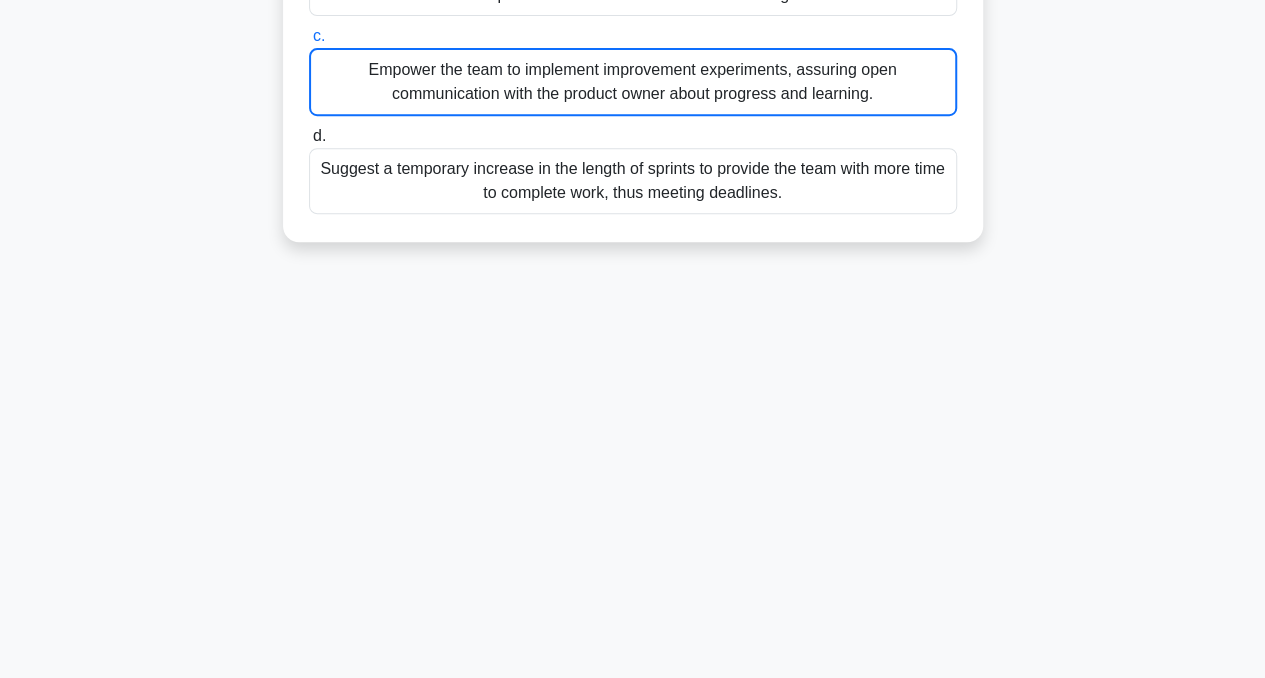 scroll, scrollTop: 124, scrollLeft: 0, axis: vertical 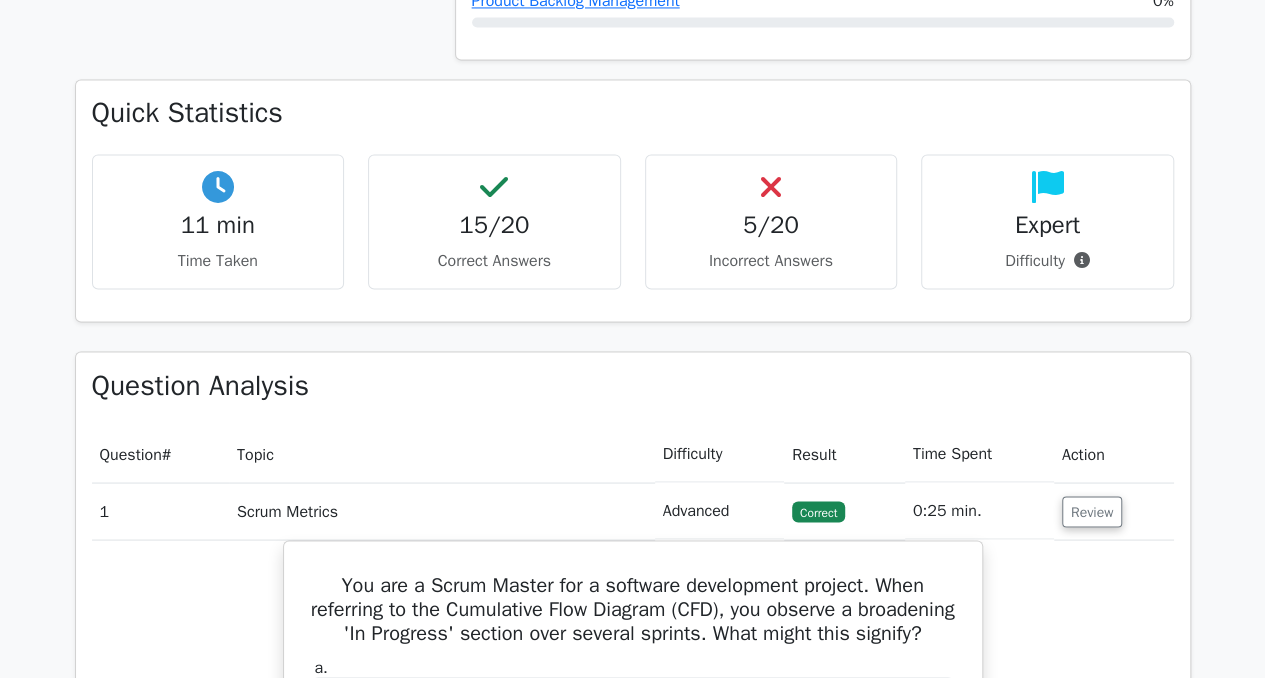 click on "5/20" at bounding box center [771, 225] 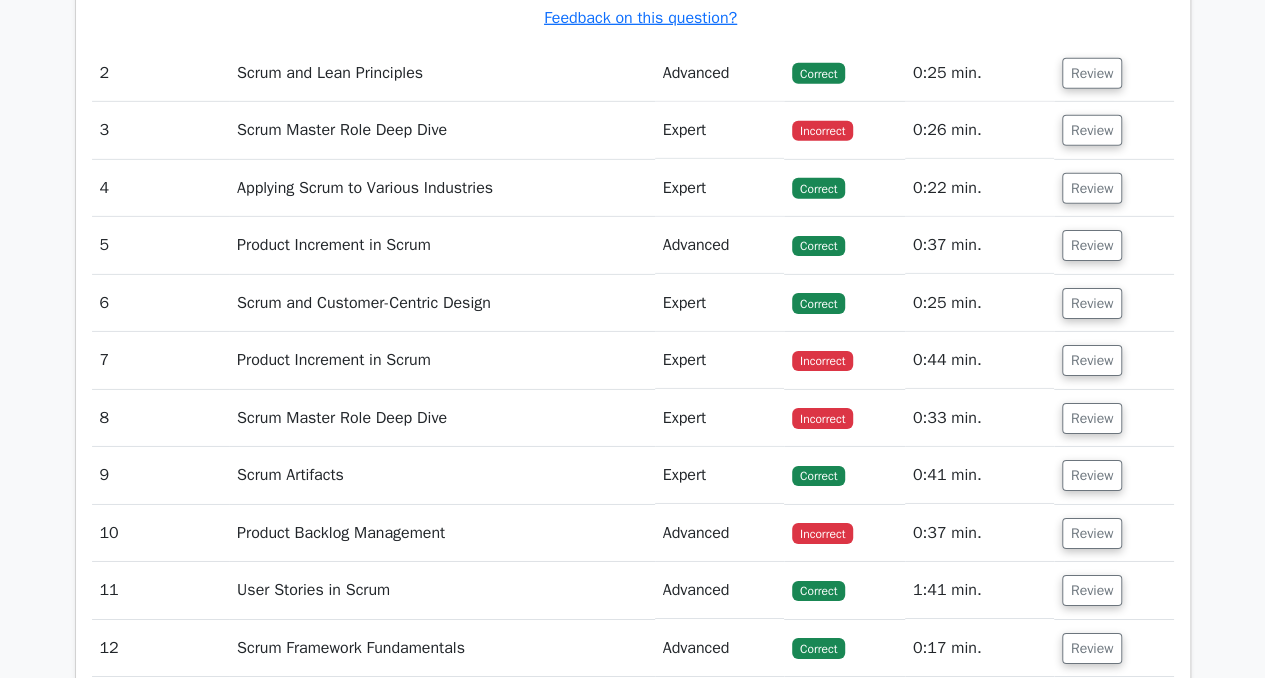scroll, scrollTop: 3111, scrollLeft: 0, axis: vertical 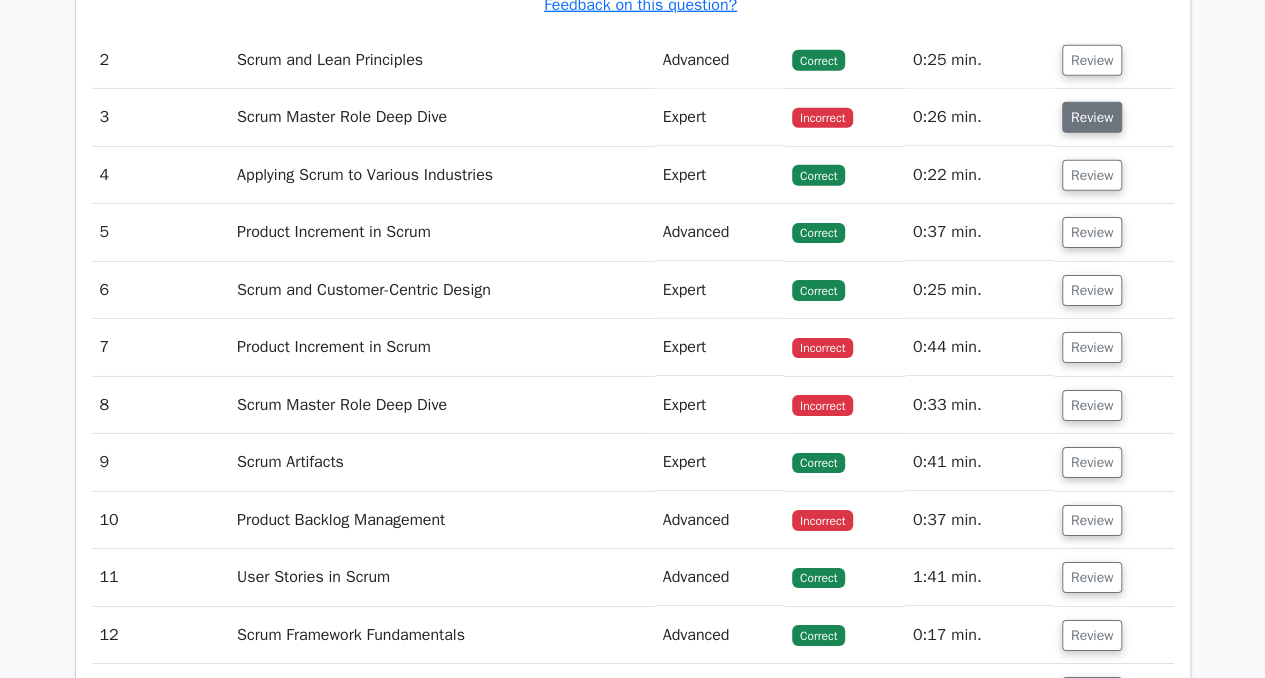 click on "Review" at bounding box center [1092, 117] 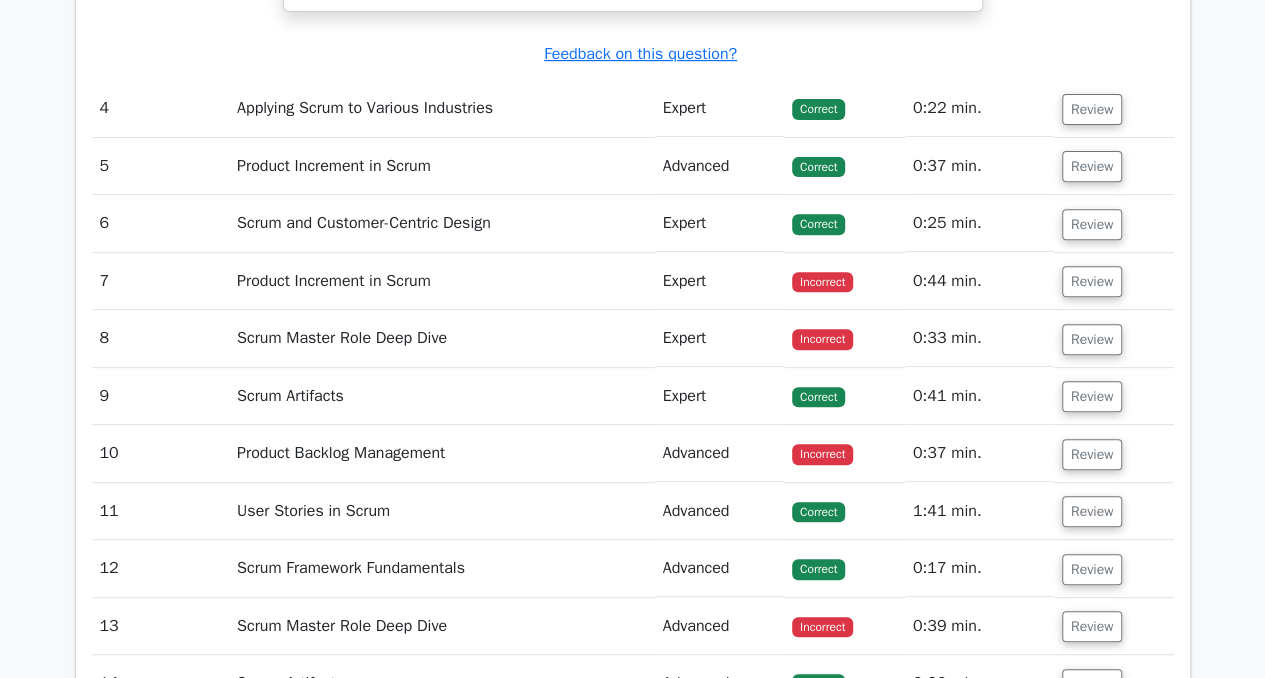 scroll, scrollTop: 4106, scrollLeft: 0, axis: vertical 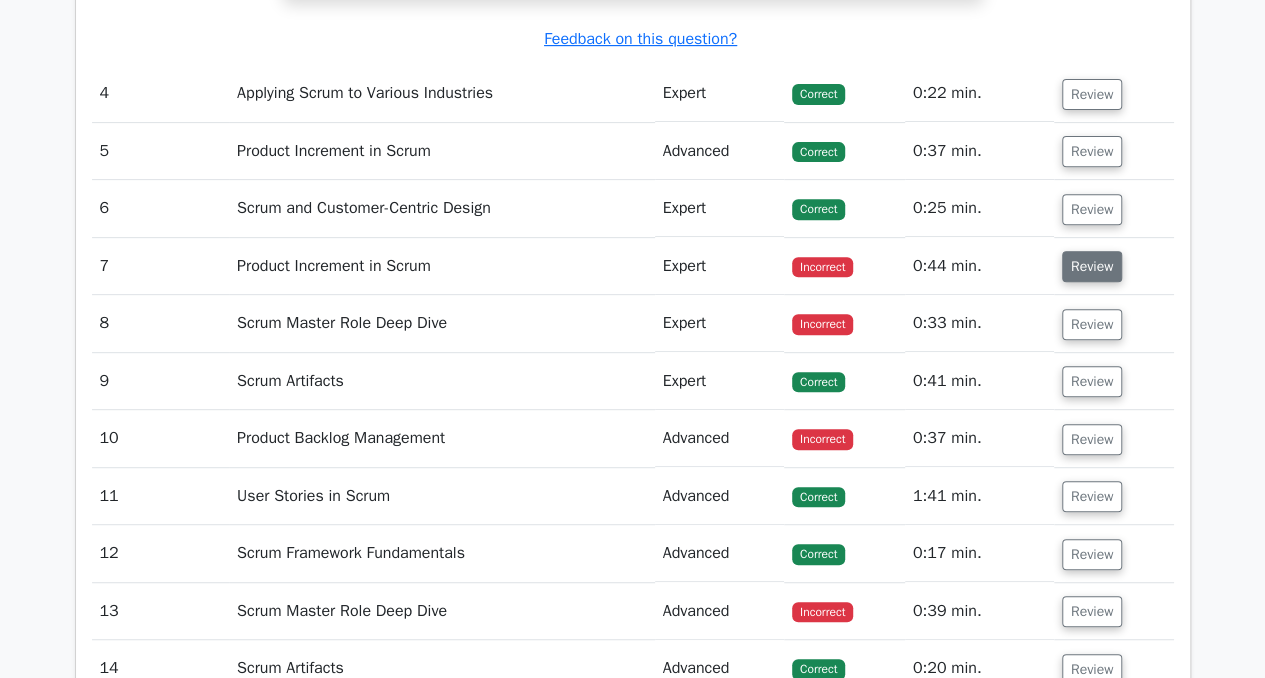click on "Review" at bounding box center (1092, 266) 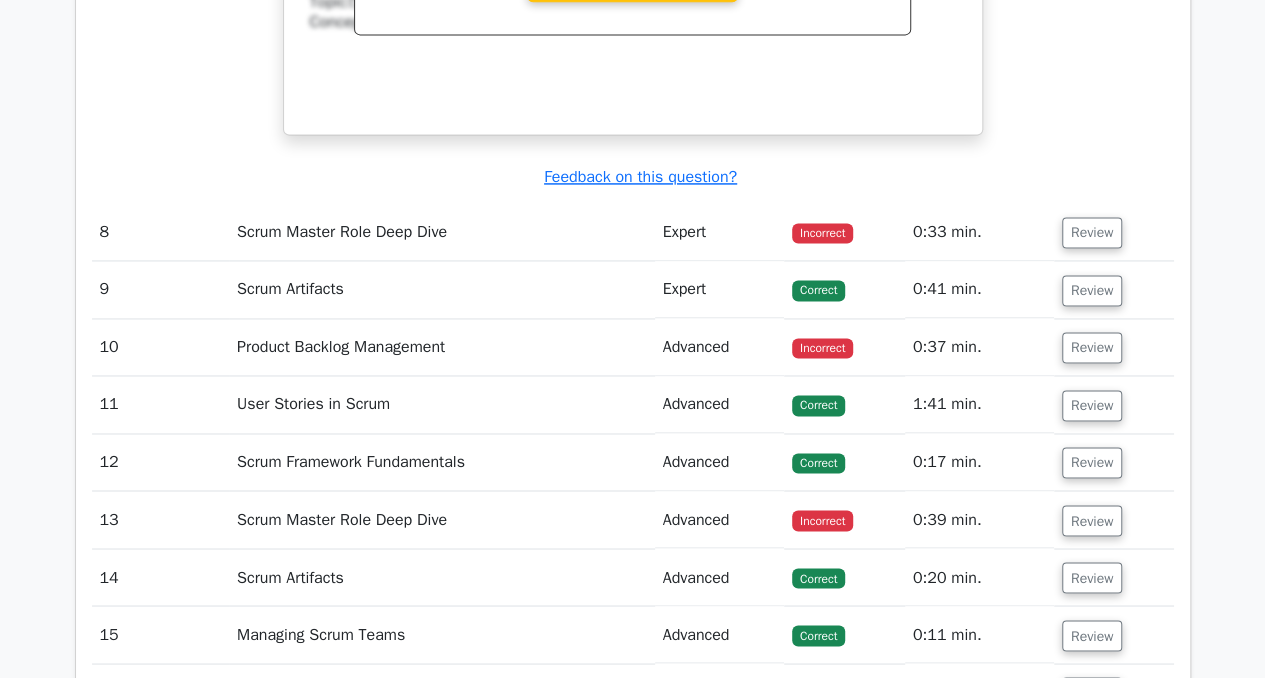 scroll, scrollTop: 5199, scrollLeft: 0, axis: vertical 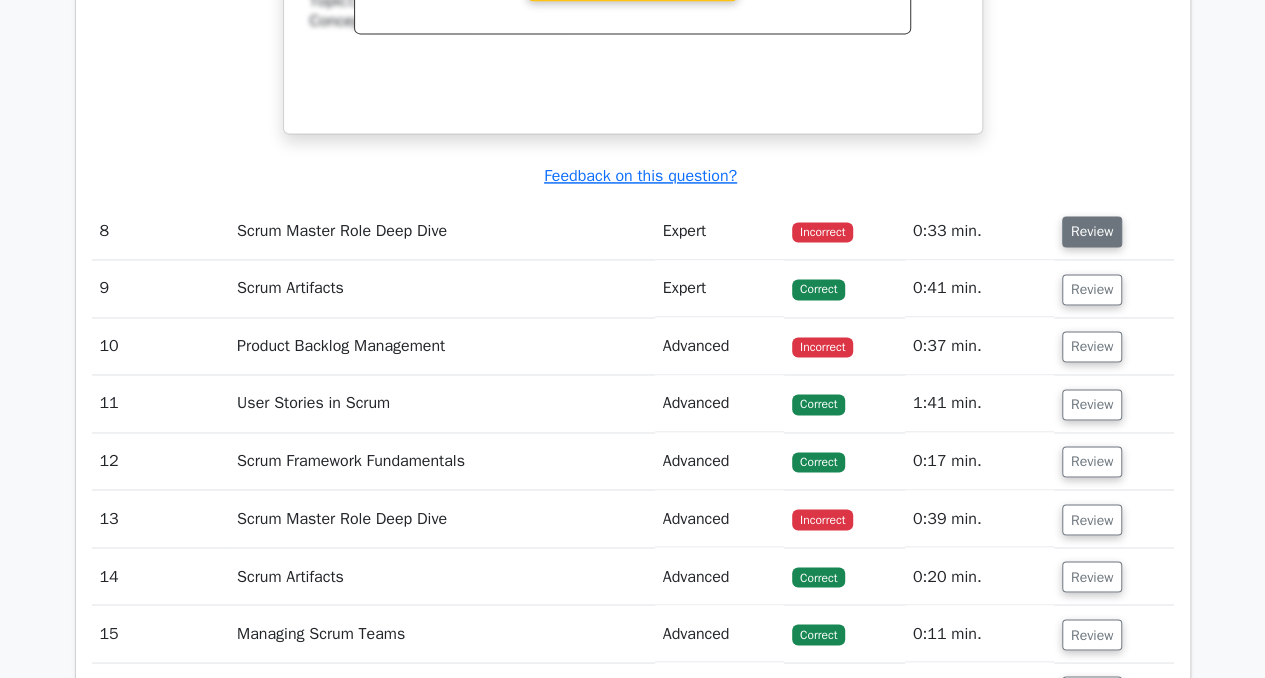 click on "Review" at bounding box center [1092, 231] 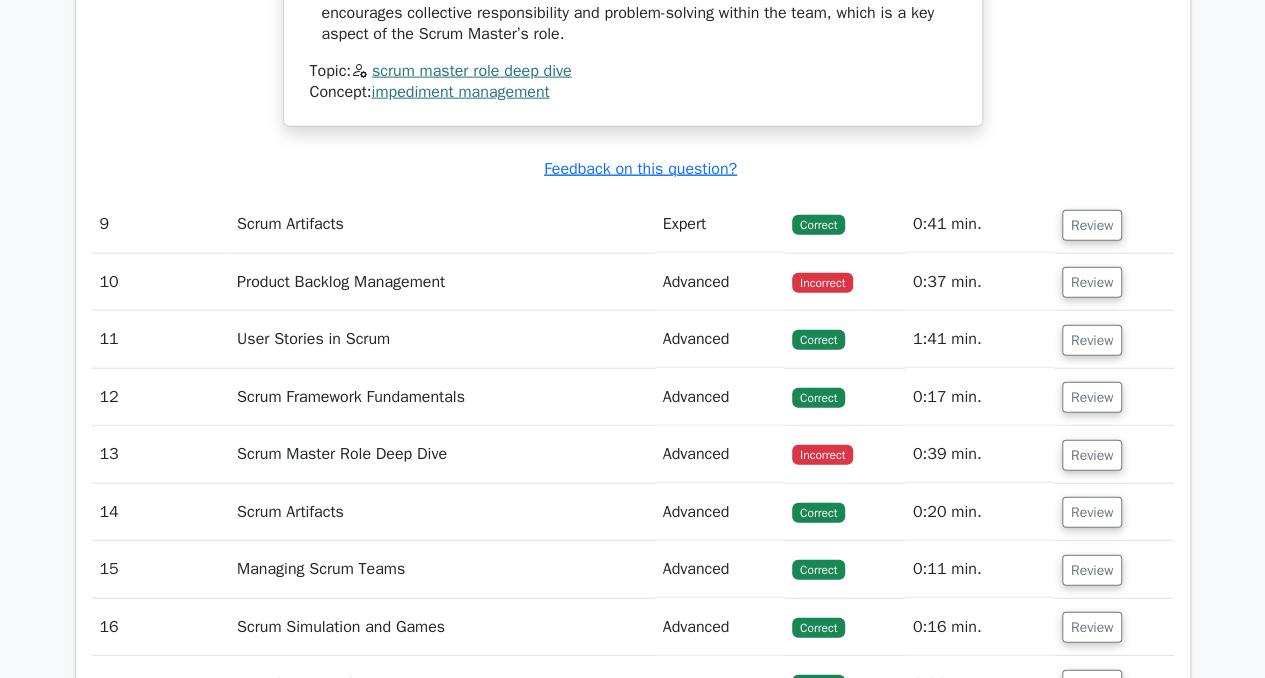 scroll, scrollTop: 6203, scrollLeft: 0, axis: vertical 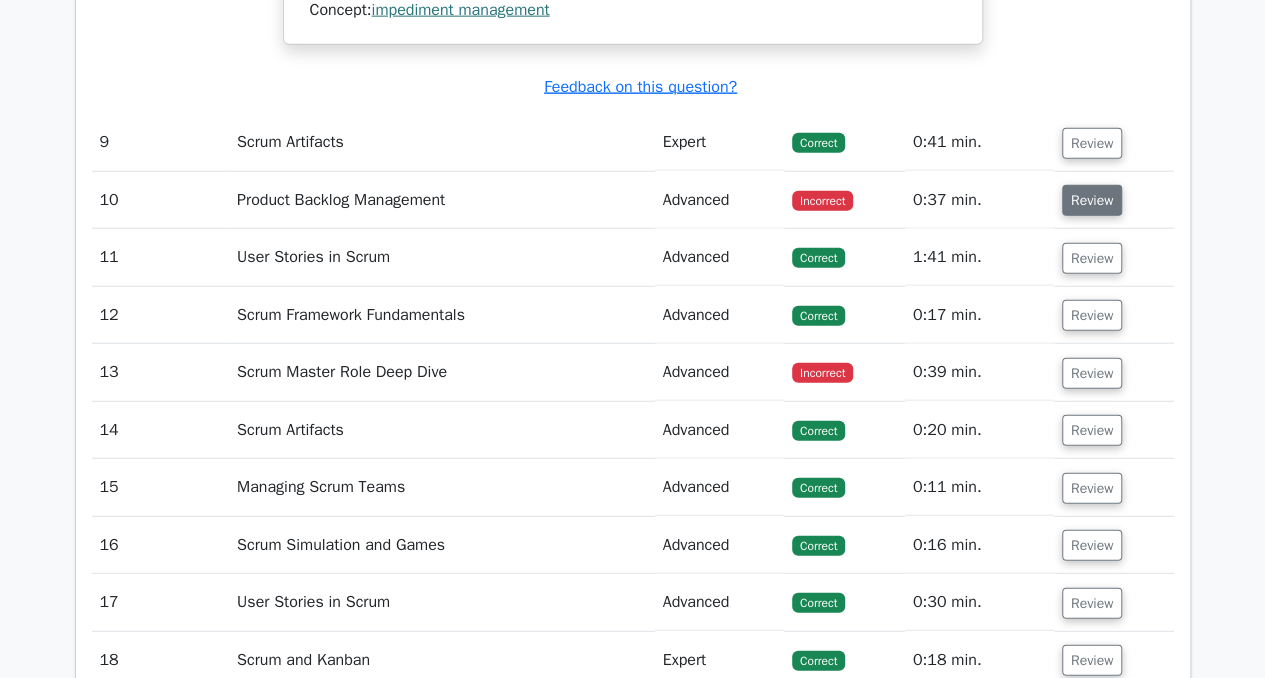 click on "Review" at bounding box center (1092, 200) 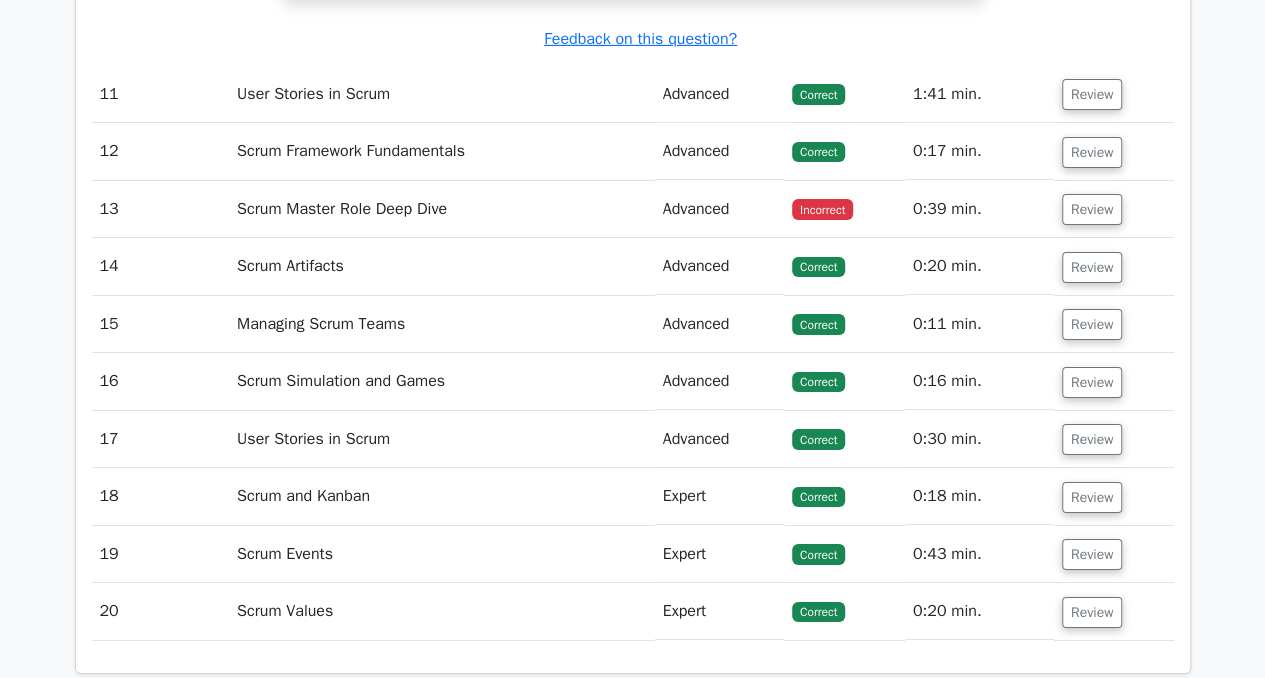 scroll, scrollTop: 7289, scrollLeft: 0, axis: vertical 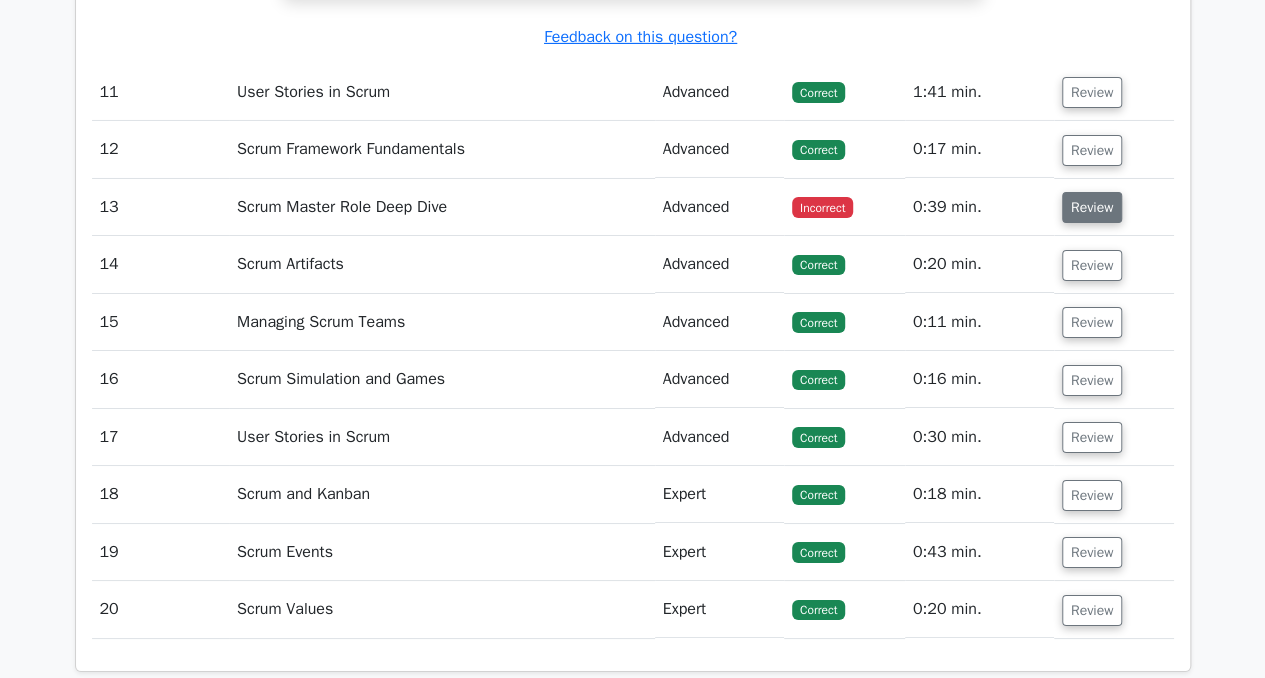 click on "Review" at bounding box center [1092, 207] 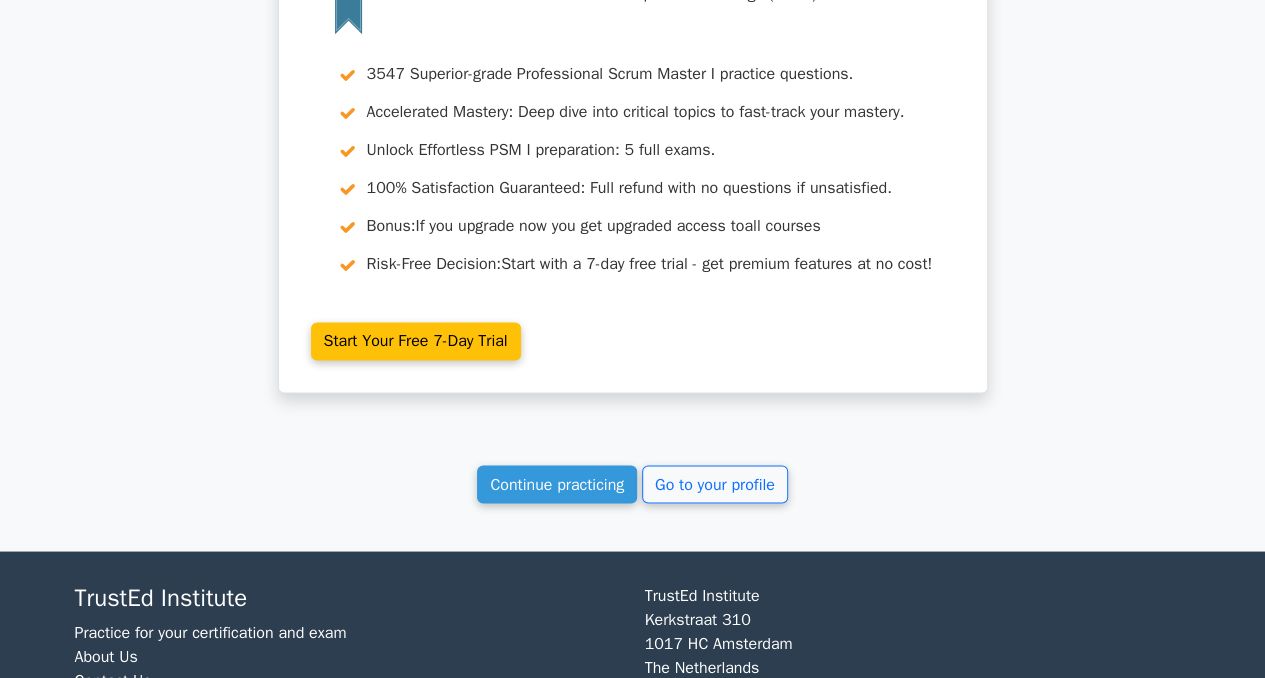 scroll, scrollTop: 9294, scrollLeft: 0, axis: vertical 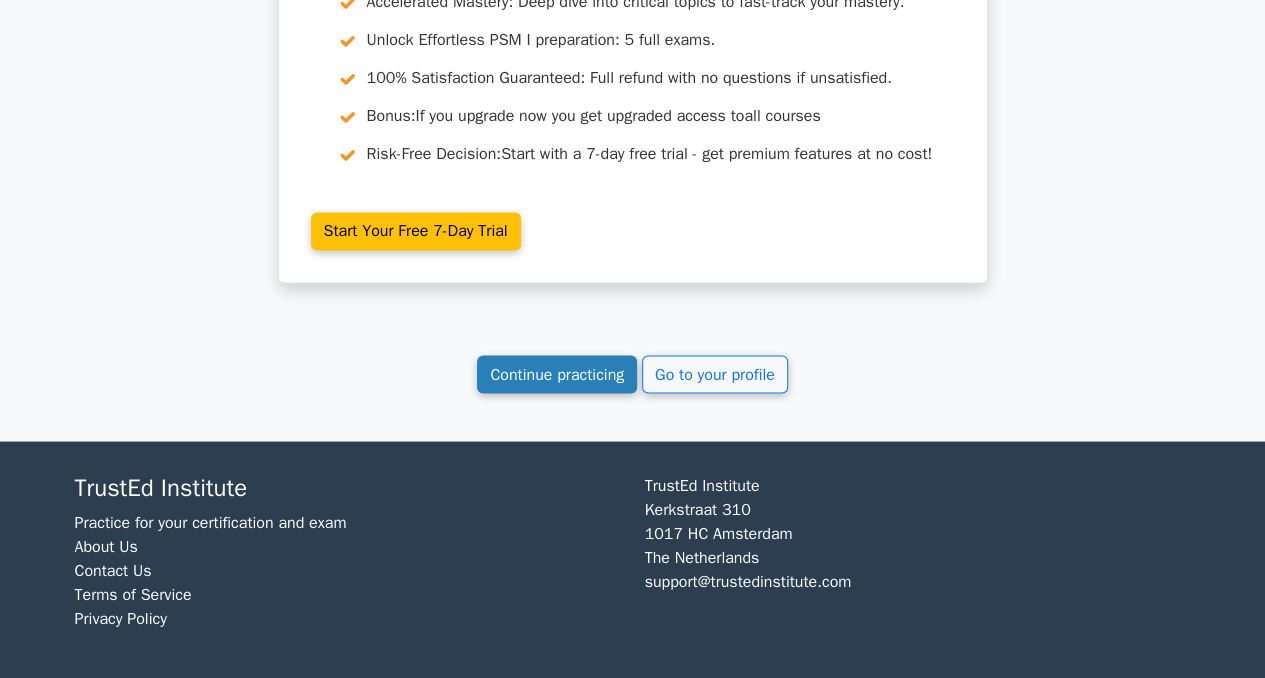click on "Continue practicing" at bounding box center [557, 374] 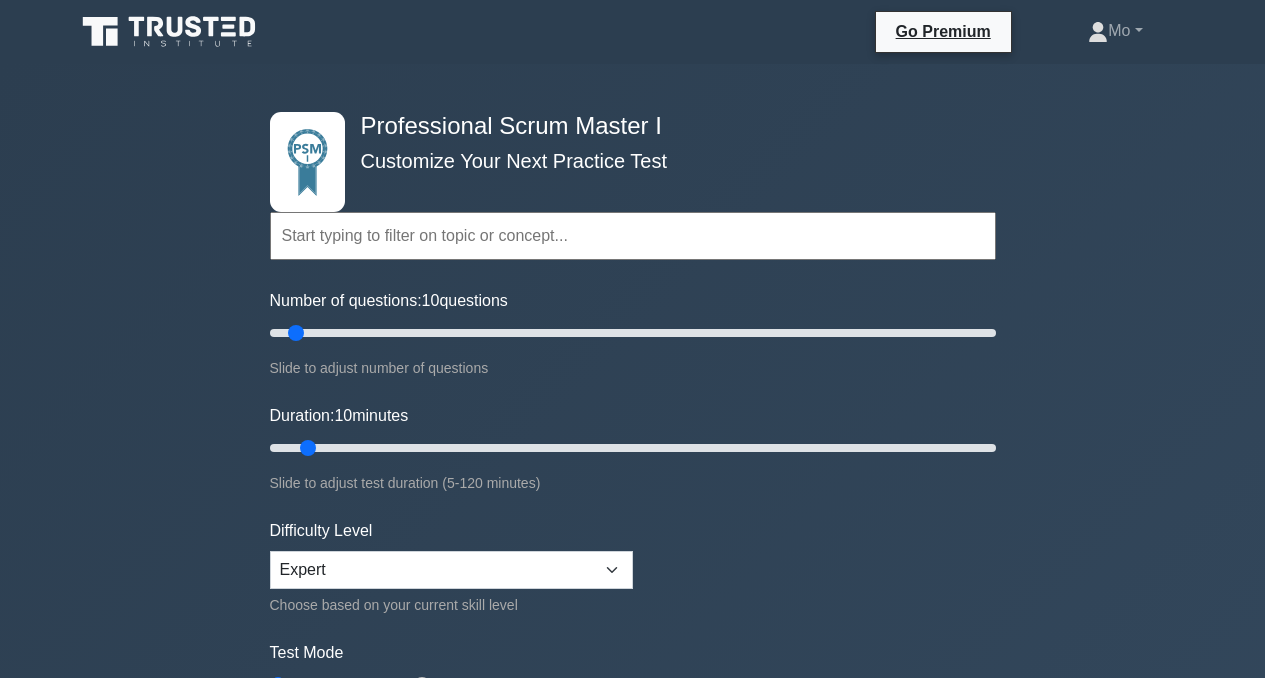 scroll, scrollTop: 0, scrollLeft: 0, axis: both 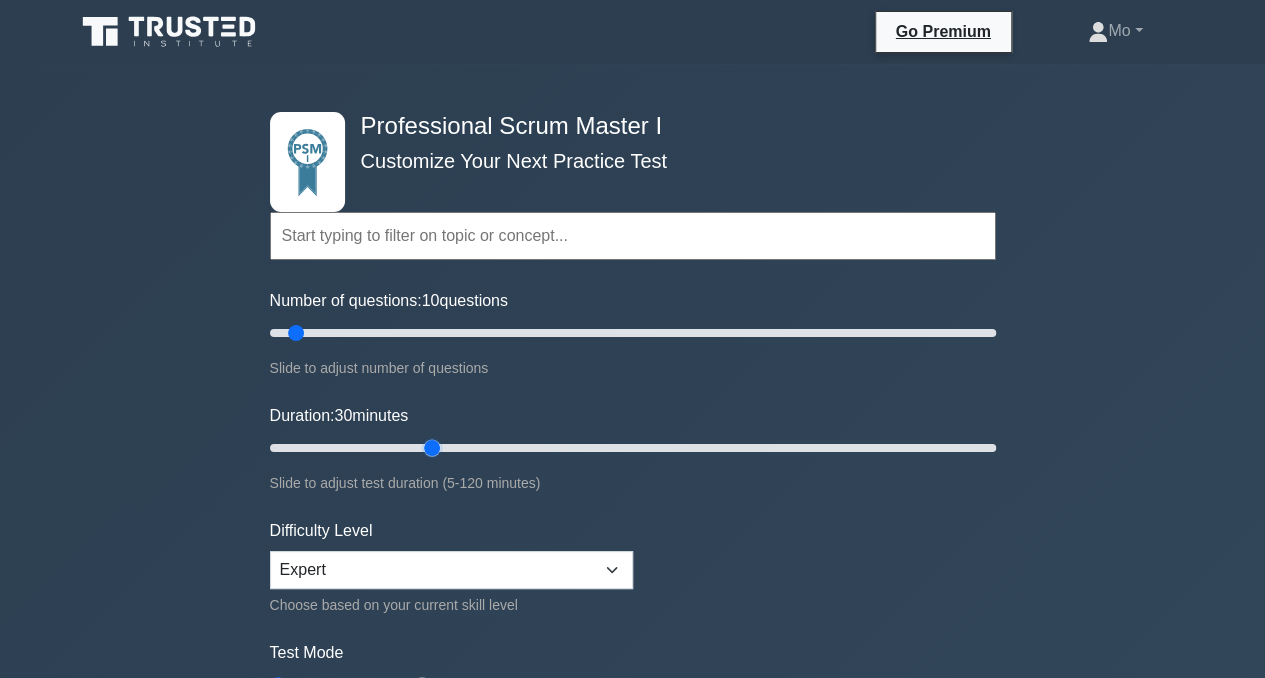 drag, startPoint x: 312, startPoint y: 448, endPoint x: 425, endPoint y: 445, distance: 113.03982 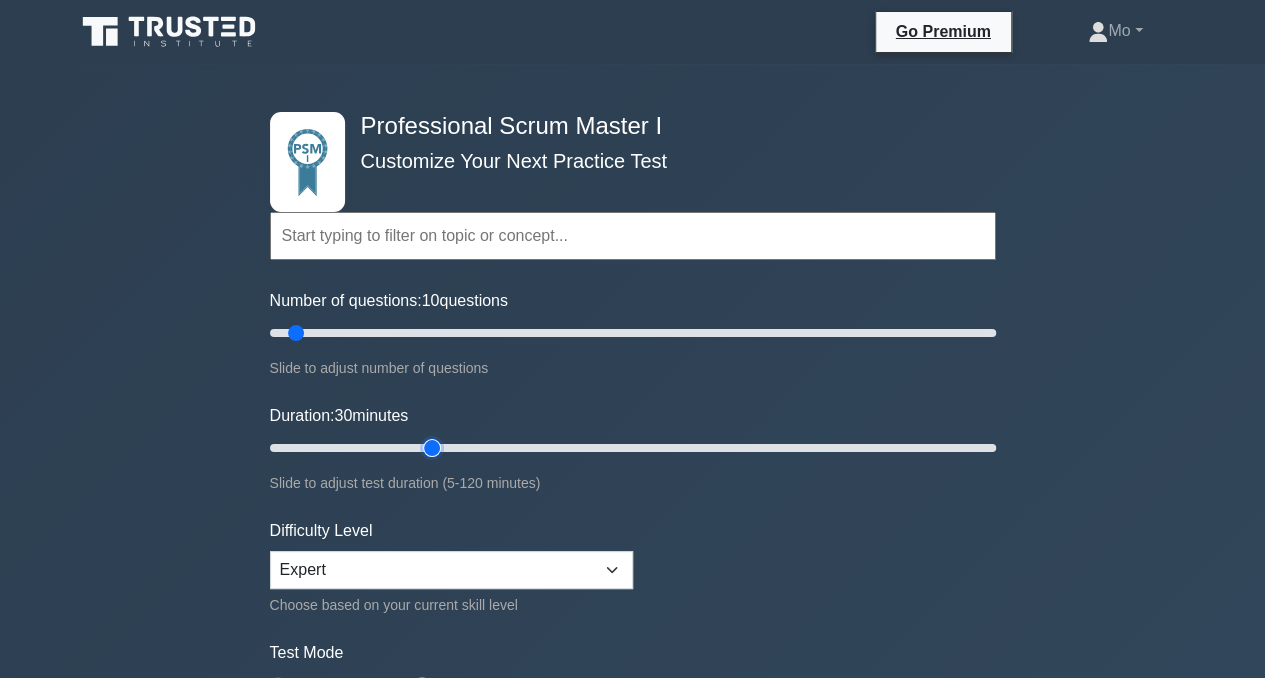 type on "30" 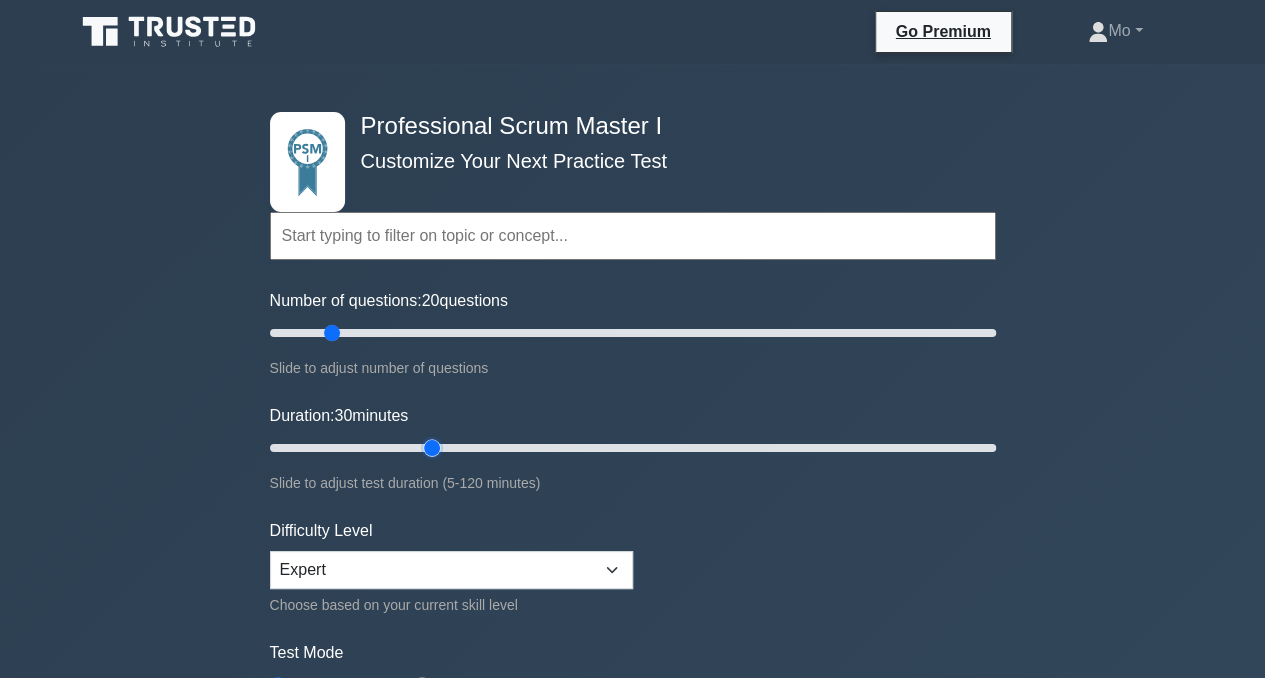 drag, startPoint x: 290, startPoint y: 337, endPoint x: 336, endPoint y: 339, distance: 46.043457 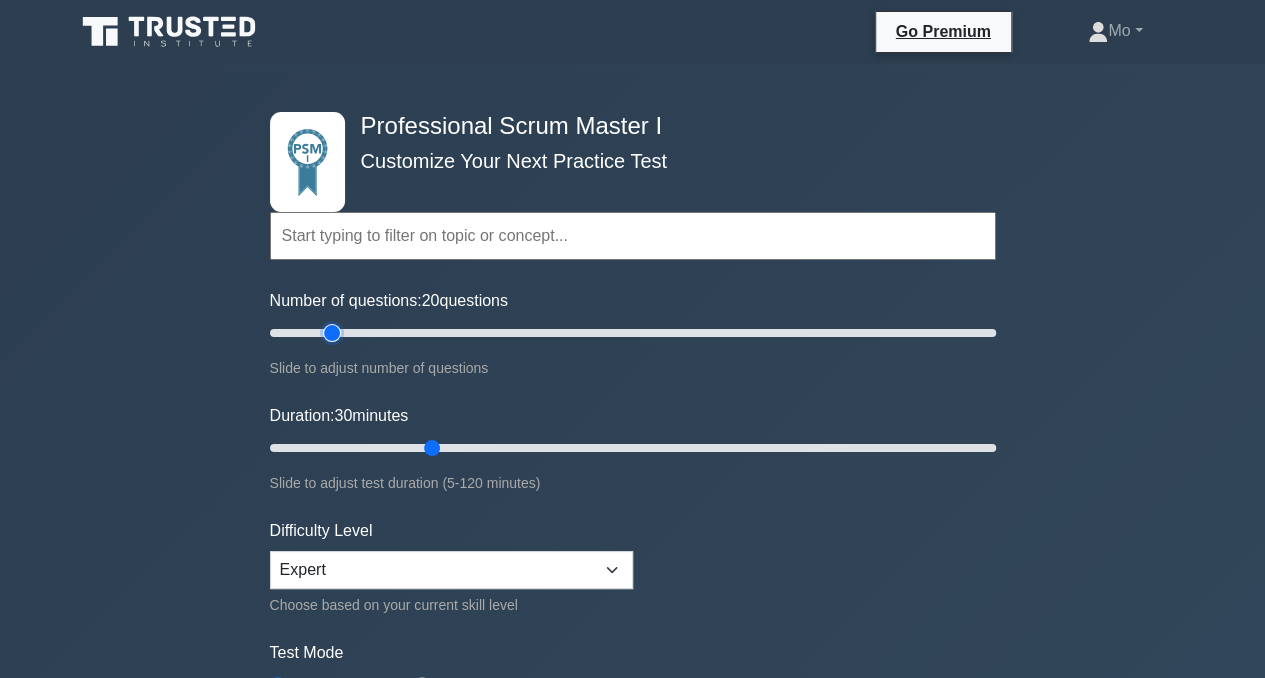 type on "20" 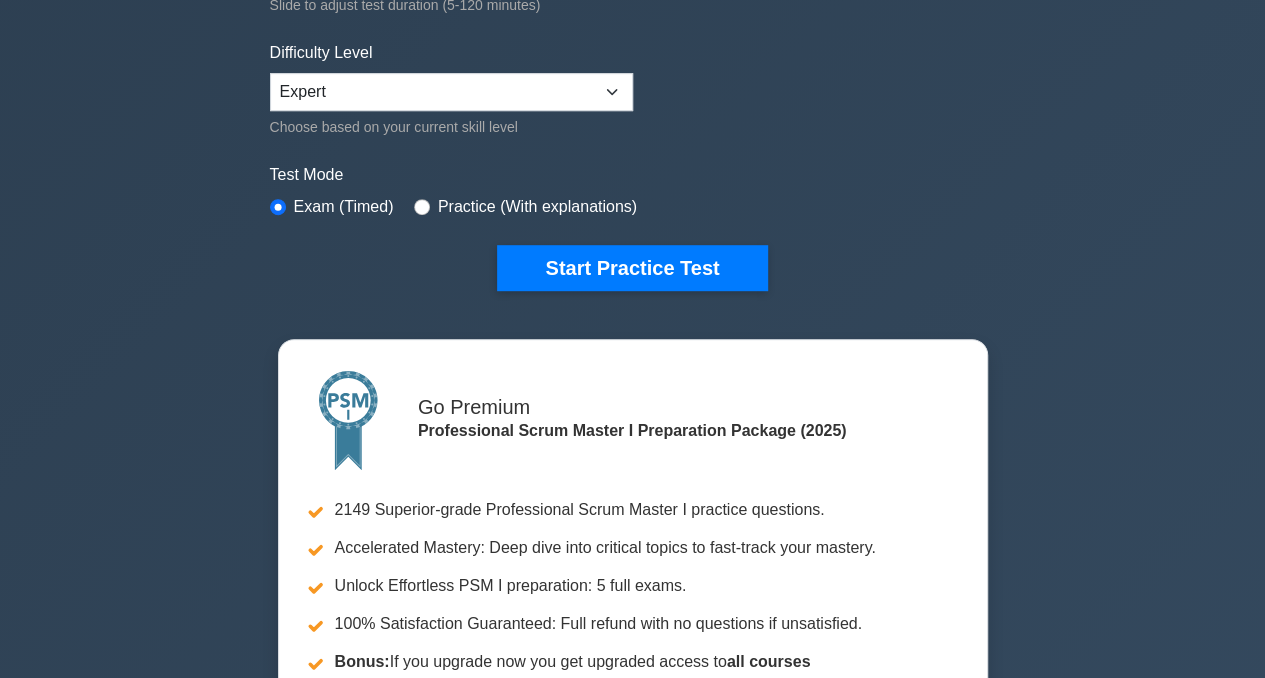scroll, scrollTop: 481, scrollLeft: 0, axis: vertical 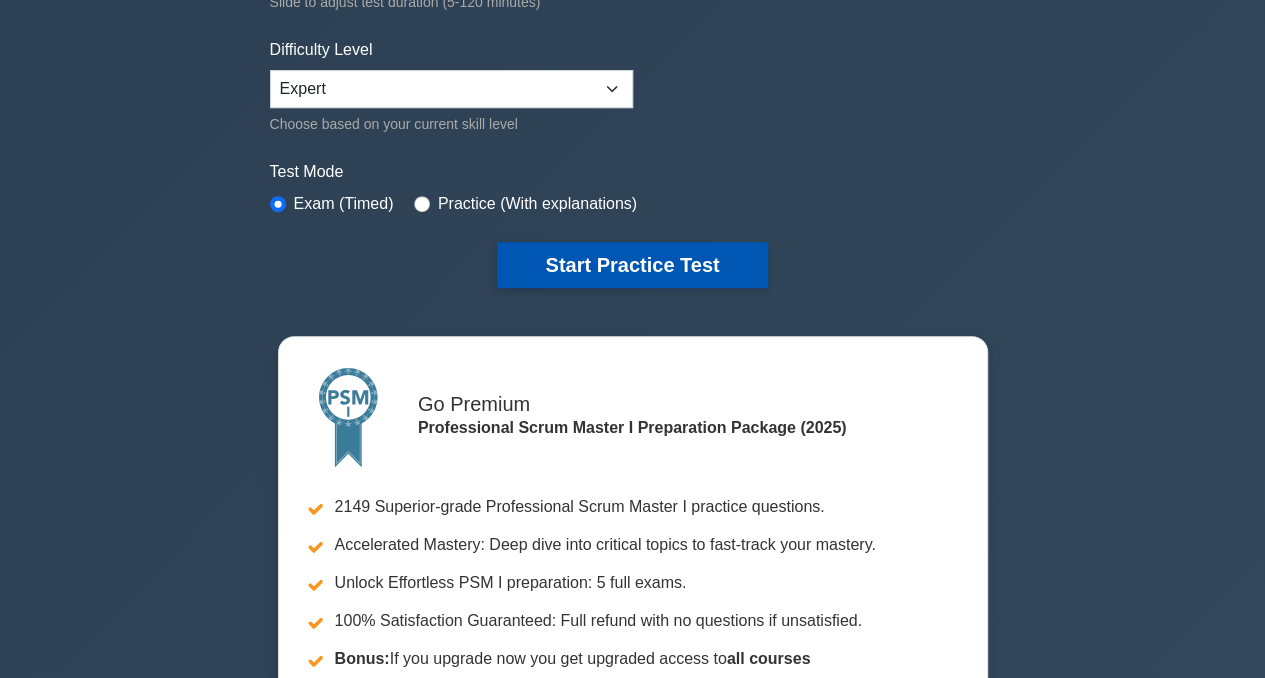 click on "Start Practice Test" at bounding box center (632, 265) 